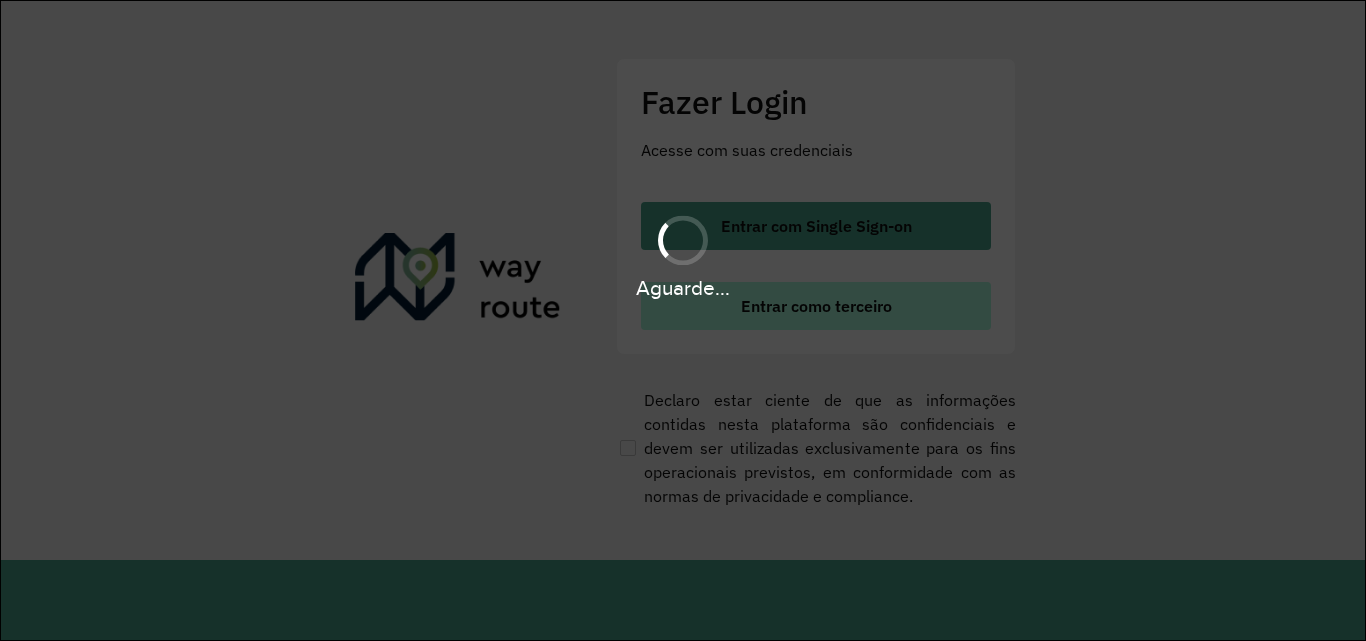 scroll, scrollTop: 0, scrollLeft: 0, axis: both 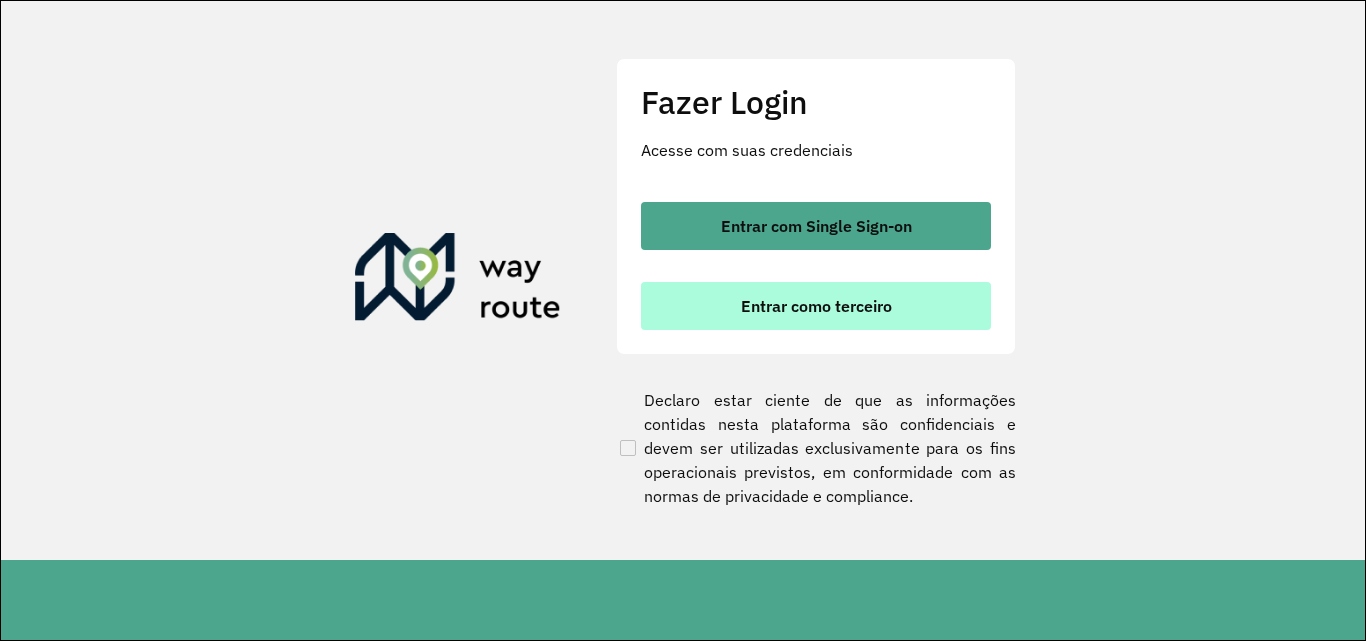 click on "Entrar como terceiro" at bounding box center [816, 306] 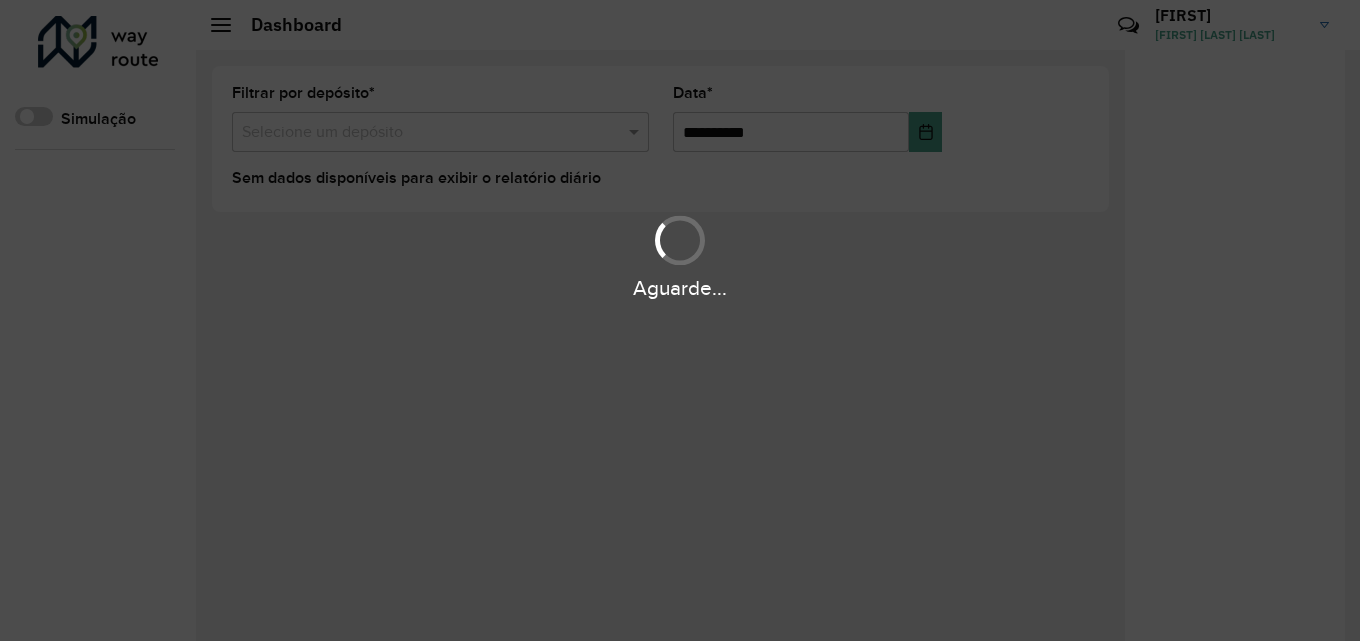 scroll, scrollTop: 0, scrollLeft: 0, axis: both 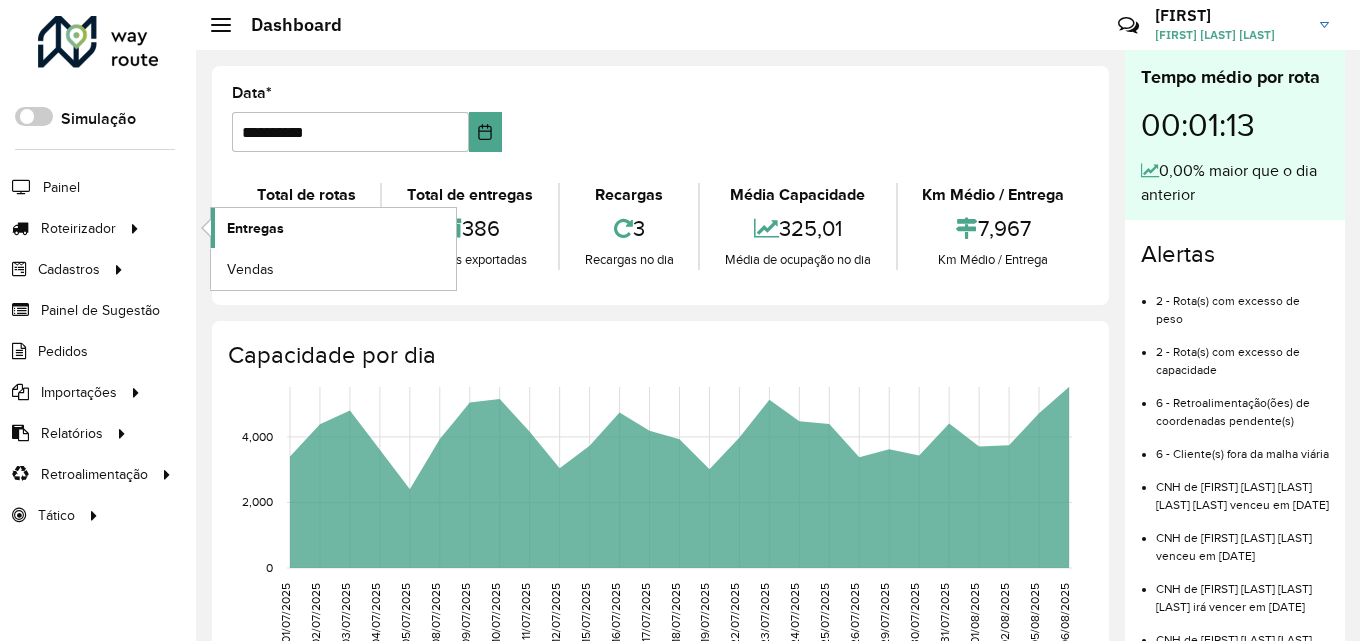 click on "Entregas" 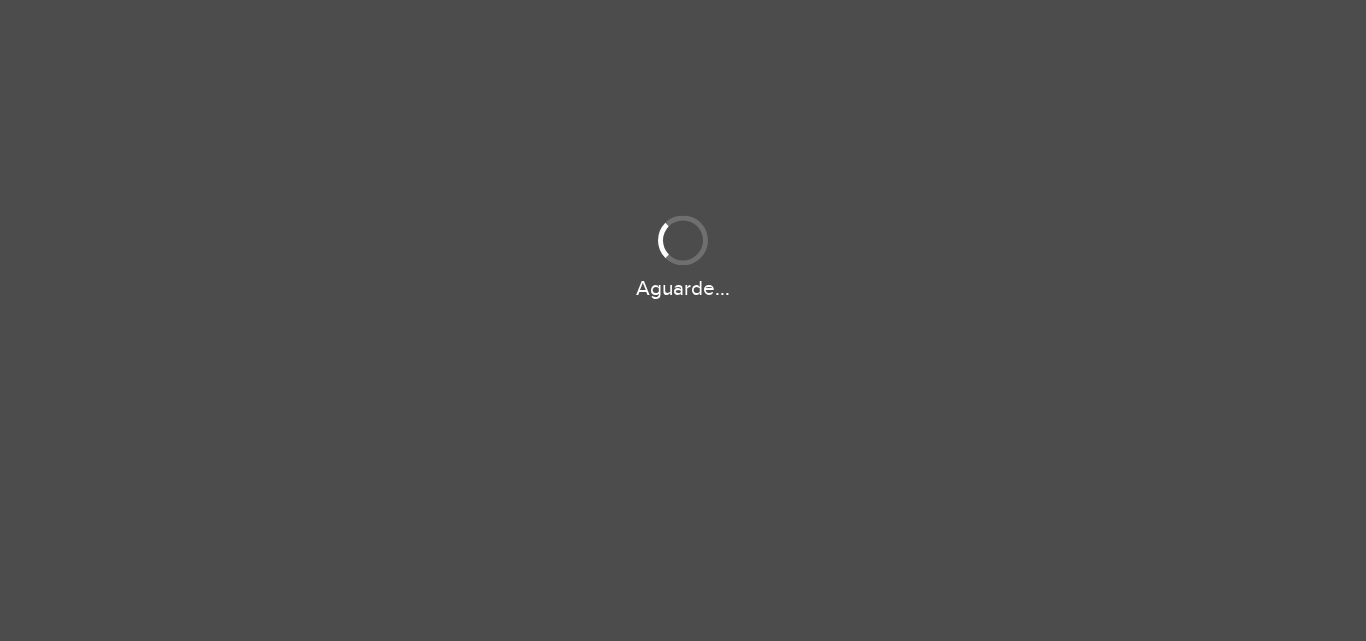 scroll, scrollTop: 0, scrollLeft: 0, axis: both 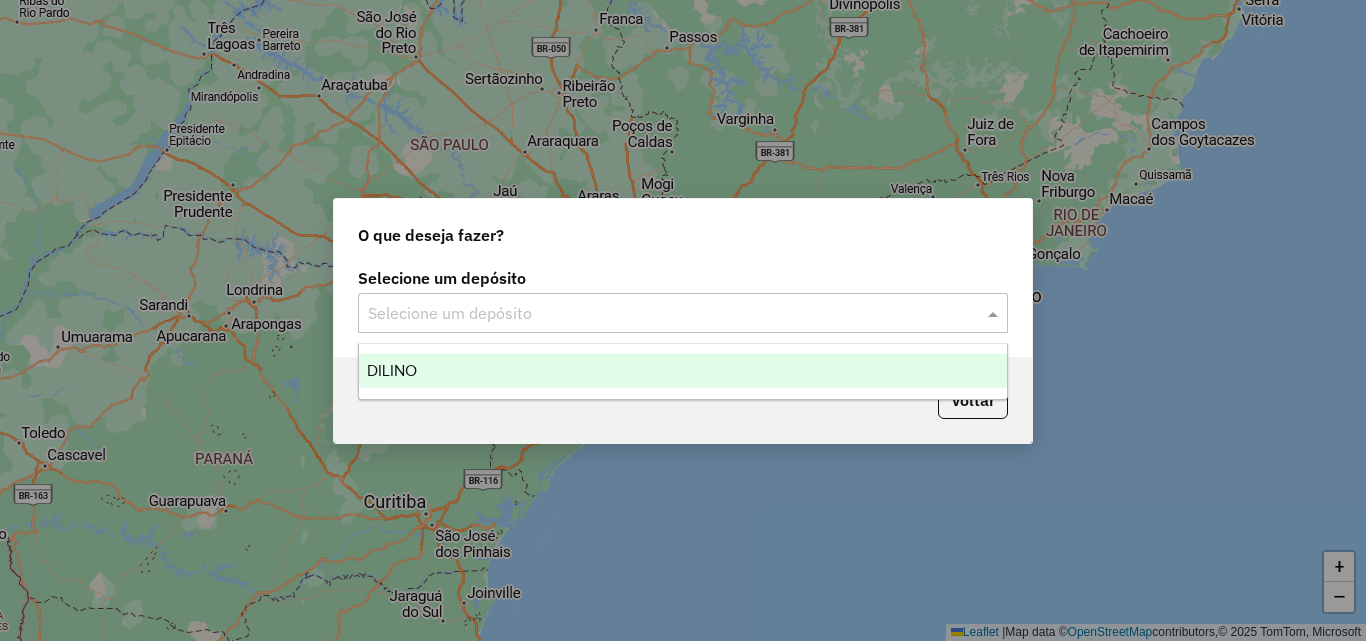 click 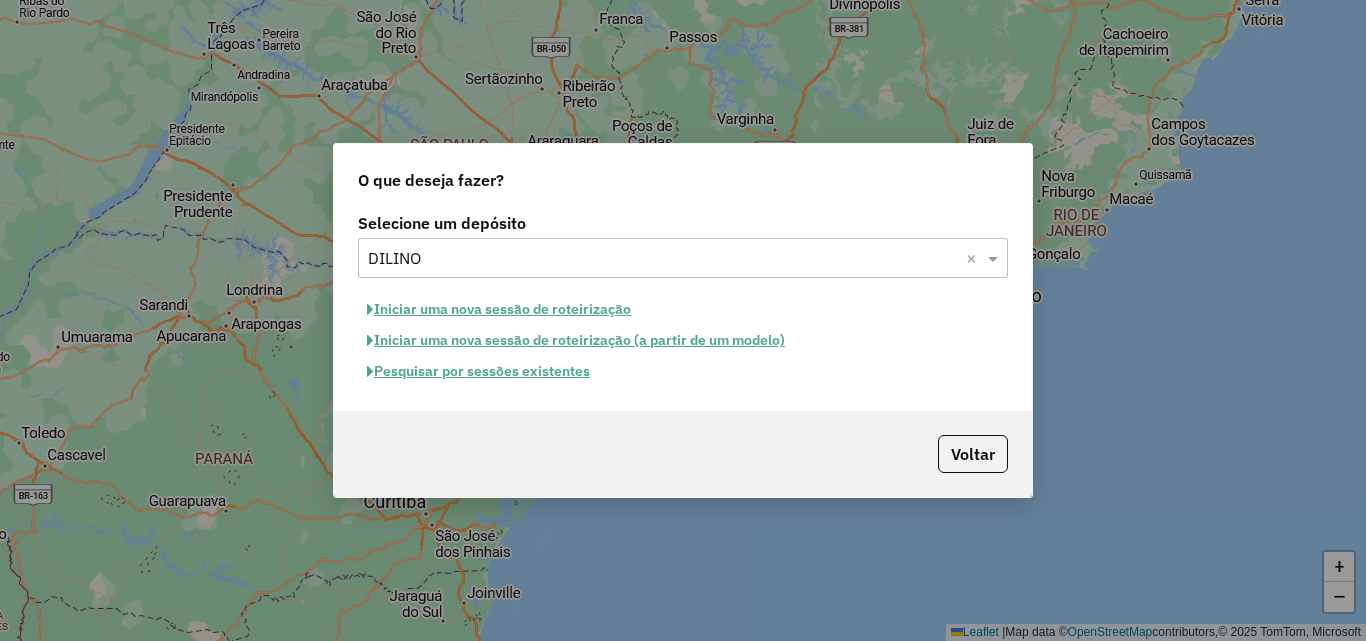 click on "Iniciar uma nova sessão de roteirização" 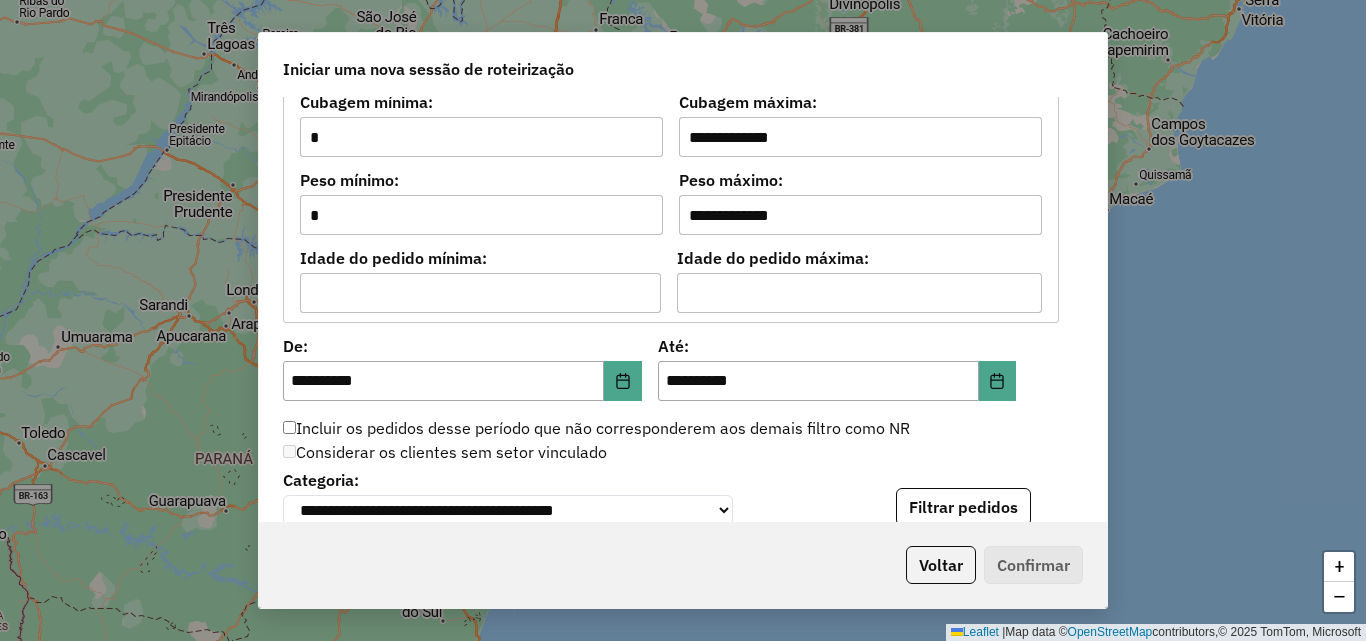 scroll, scrollTop: 1914, scrollLeft: 0, axis: vertical 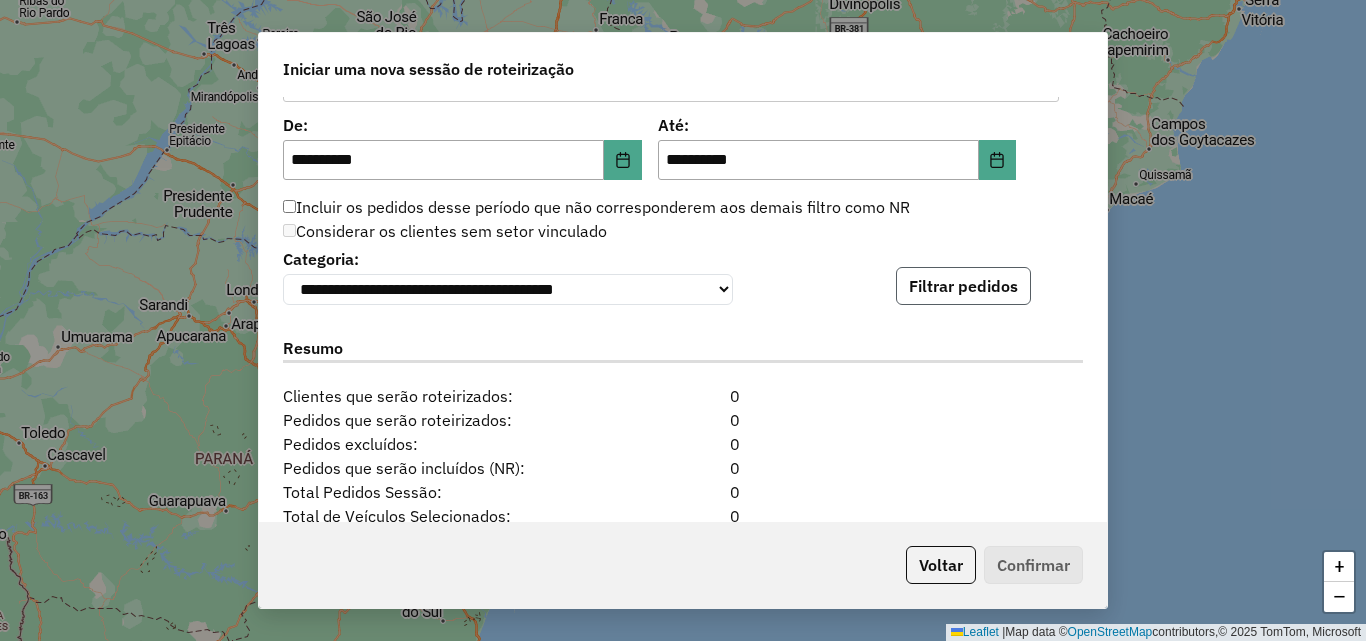 click on "Filtrar pedidos" 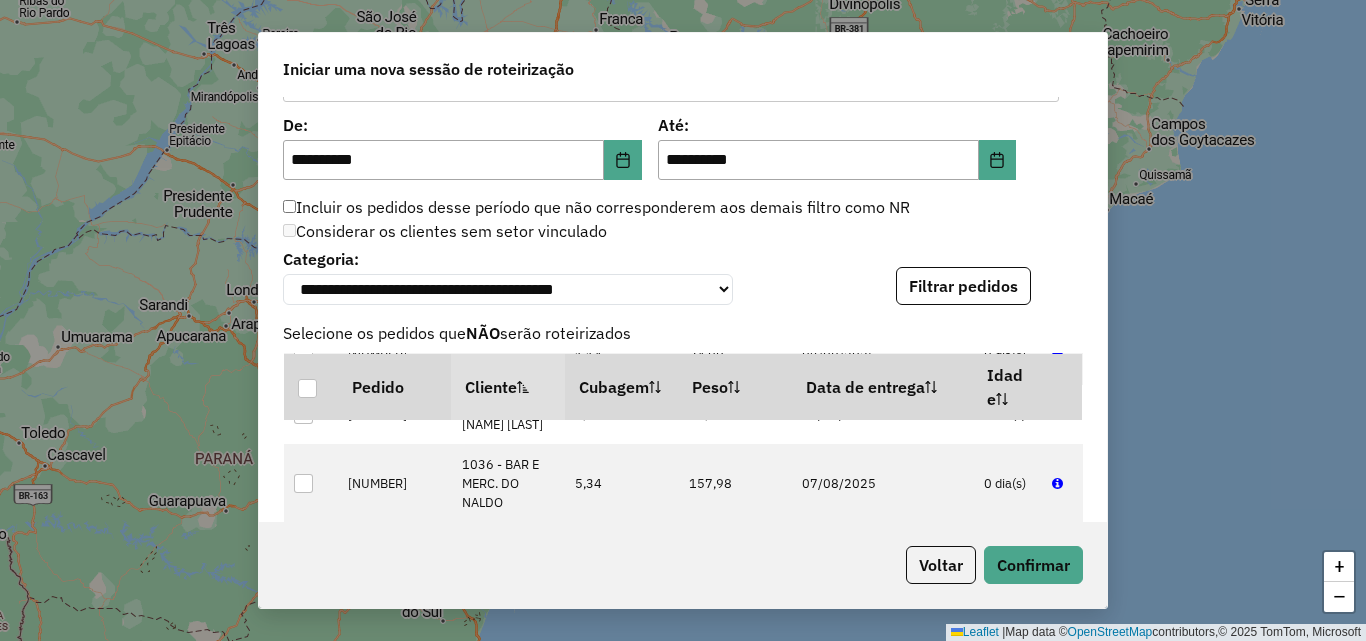 scroll, scrollTop: 200, scrollLeft: 0, axis: vertical 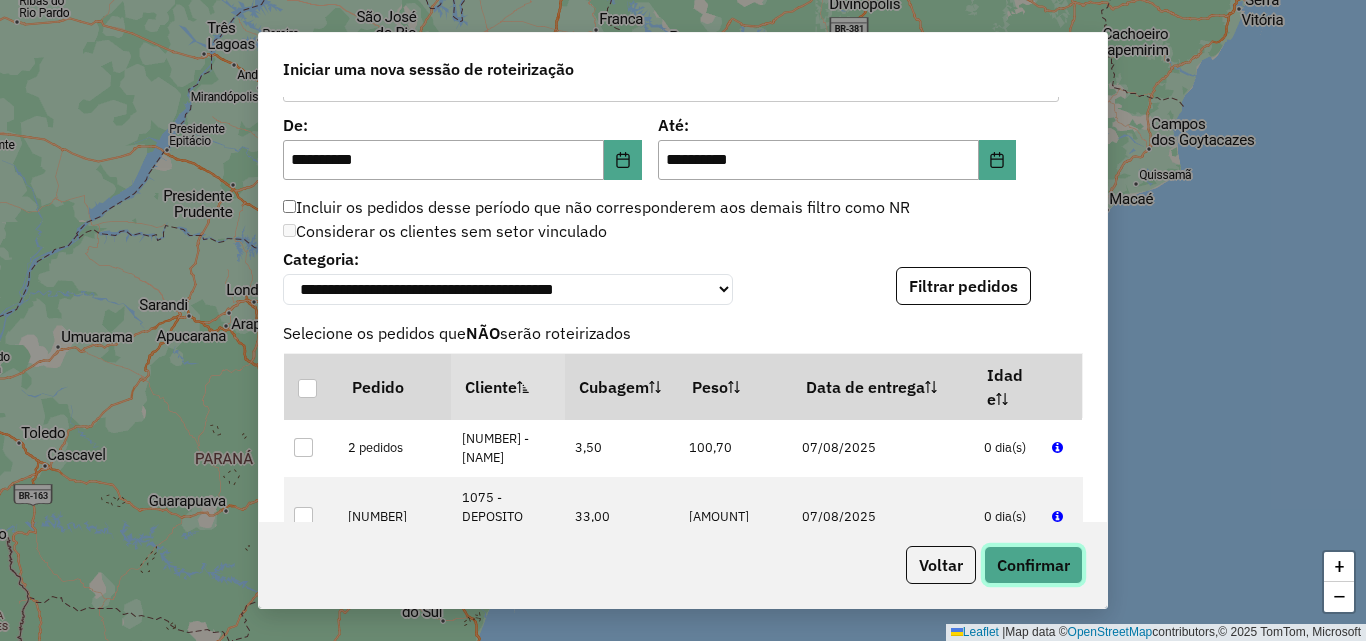 click on "Confirmar" 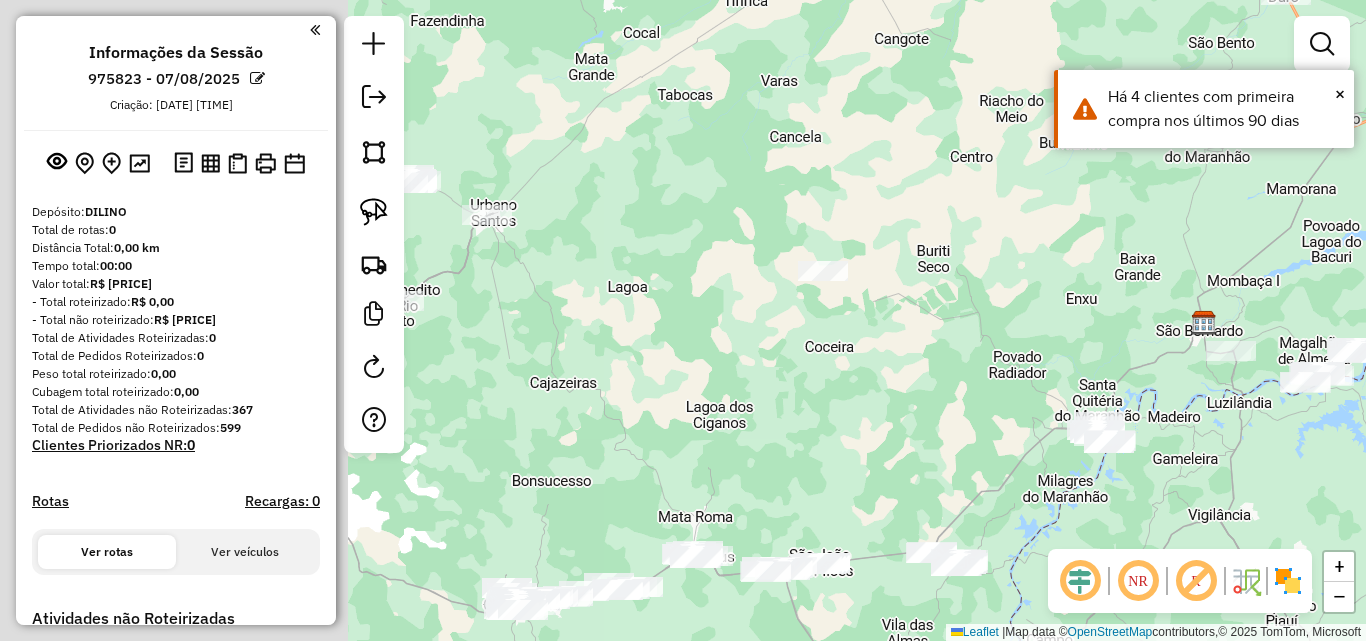drag, startPoint x: 493, startPoint y: 206, endPoint x: 1061, endPoint y: 184, distance: 568.4259 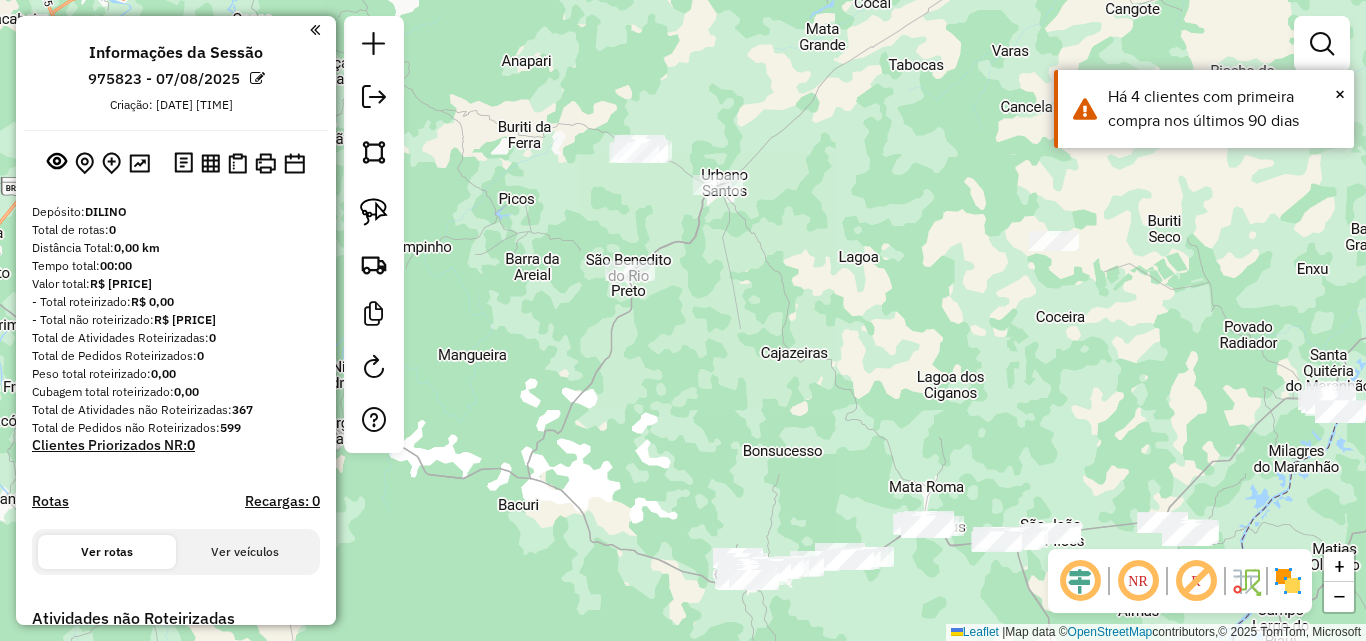 drag, startPoint x: 746, startPoint y: 321, endPoint x: 930, endPoint y: 316, distance: 184.06792 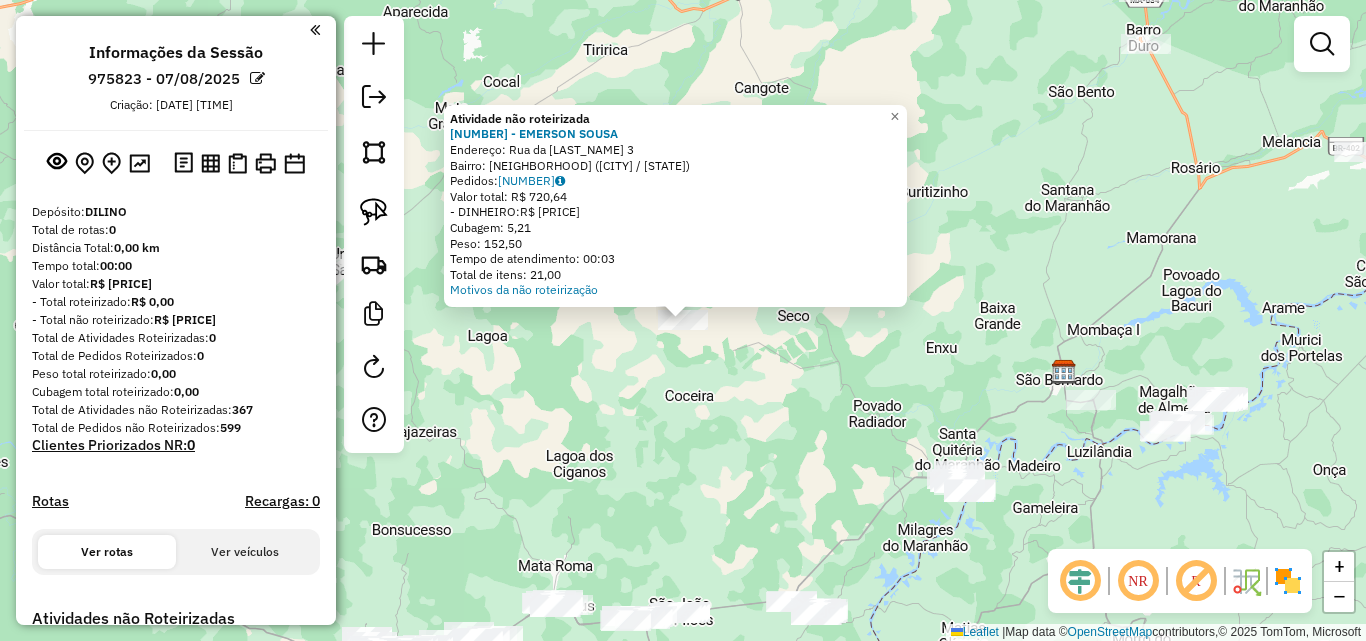 click on "Atividade não roteirizada [NUMBER] - [NAME]  Endereço:  [STREET_TYPE] [STREET_NAME] [NUMBER]   Bairro: [NEIGHBORHOOD] ([CITY] / [STATE])   Pedidos:  [NUMBER]   Valor total: R$ [AMOUNT]   - DINHEIRO:  R$ [AMOUNT]   Cubagem: [CUBAGE]   Peso: [WEIGHT]   Tempo de atendimento: 00:03   Total de itens: 21,00  Motivos da não roteirização × Janela de atendimento Grade de atendimento Capacidade Transportadoras Veículos Cliente Pedidos  Rotas Selecione os dias de semana para filtrar as janelas de atendimento  Seg   Ter   Qua   Qui   Sex   Sáb   Dom  Informe o período da janela de atendimento: De: Até:  Filtrar exatamente a janela do cliente  Considerar janela de atendimento padrão  Selecione os dias de semana para filtrar as grades de atendimento  Seg   Ter   Qua   Qui   Sex   Sáb   Dom   Considerar clientes sem dia de atendimento cadastrado  Clientes fora do dia de atendimento selecionado Filtrar as atividades entre os valores definidos abaixo:  Peso mínimo:   Peso máximo:   Cubagem mínima:   Cubagem máxima:   De:   De:" 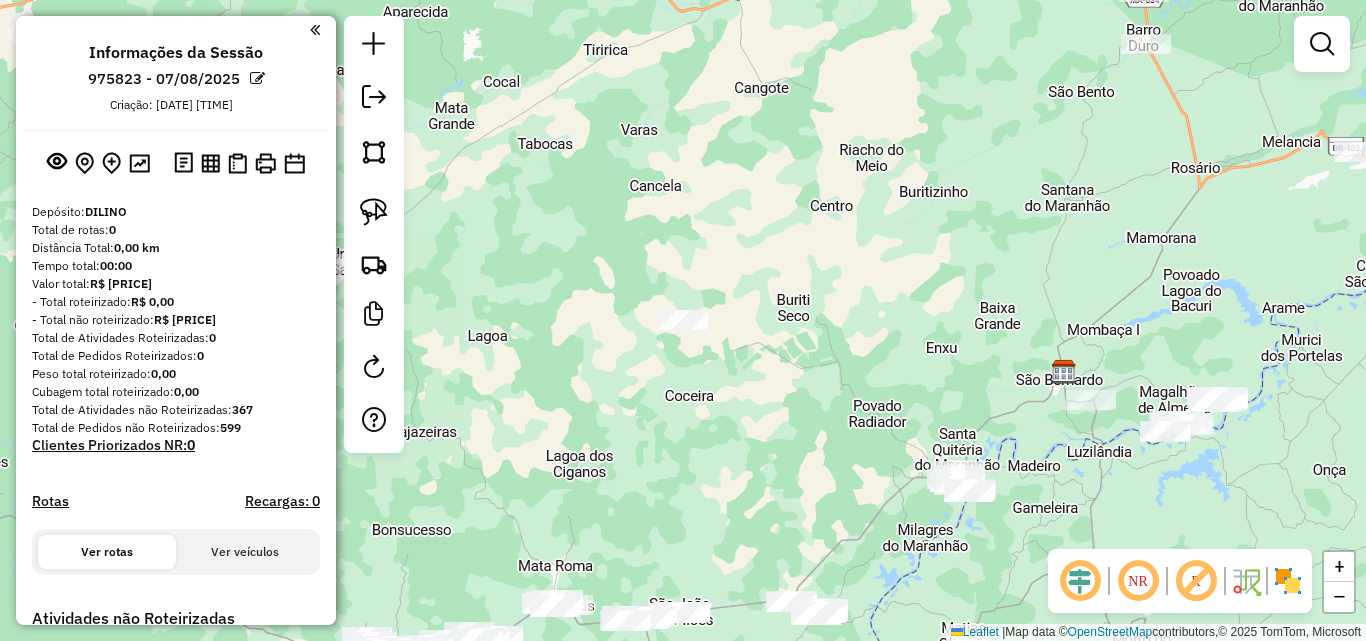 drag, startPoint x: 756, startPoint y: 322, endPoint x: 1181, endPoint y: 340, distance: 425.381 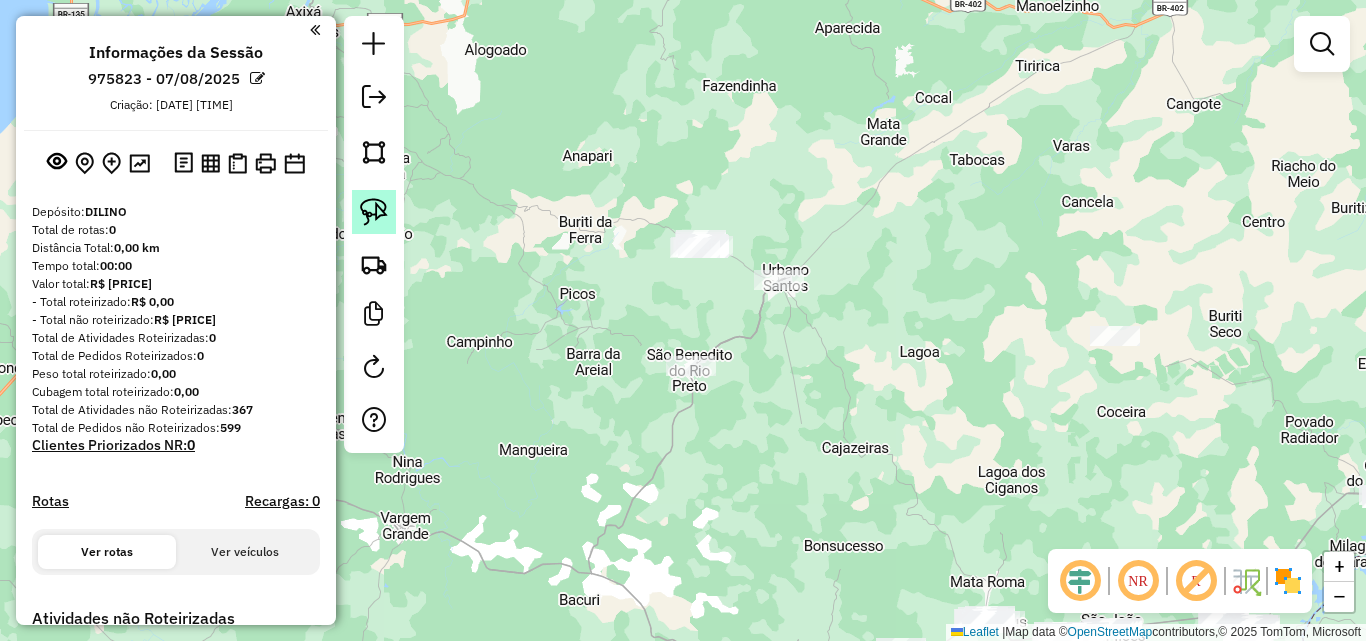 click 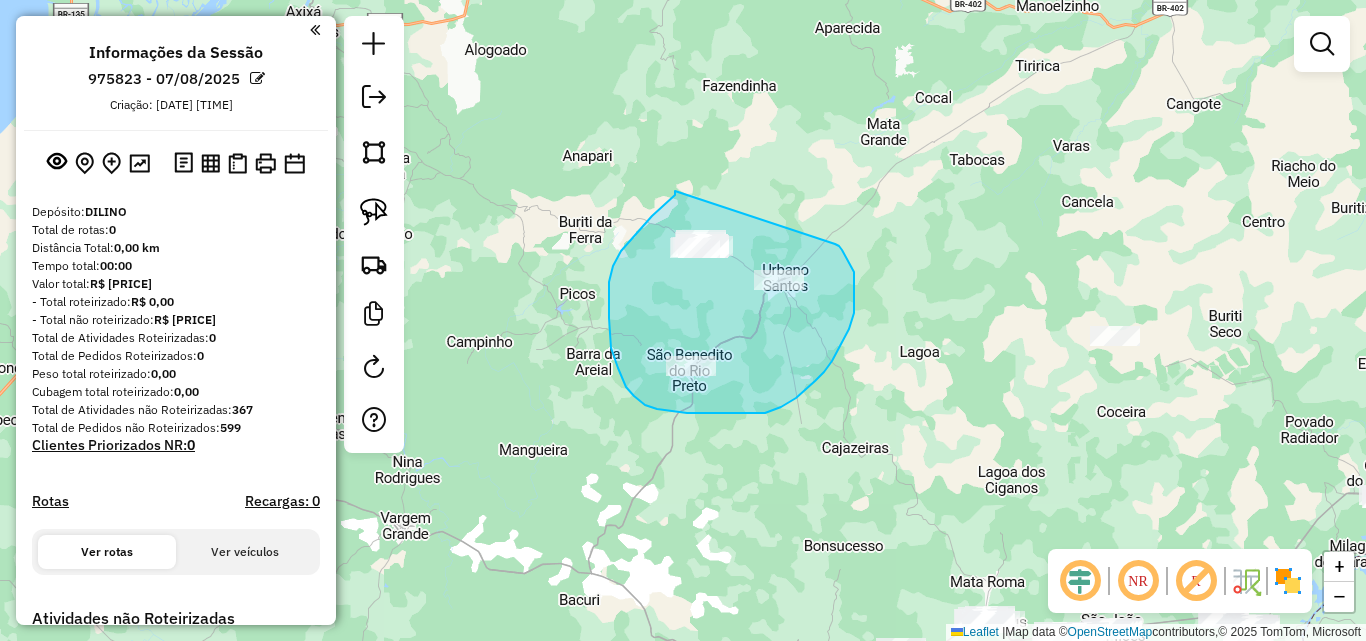 drag, startPoint x: 675, startPoint y: 191, endPoint x: 833, endPoint y: 243, distance: 166.337 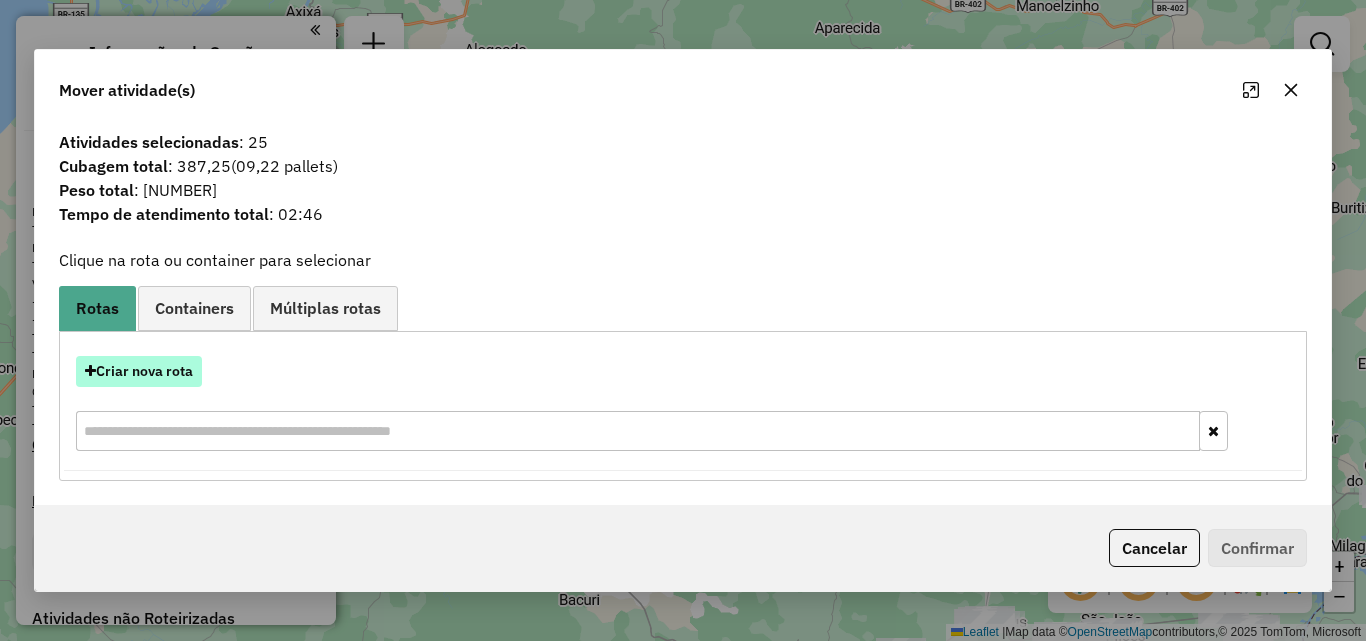 click on "Criar nova rota" at bounding box center (139, 371) 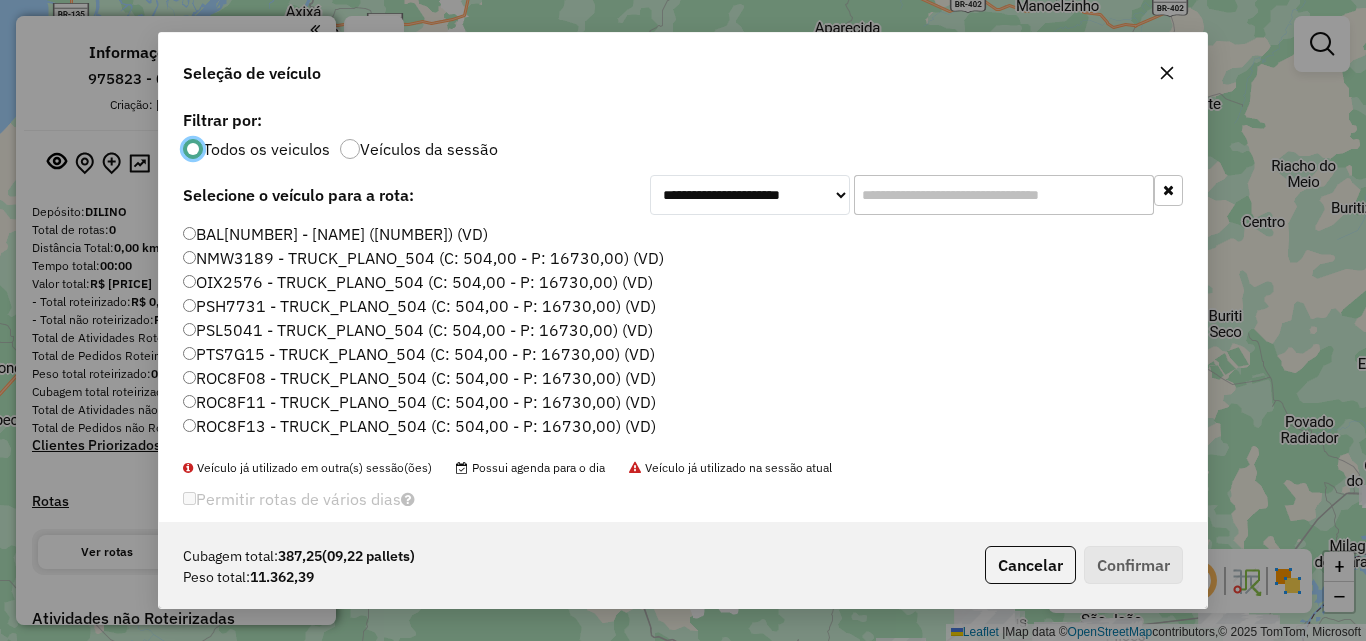 scroll, scrollTop: 11, scrollLeft: 6, axis: both 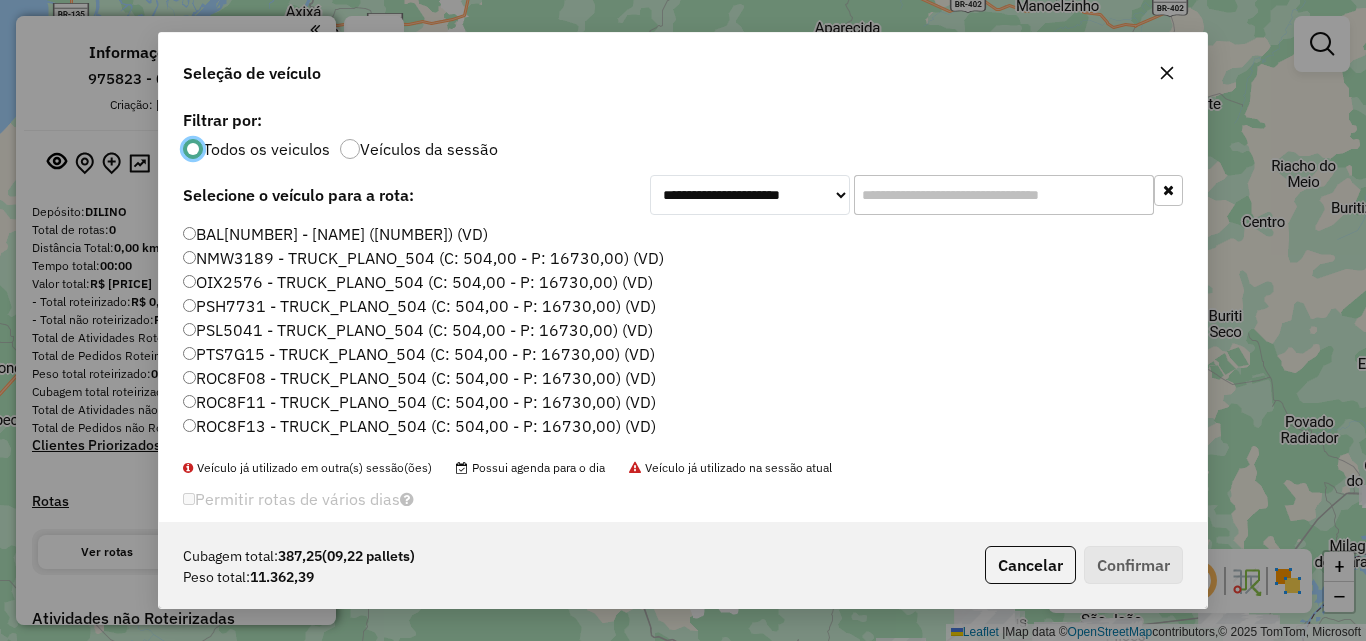 click on "NMW3189 - TRUCK_PLANO_504 (C: 504,00 - P: 16730,00) (VD)" 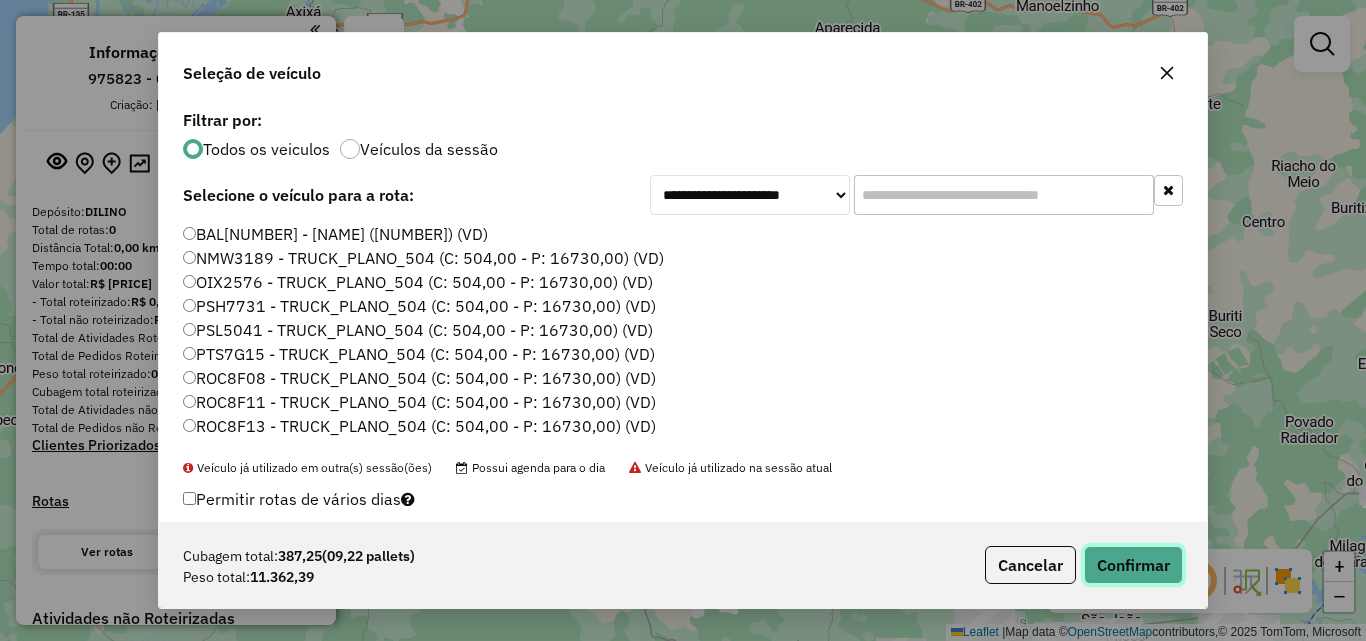 click on "Confirmar" 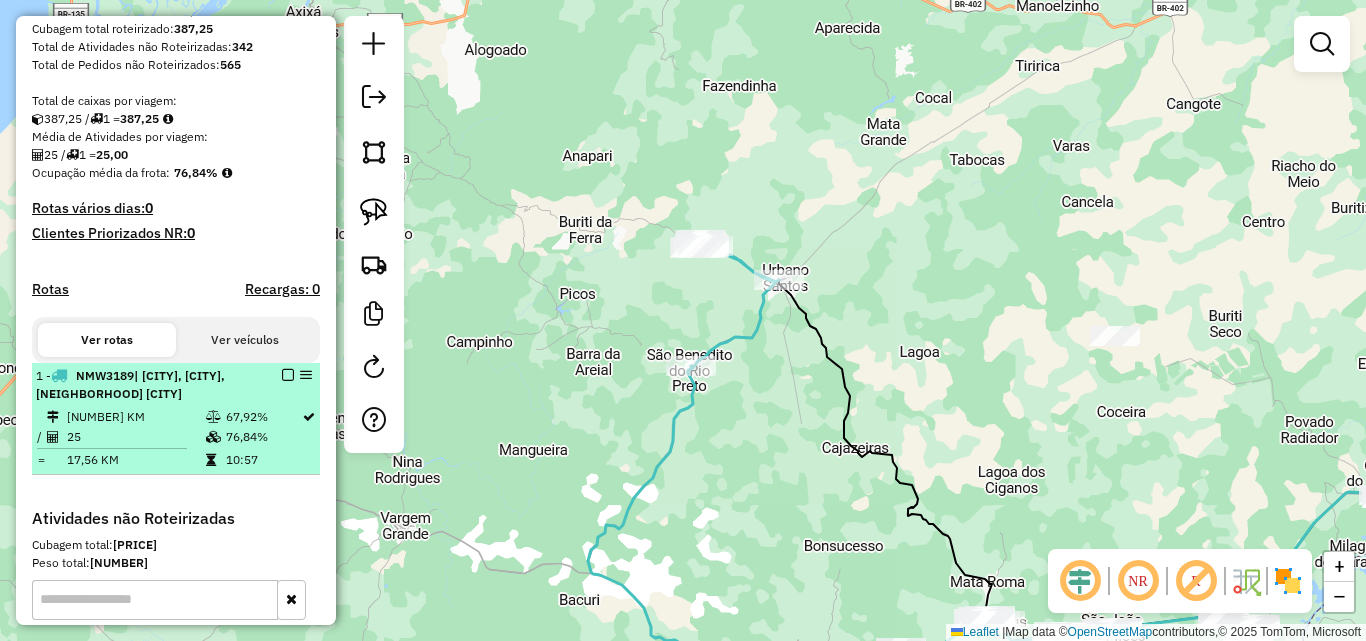scroll, scrollTop: 400, scrollLeft: 0, axis: vertical 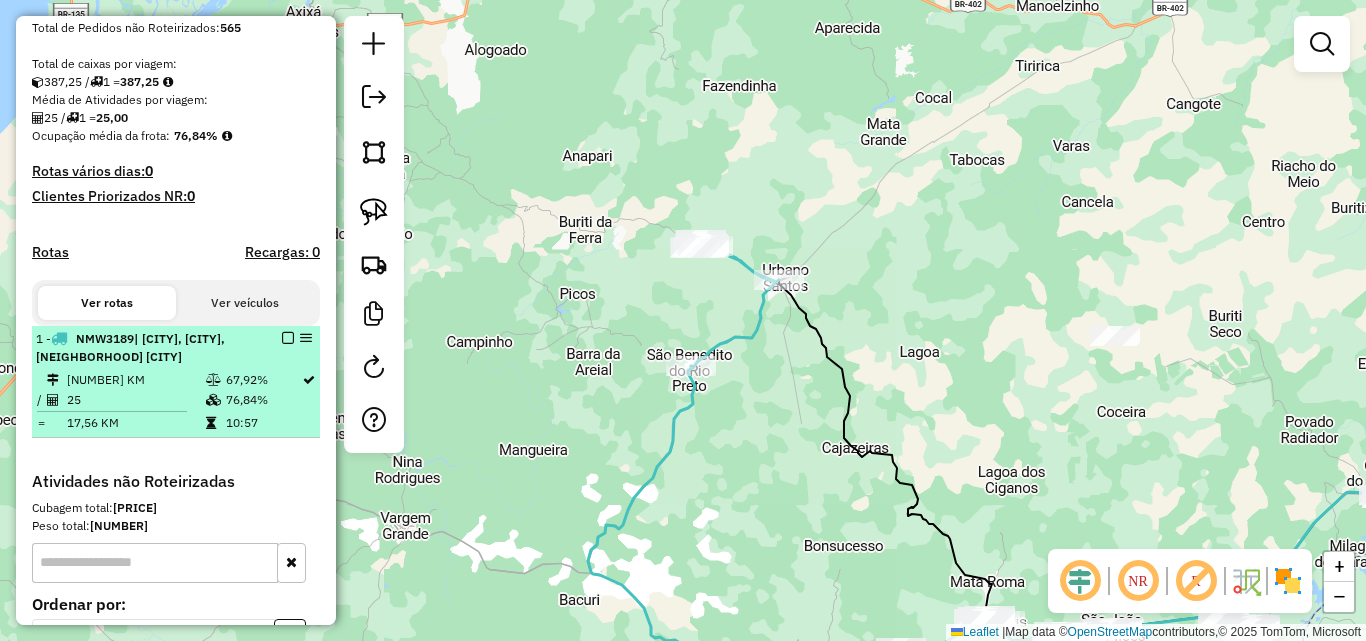 click at bounding box center [288, 338] 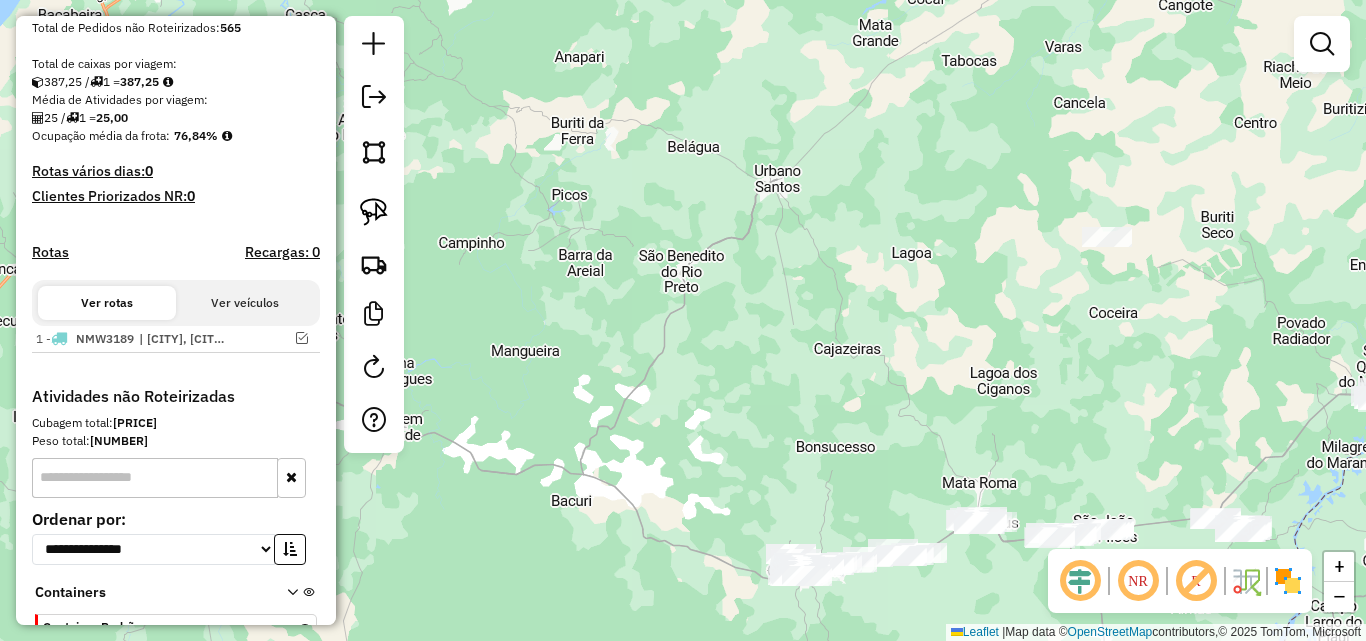 drag, startPoint x: 710, startPoint y: 459, endPoint x: 665, endPoint y: 167, distance: 295.4471 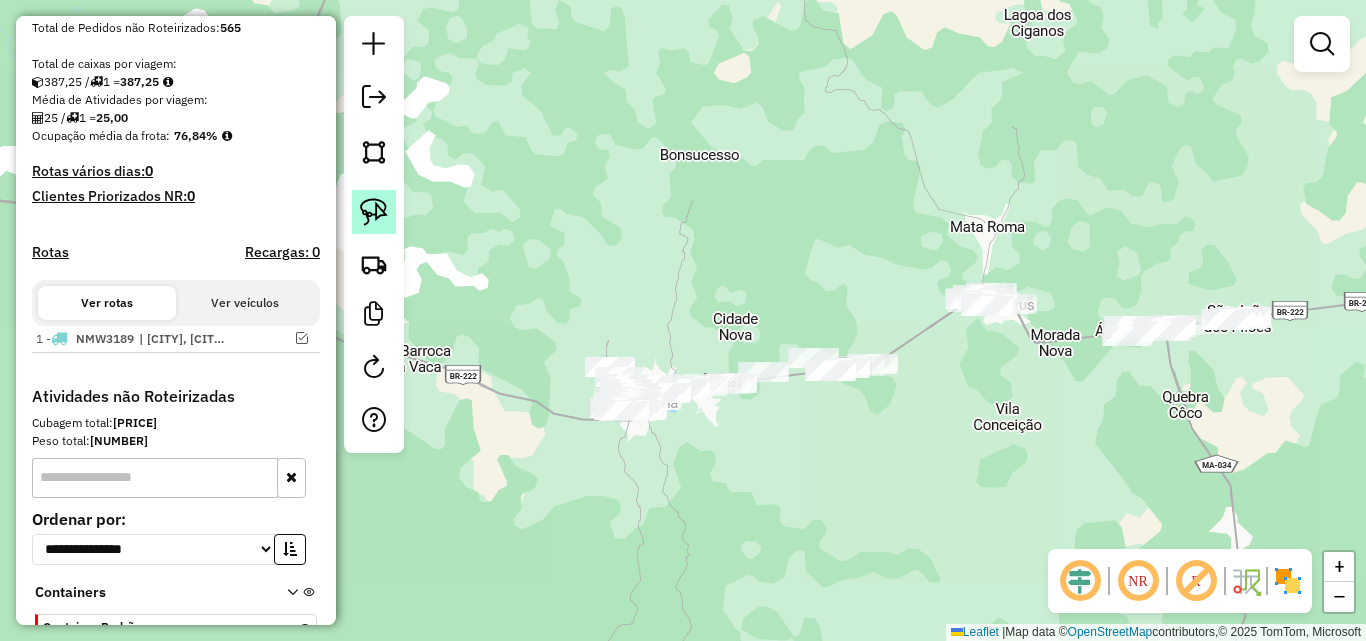 click 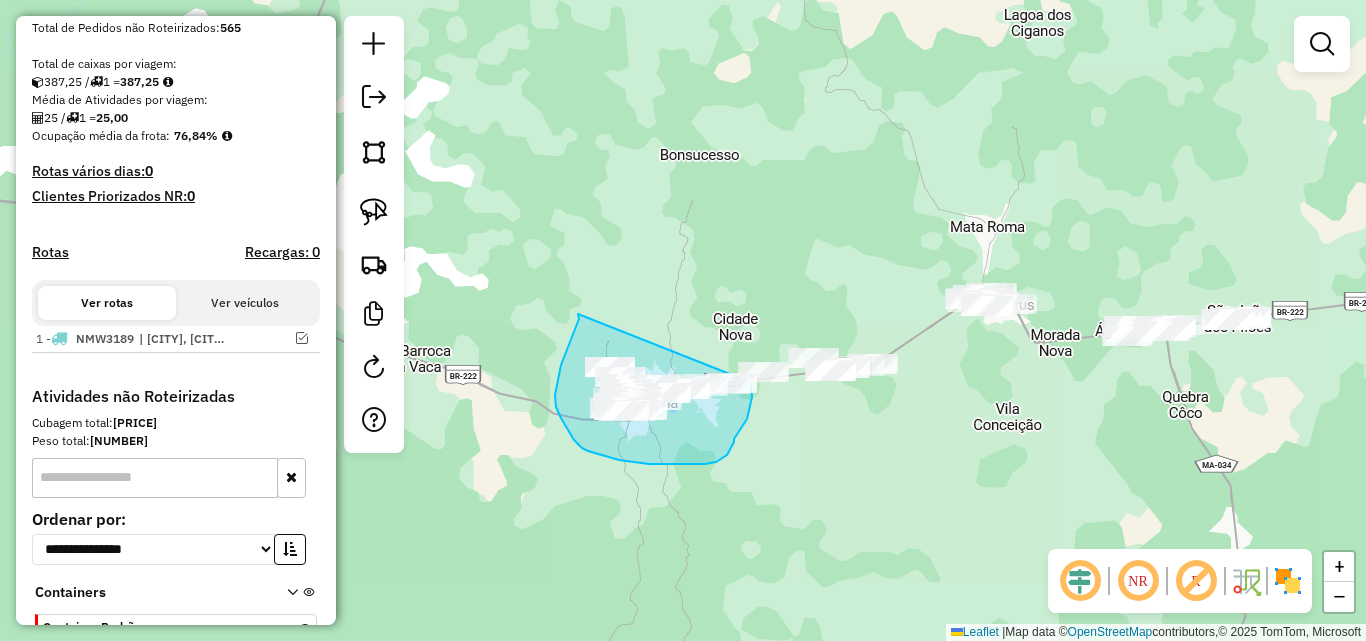 click on "Janela de atendimento Grade de atendimento Capacidade Transportadoras Veículos Cliente Pedidos  Rotas Selecione os dias de semana para filtrar as janelas de atendimento  Seg   Ter   Qua   Qui   Sex   Sáb   Dom  Informe o período da janela de atendimento: De: Até:  Filtrar exatamente a janela do cliente  Considerar janela de atendimento padrão  Selecione os dias de semana para filtrar as grades de atendimento  Seg   Ter   Qua   Qui   Sex   Sáb   Dom   Considerar clientes sem dia de atendimento cadastrado  Clientes fora do dia de atendimento selecionado Filtrar as atividades entre os valores definidos abaixo:  Peso mínimo:   Peso máximo:   Cubagem mínima:   Cubagem máxima:   De:   Até:  Filtrar as atividades entre o tempo de atendimento definido abaixo:  De:   Até:   Considerar capacidade total dos clientes não roteirizados Transportadora: Selecione um ou mais itens Tipo de veículo: Selecione um ou mais itens Veículo: Selecione um ou mais itens Motorista: Selecione um ou mais itens Nome: Rótulo:" 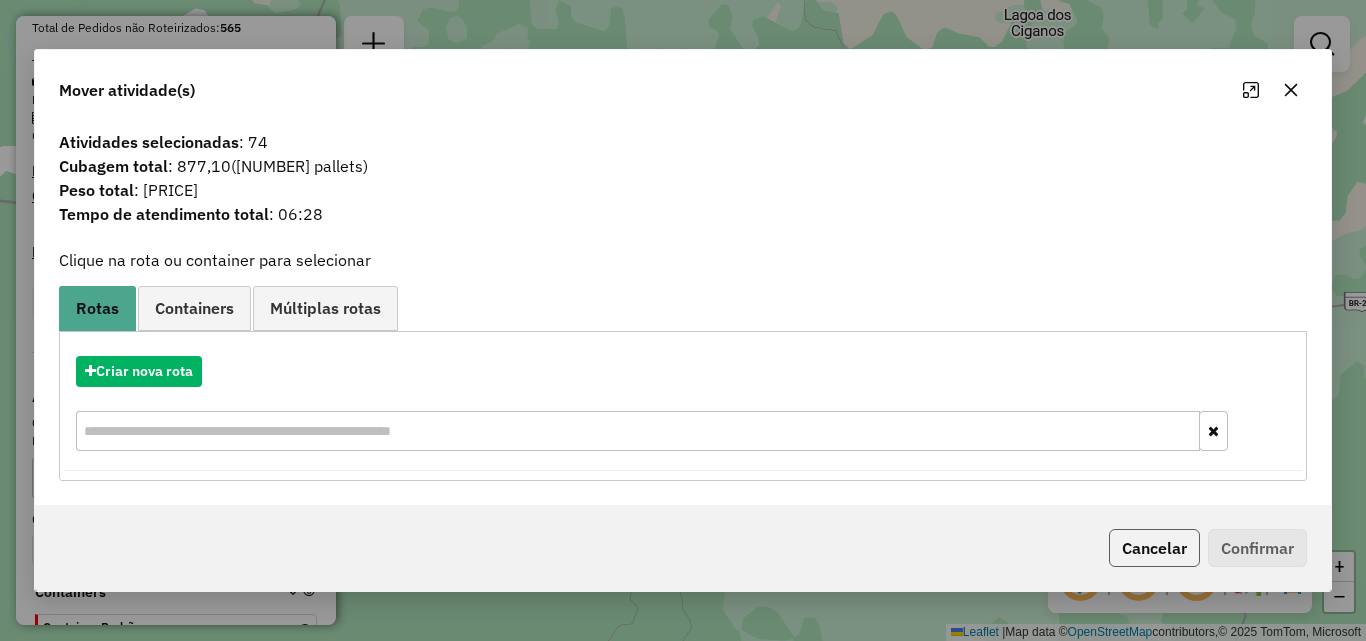 click on "Cancelar" 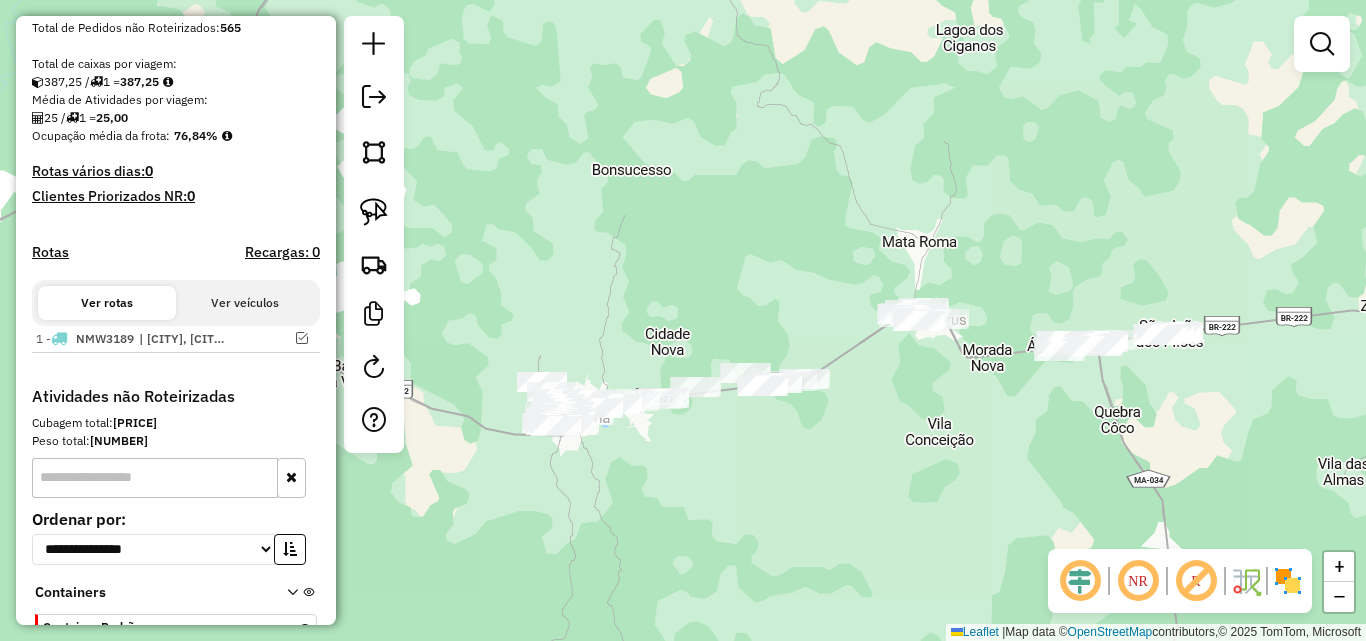 drag, startPoint x: 904, startPoint y: 458, endPoint x: 892, endPoint y: 460, distance: 12.165525 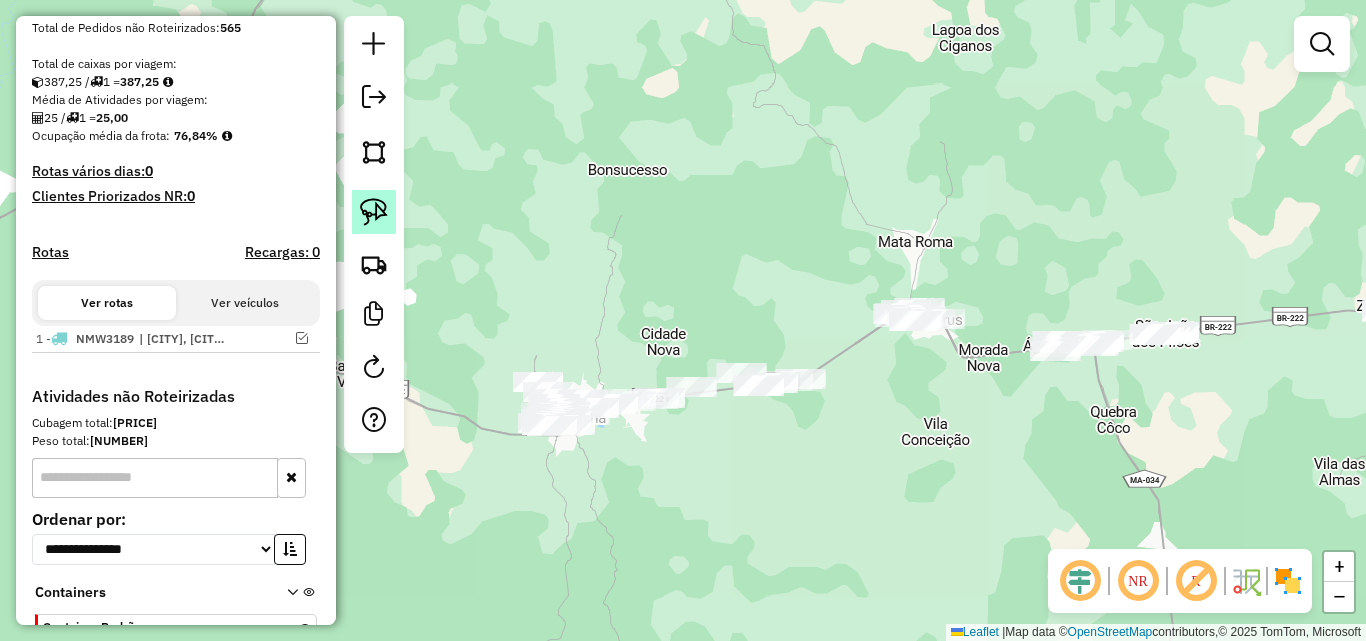 click 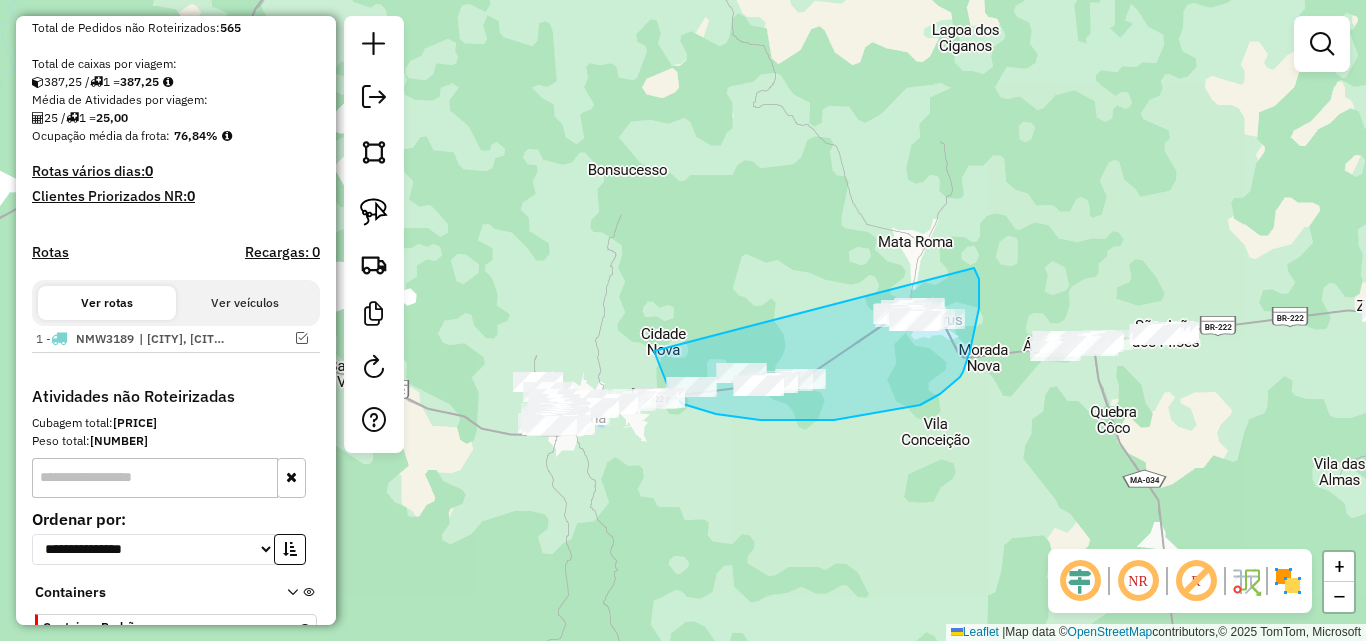 drag, startPoint x: 654, startPoint y: 351, endPoint x: 974, endPoint y: 268, distance: 330.58887 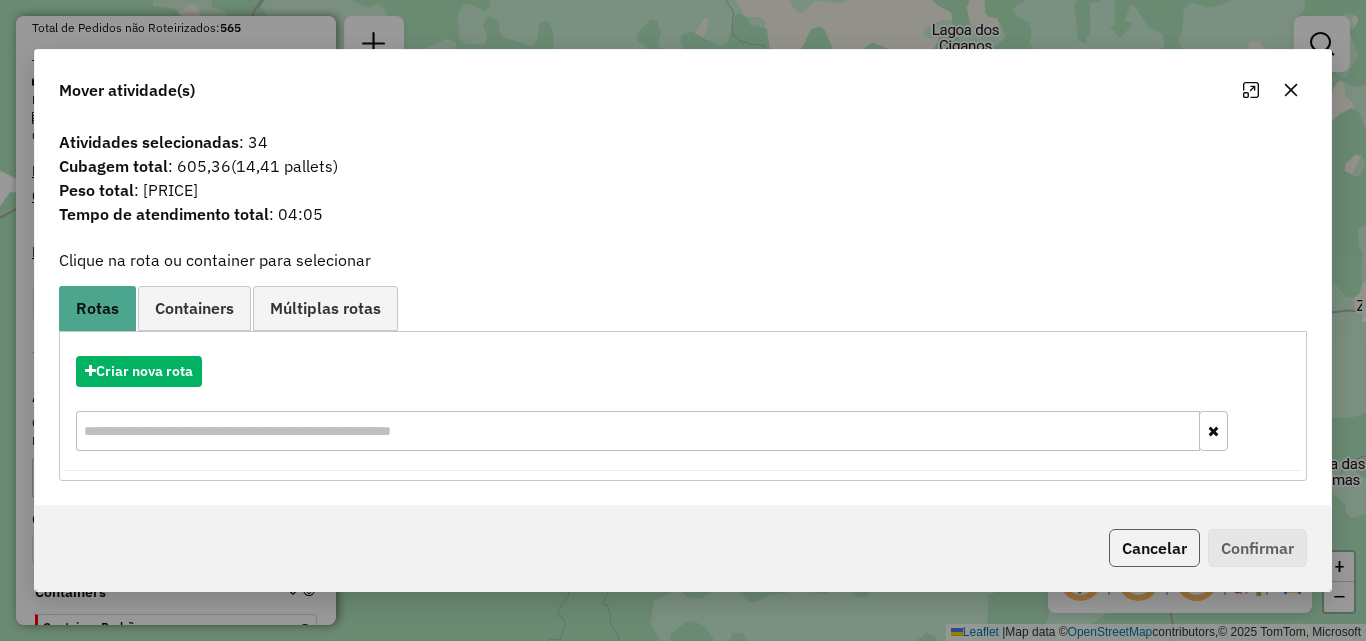 click on "Cancelar" 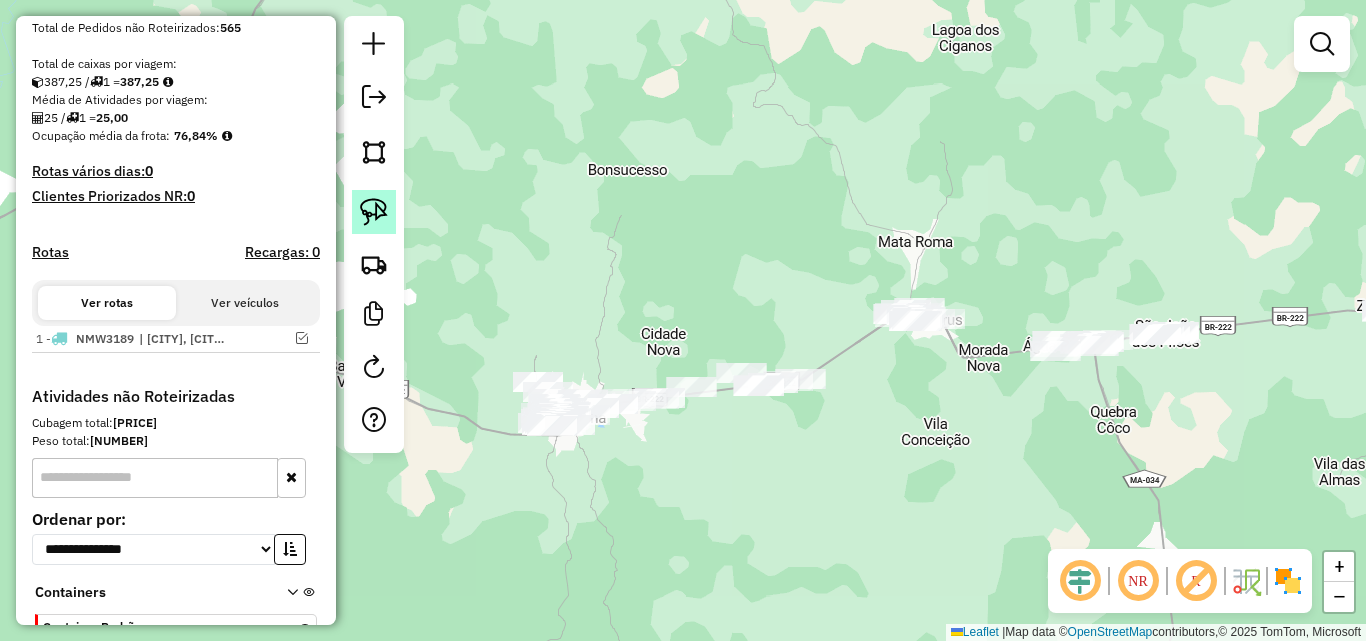 click 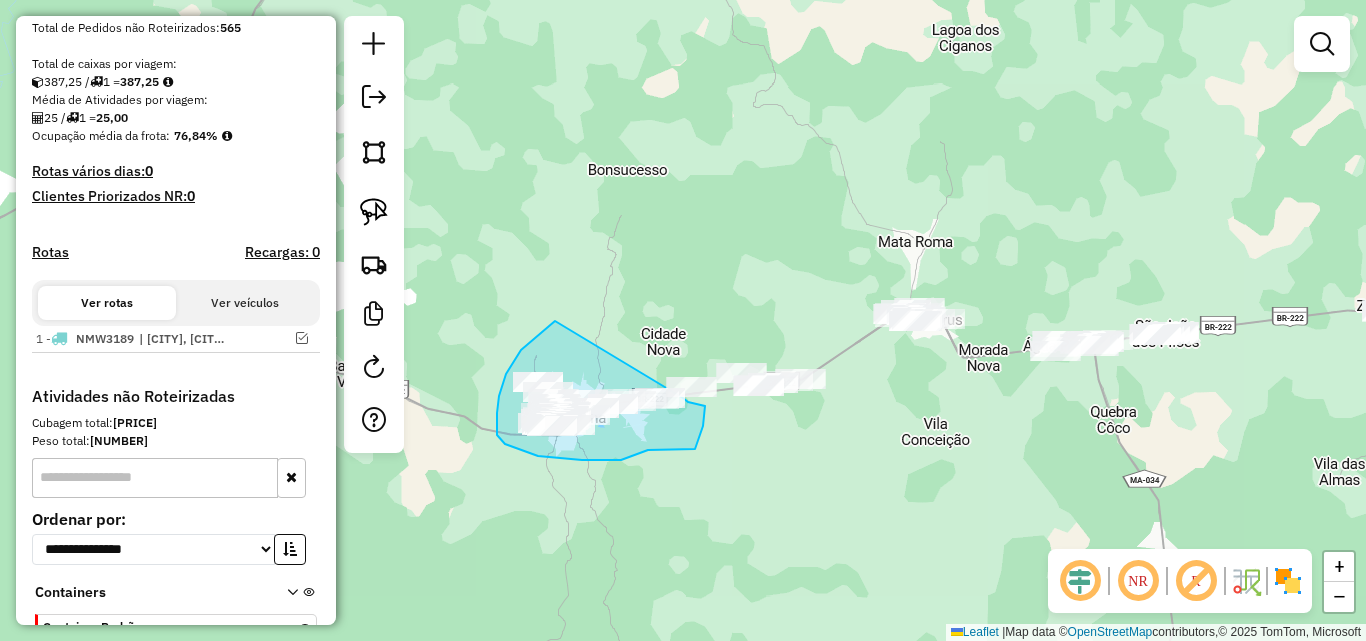 click on "Janela de atendimento Grade de atendimento Capacidade Transportadoras Veículos Cliente Pedidos  Rotas Selecione os dias de semana para filtrar as janelas de atendimento  Seg   Ter   Qua   Qui   Sex   Sáb   Dom  Informe o período da janela de atendimento: De: Até:  Filtrar exatamente a janela do cliente  Considerar janela de atendimento padrão  Selecione os dias de semana para filtrar as grades de atendimento  Seg   Ter   Qua   Qui   Sex   Sáb   Dom   Considerar clientes sem dia de atendimento cadastrado  Clientes fora do dia de atendimento selecionado Filtrar as atividades entre os valores definidos abaixo:  Peso mínimo:   Peso máximo:   Cubagem mínima:   Cubagem máxima:   De:   Até:  Filtrar as atividades entre o tempo de atendimento definido abaixo:  De:   Até:   Considerar capacidade total dos clientes não roteirizados Transportadora: Selecione um ou mais itens Tipo de veículo: Selecione um ou mais itens Veículo: Selecione um ou mais itens Motorista: Selecione um ou mais itens Nome: Rótulo:" 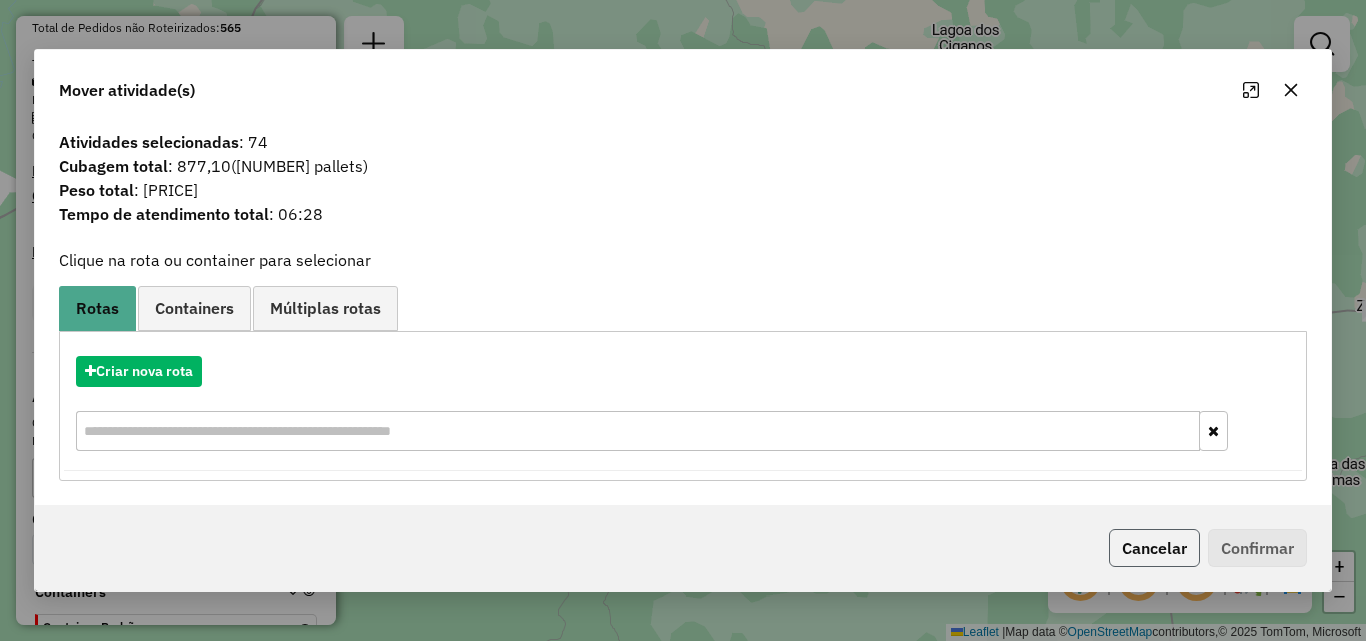 click on "Cancelar" 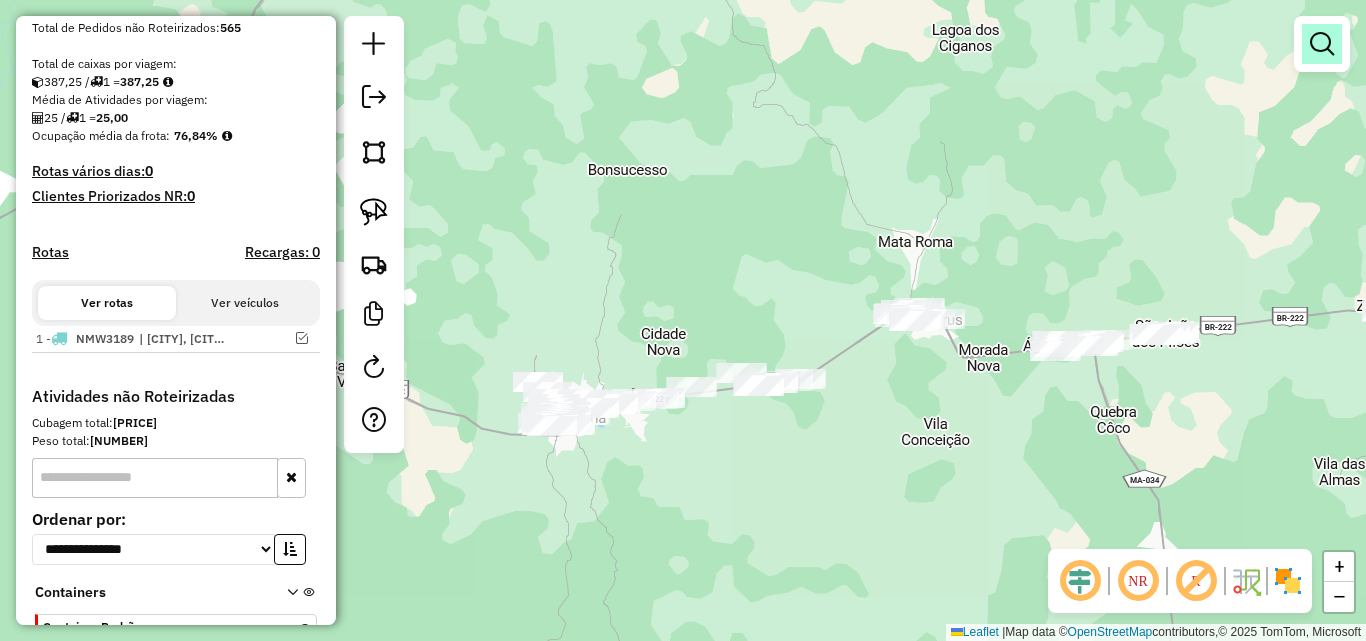 click at bounding box center (1322, 44) 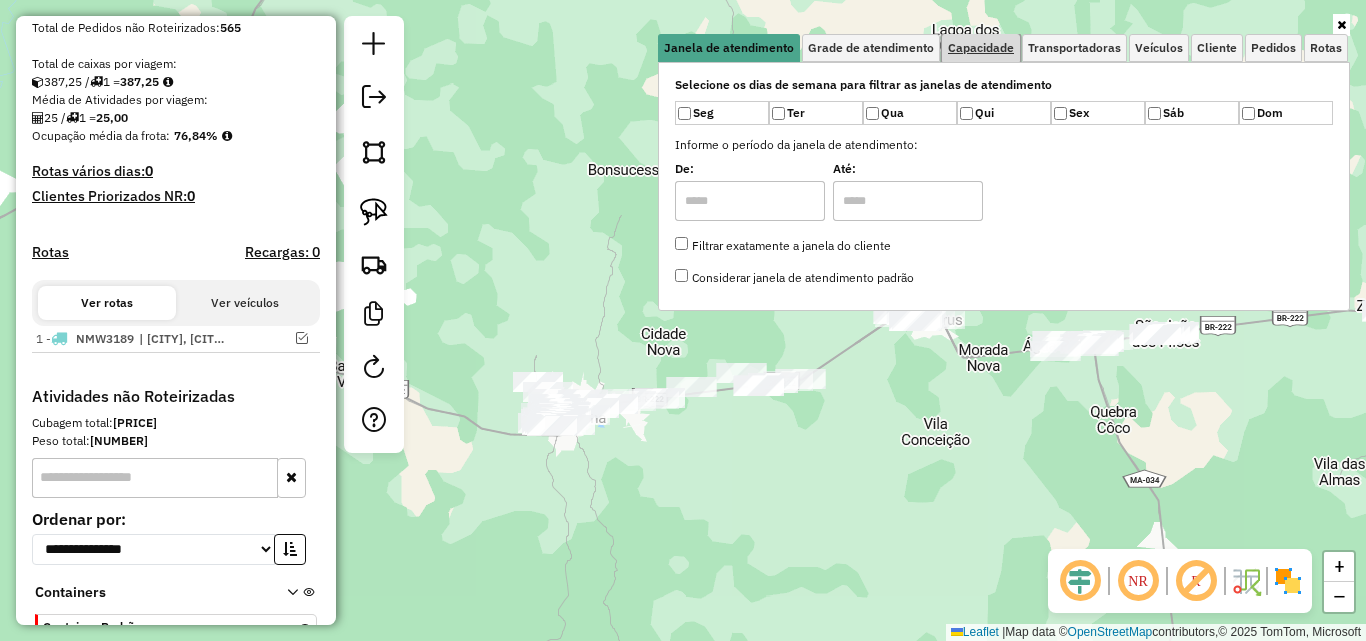 click on "Capacidade" at bounding box center [981, 48] 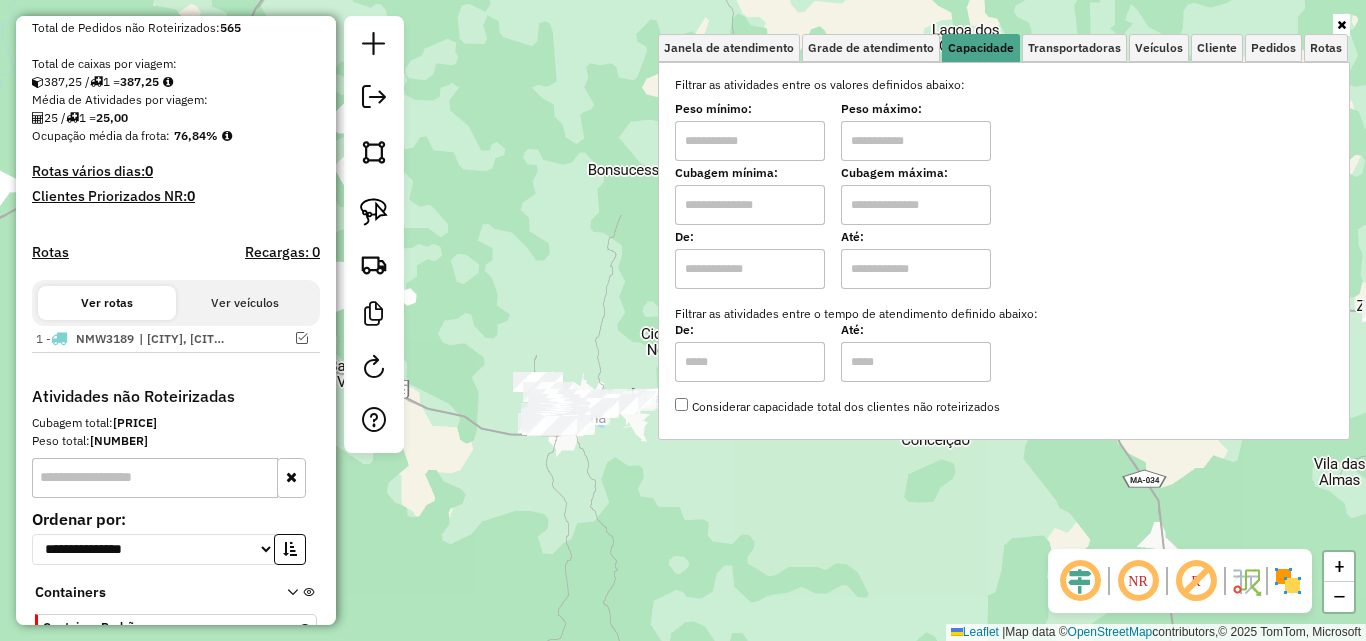 click at bounding box center (750, 205) 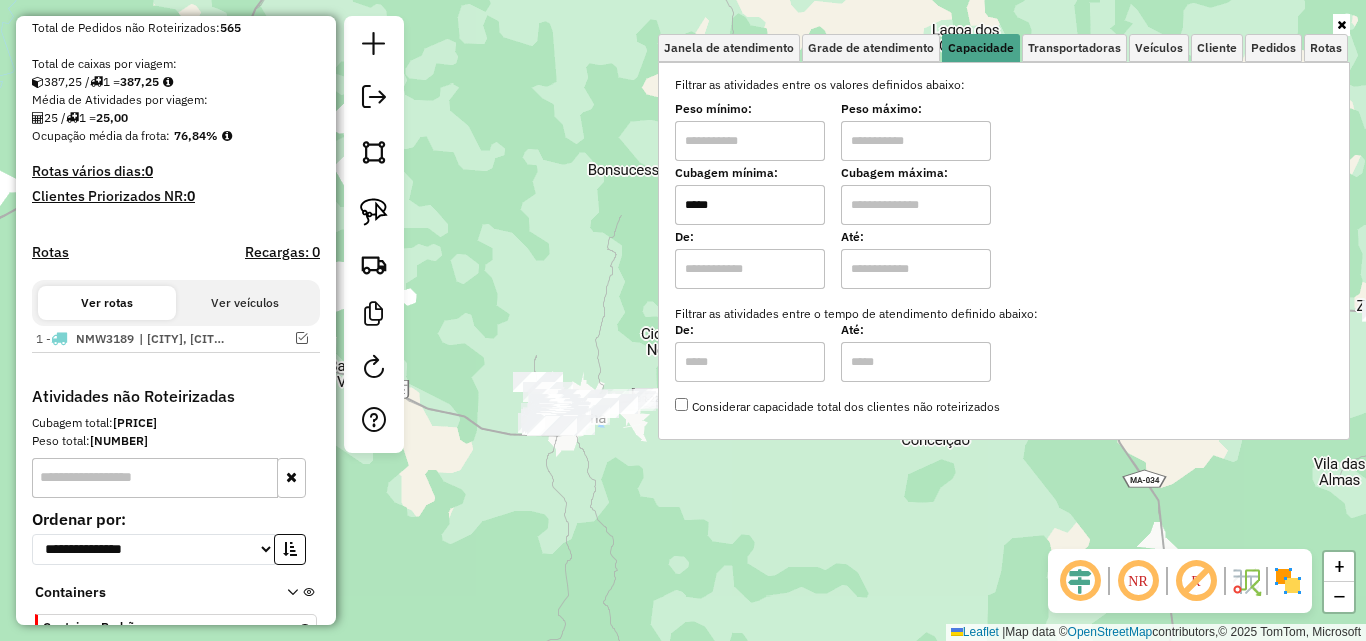 type on "*****" 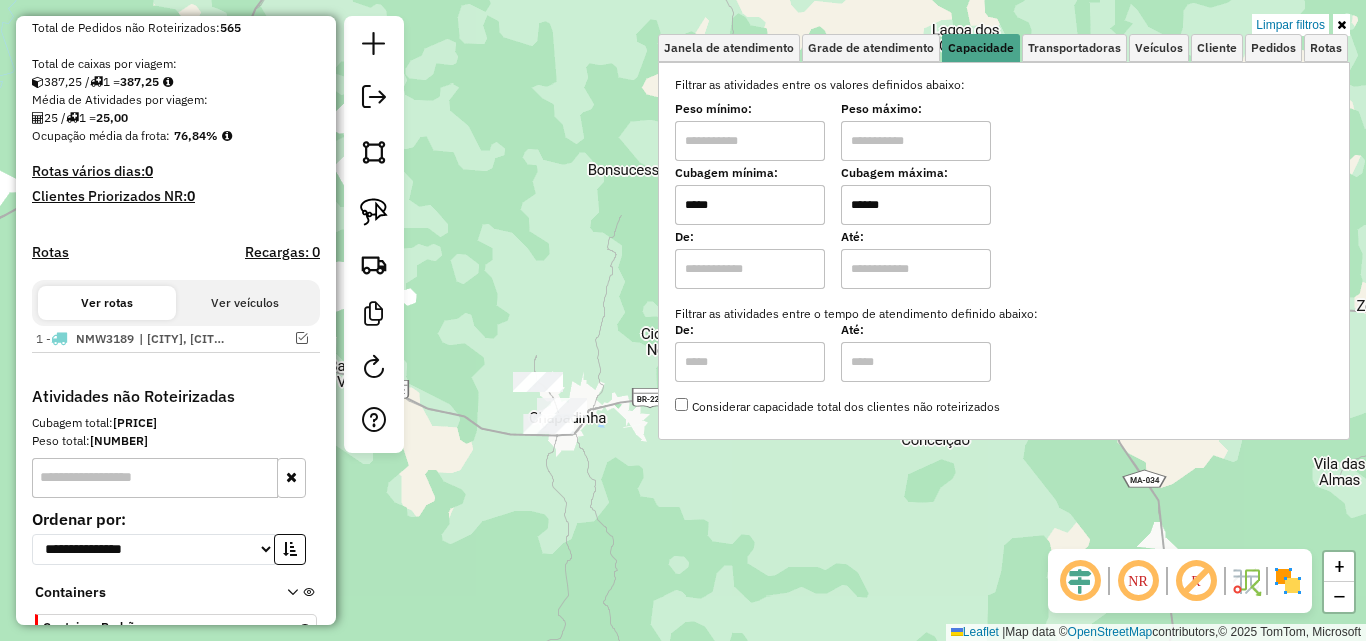 type on "******" 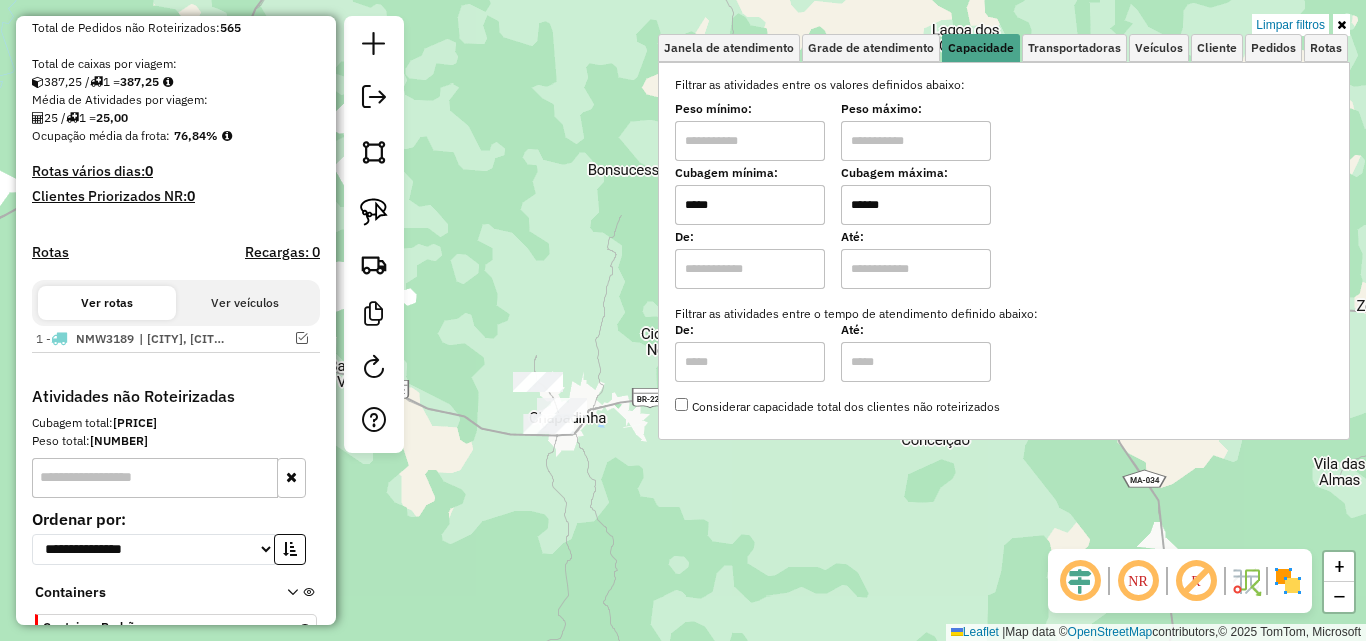 click on "Limpar filtros Janela de atendimento Grade de atendimento Capacidade Transportadoras Veículos Cliente Pedidos  Rotas Selecione os dias de semana para filtrar as janelas de atendimento  Seg   Ter   Qua   Qui   Sex   Sáb   Dom  Informe o período da janela de atendimento: De: Até:  Filtrar exatamente a janela do cliente  Considerar janela de atendimento padrão  Selecione os dias de semana para filtrar as grades de atendimento  Seg   Ter   Qua   Qui   Sex   Sáb   Dom   Considerar clientes sem dia de atendimento cadastrado  Clientes fora do dia de atendimento selecionado Filtrar as atividades entre os valores definidos abaixo:  Peso mínimo:   Peso máximo:   Cubagem mínima:  *****  Cubagem máxima:  ******  De:   Até:  Filtrar as atividades entre o tempo de atendimento definido abaixo:  De:   Até:   Considerar capacidade total dos clientes não roteirizados Transportadora: Selecione um ou mais itens Tipo de veículo: Selecione um ou mais itens Veículo: Selecione um ou mais itens Motorista: Nome: Setor:" 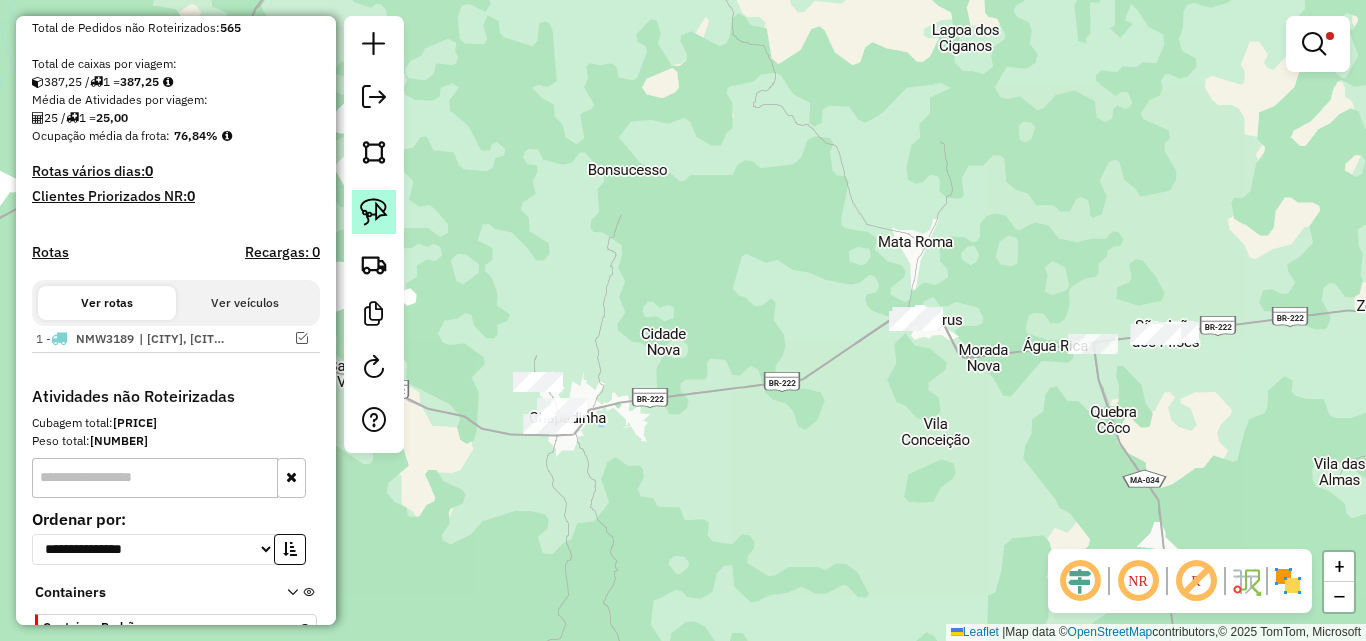click 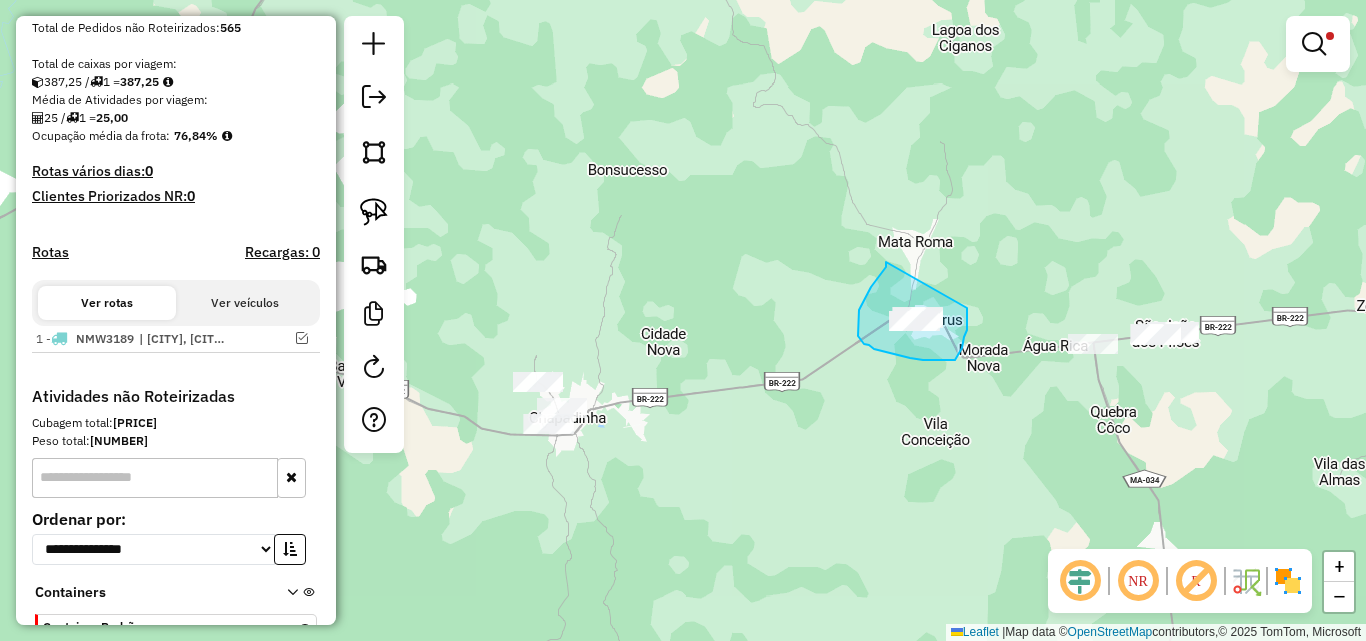 drag, startPoint x: 864, startPoint y: 299, endPoint x: 966, endPoint y: 307, distance: 102.31325 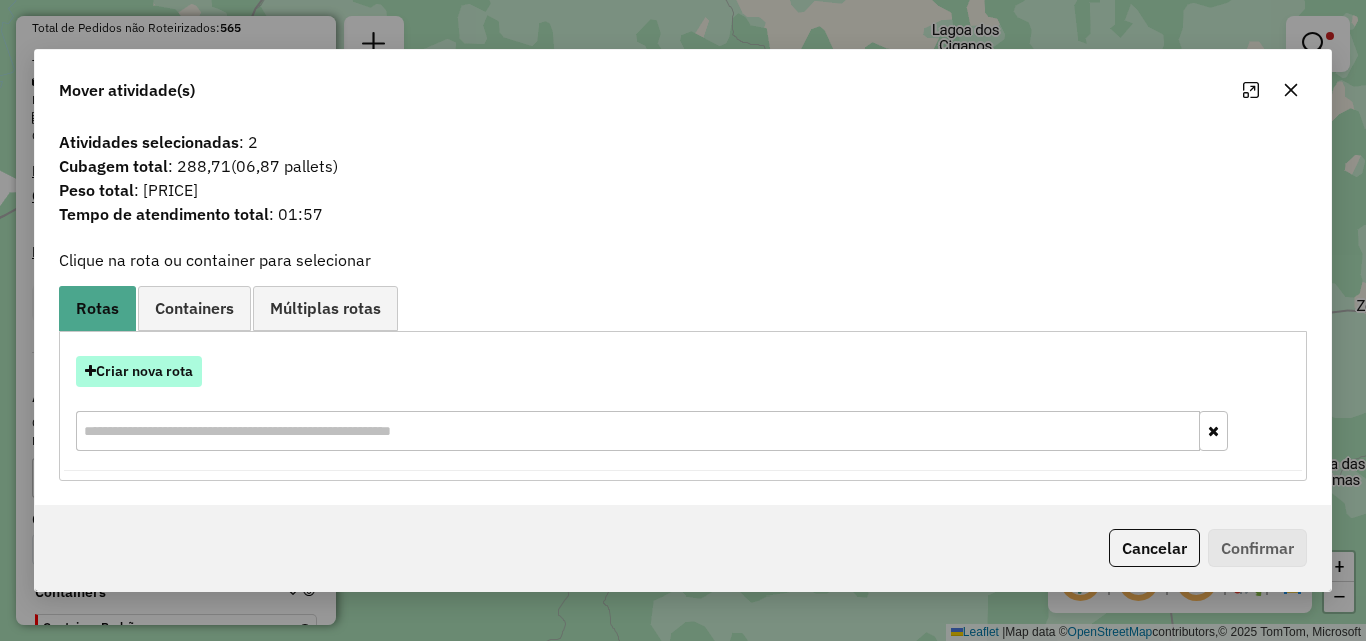 click on "Criar nova rota" at bounding box center (139, 371) 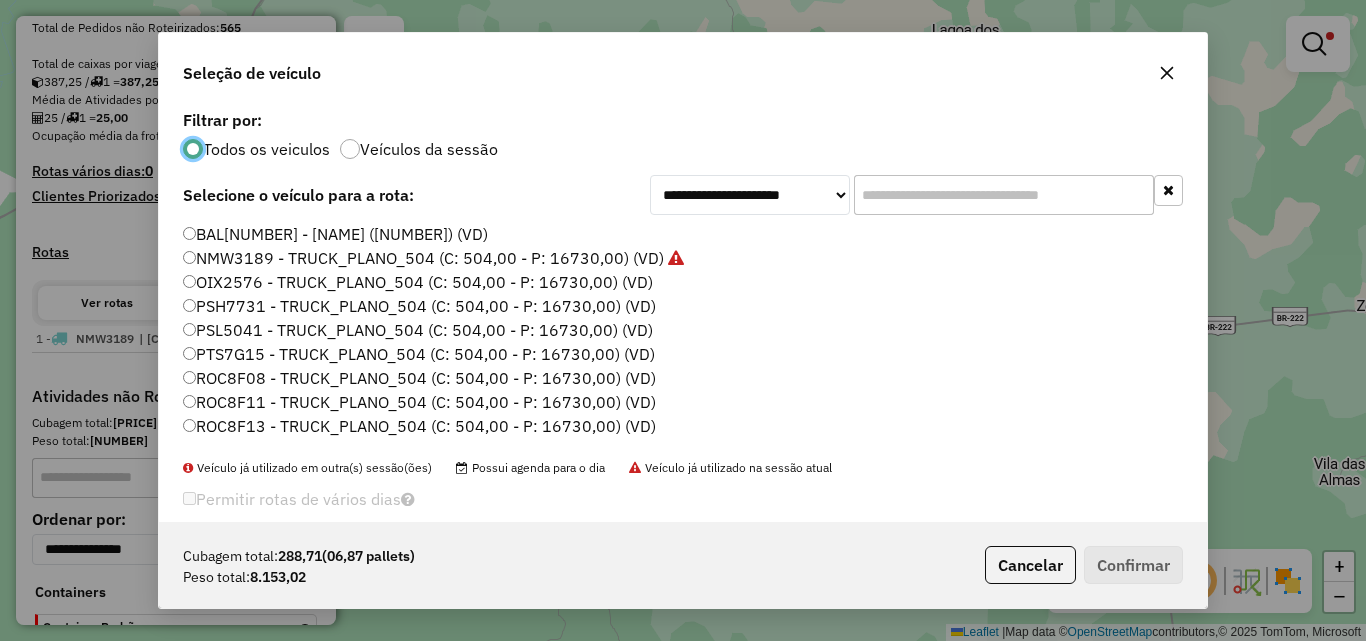 scroll, scrollTop: 11, scrollLeft: 6, axis: both 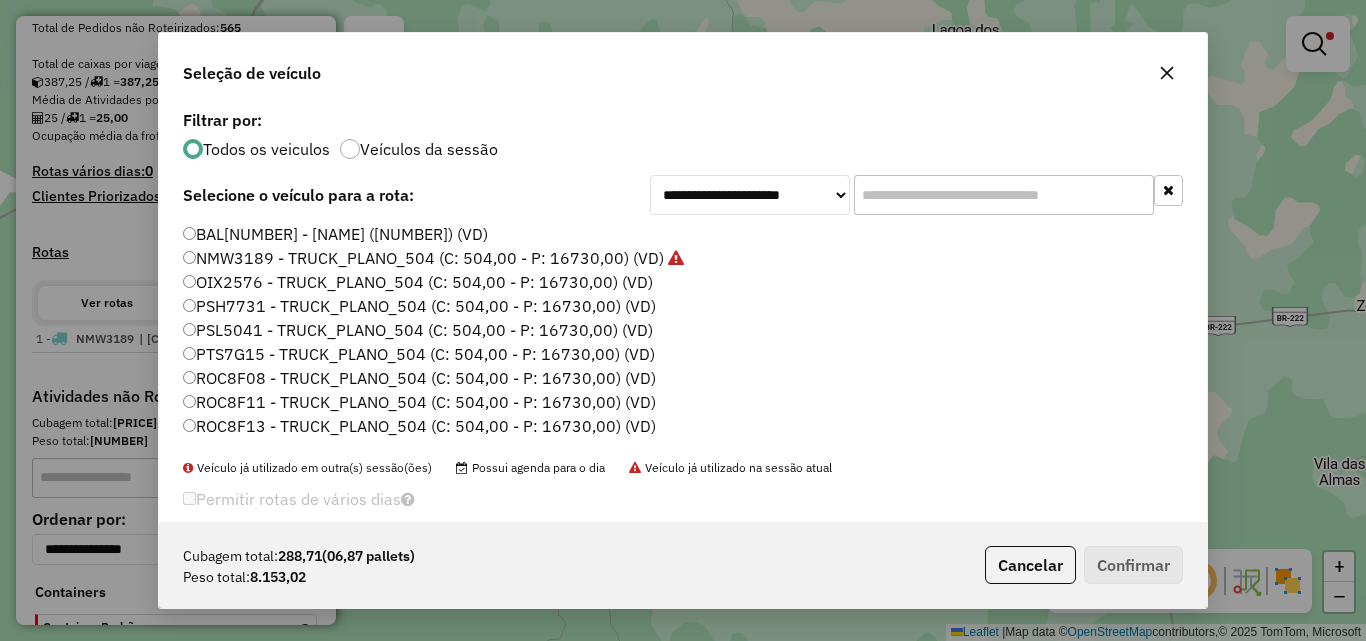 click on "OIX2576 - TRUCK_PLANO_504 (C: 504,00 - P: 16730,00) (VD)" 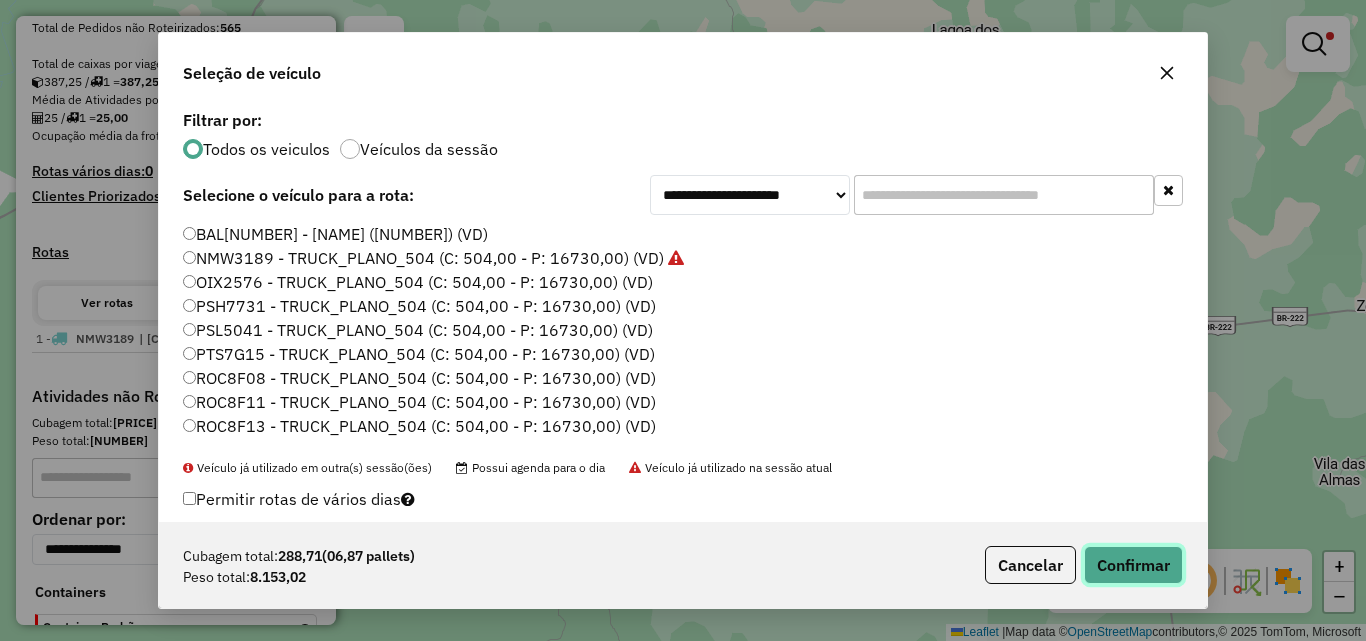 click on "Confirmar" 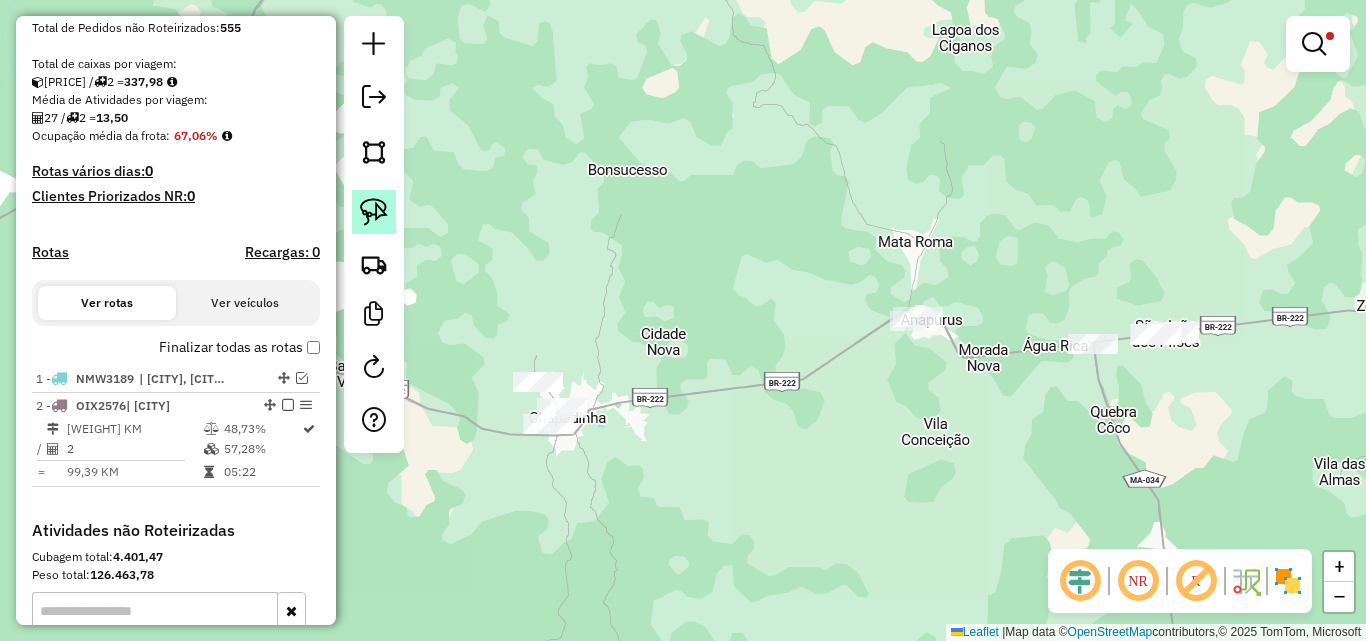 click 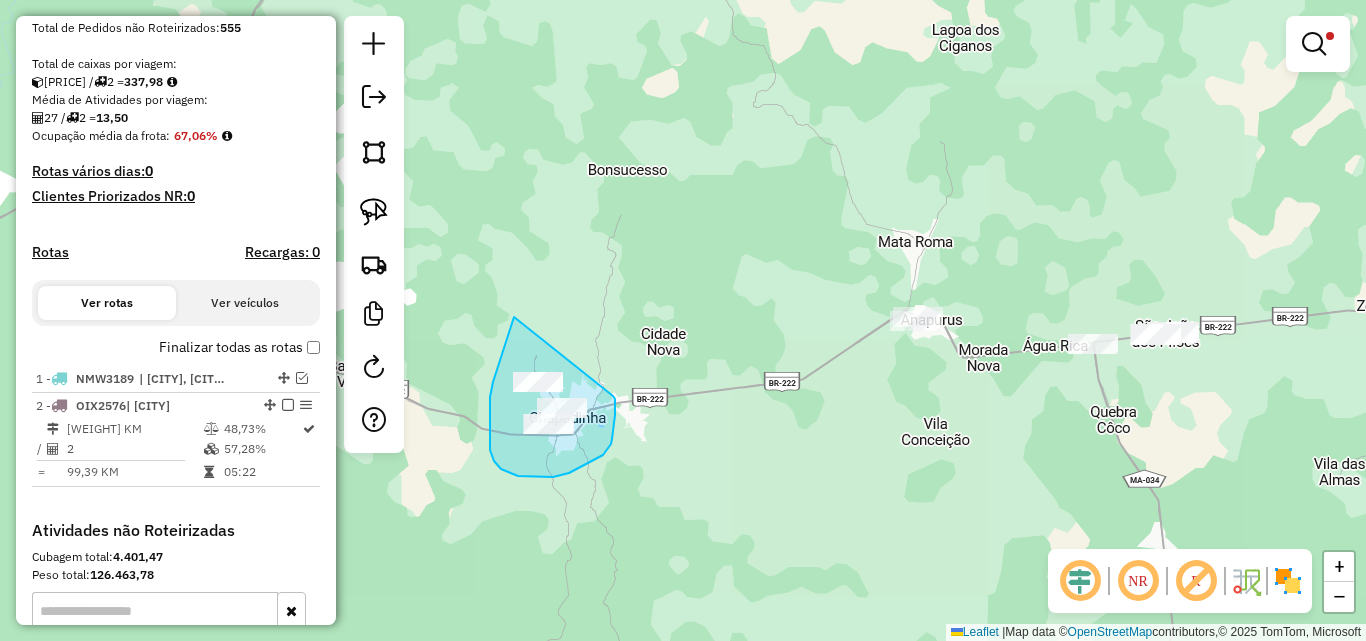 drag, startPoint x: 514, startPoint y: 317, endPoint x: 613, endPoint y: 396, distance: 126.65702 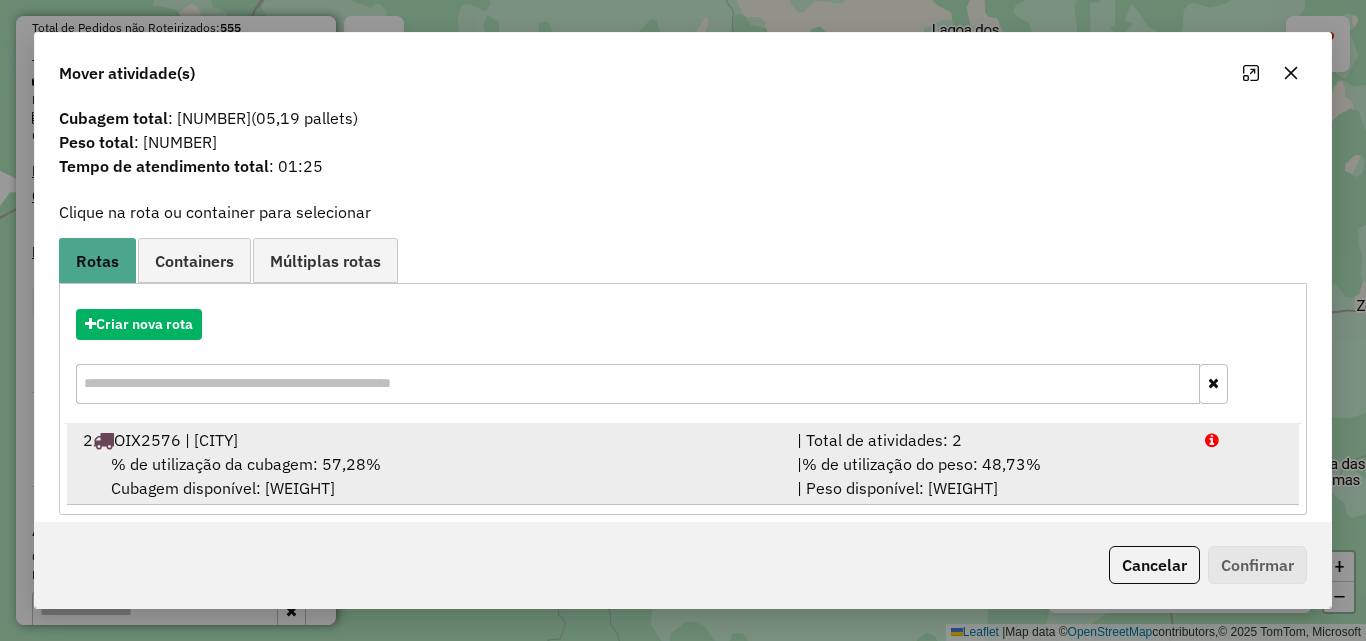 scroll, scrollTop: 48, scrollLeft: 0, axis: vertical 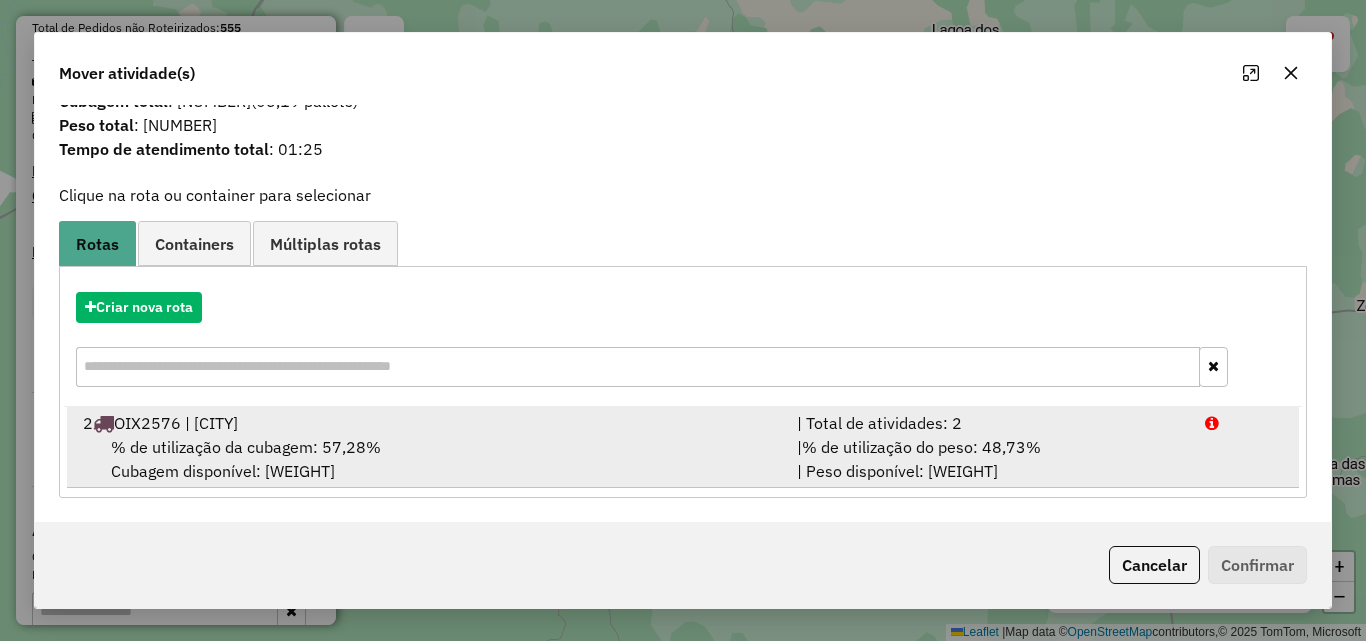 click on "% de utilização da cubagem: 57,28%  Cubagem disponível: [CUBAGE]" at bounding box center (428, 459) 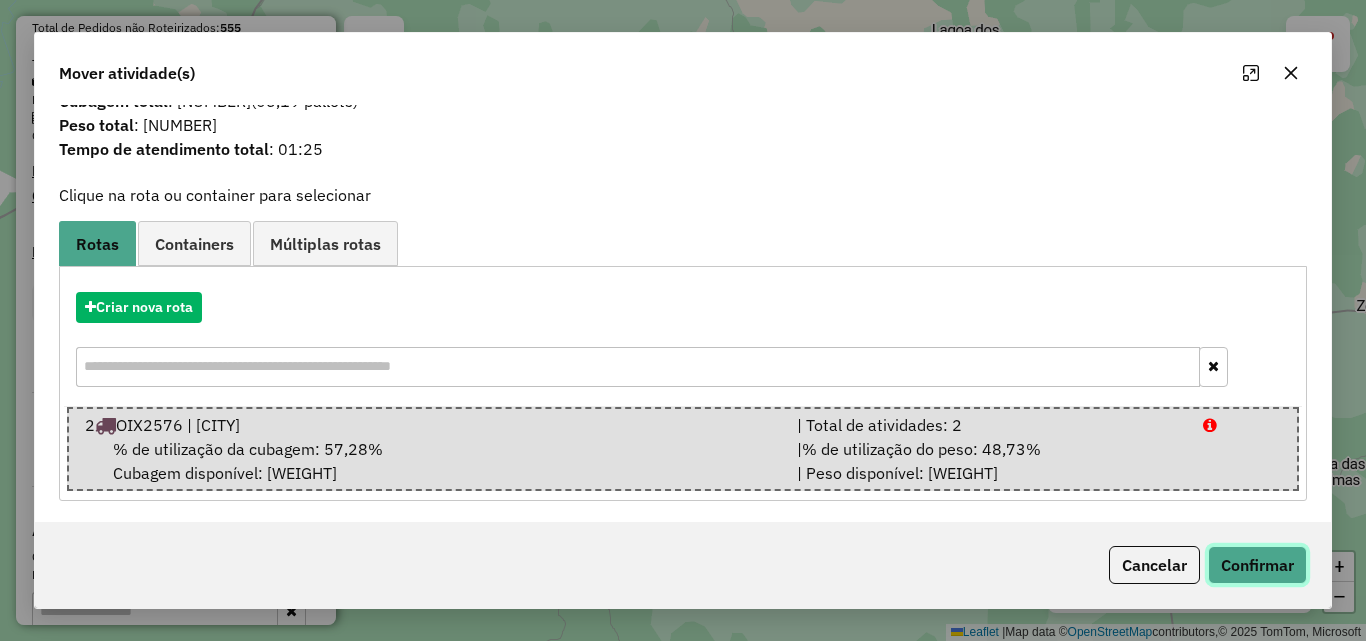 click on "Confirmar" 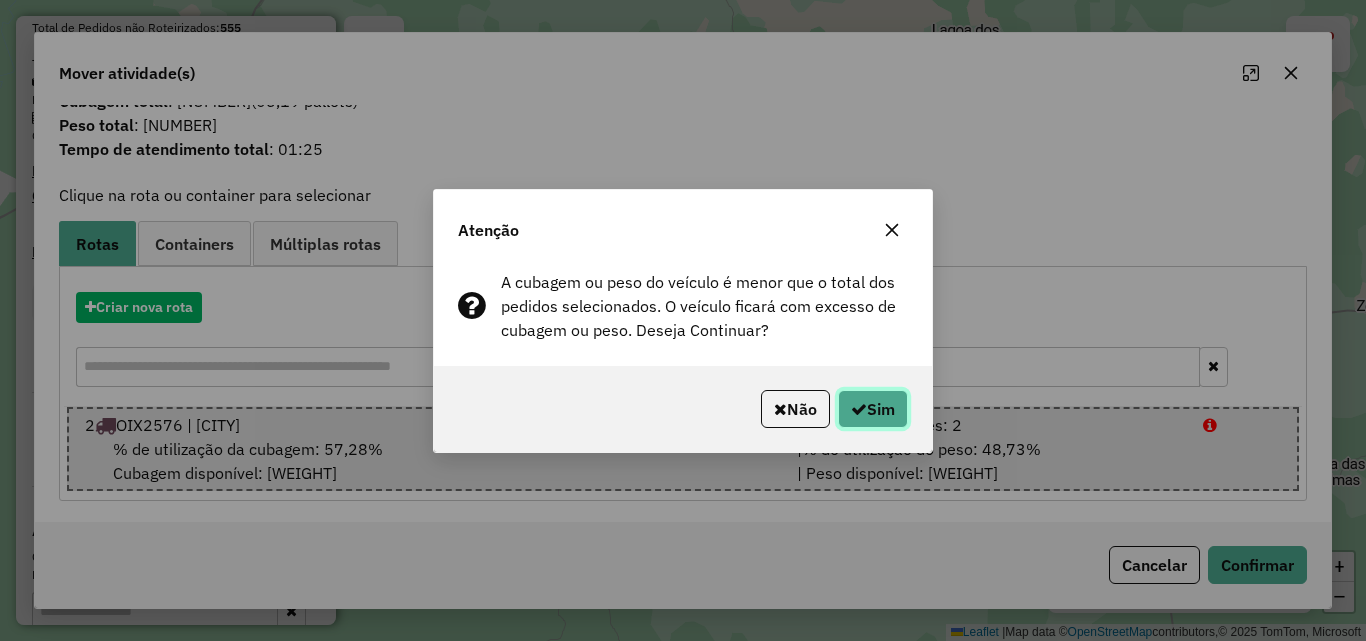 click on "Sim" 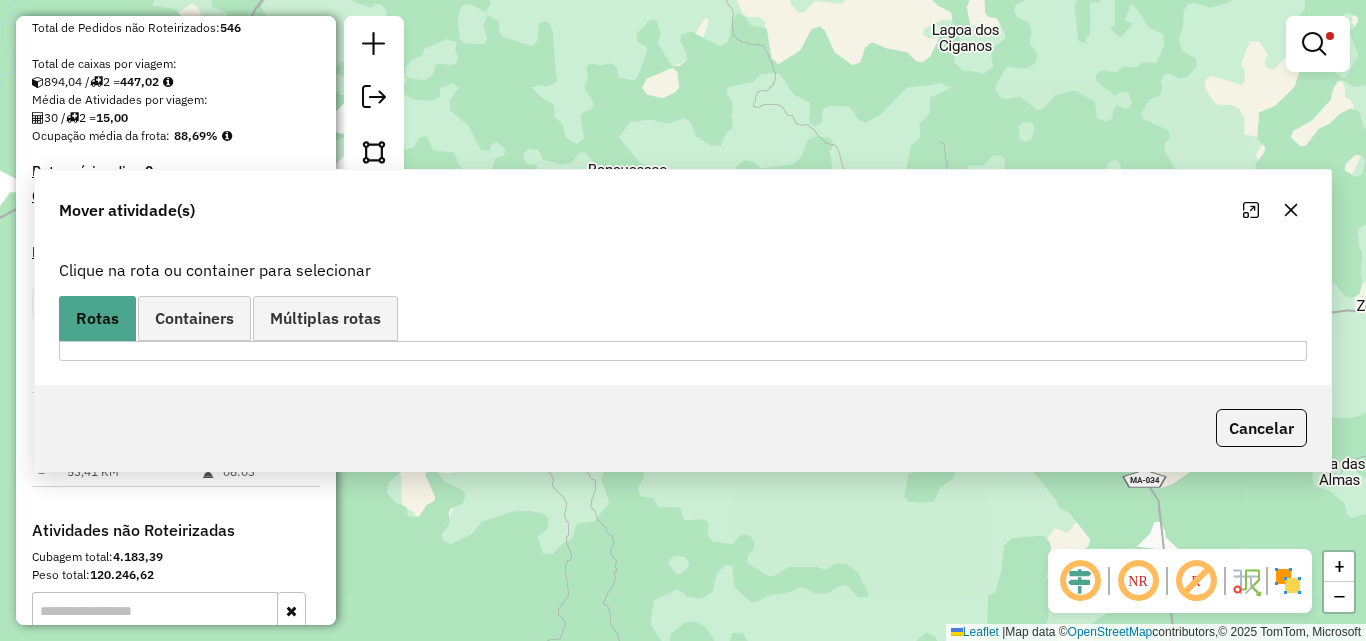 scroll, scrollTop: 0, scrollLeft: 0, axis: both 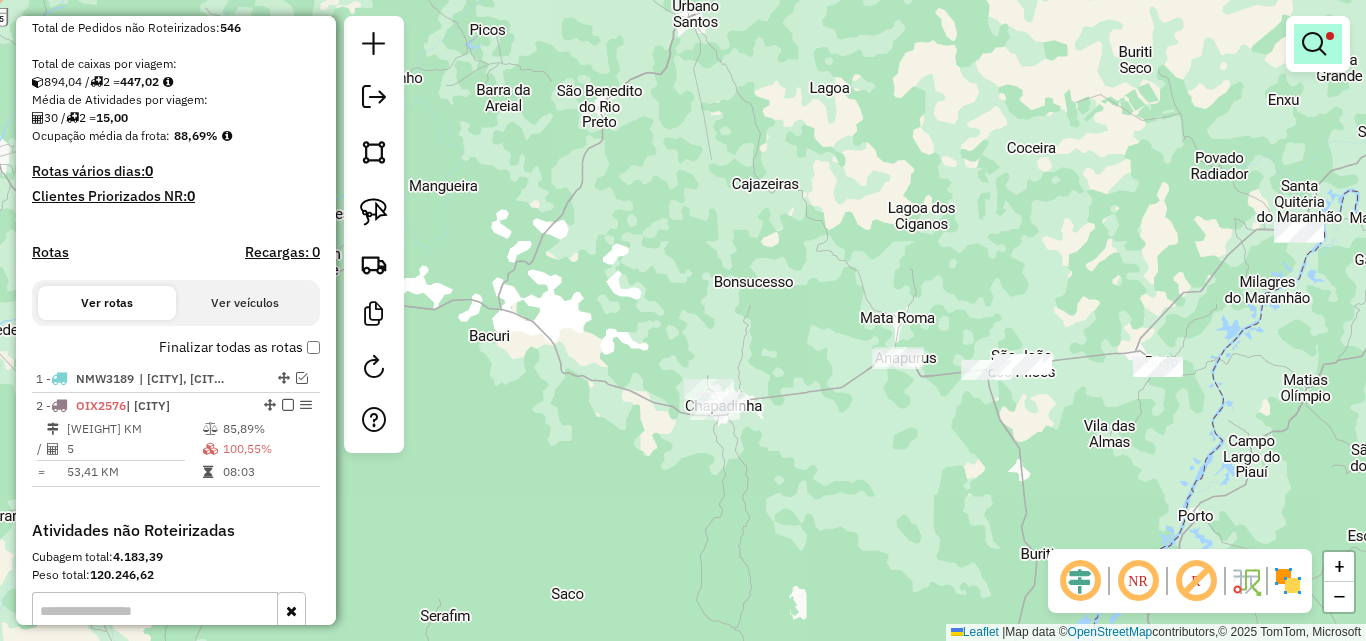 click at bounding box center [1314, 44] 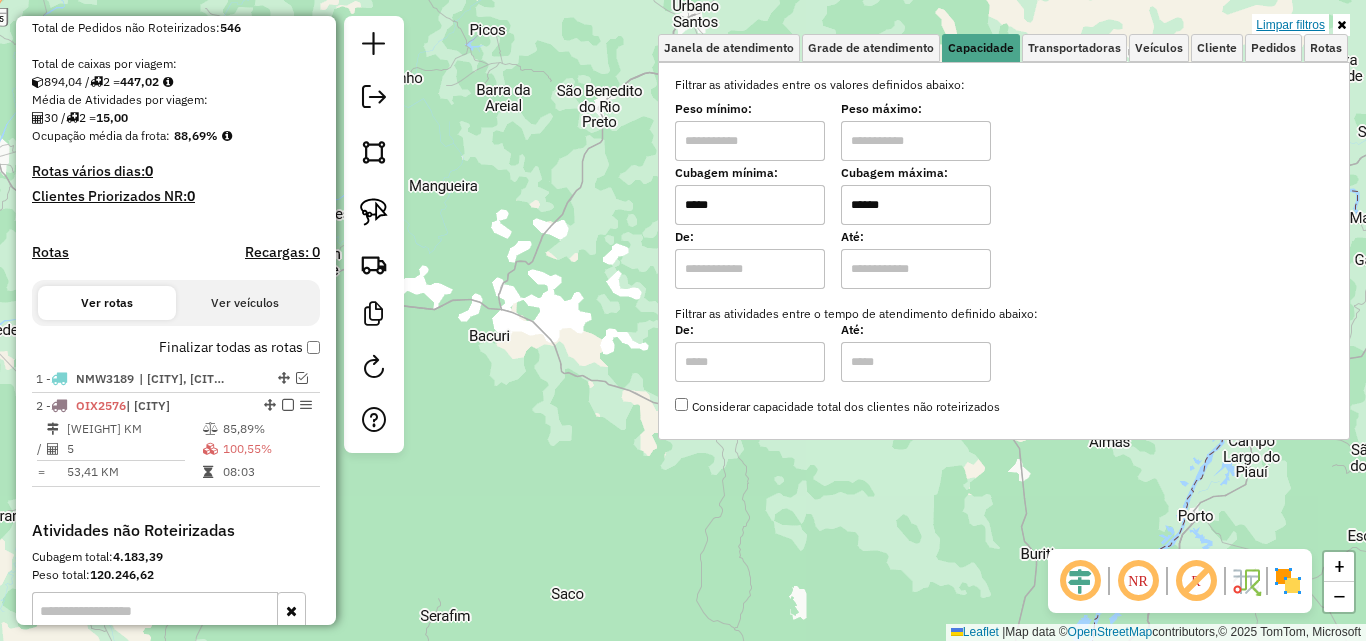 click on "Limpar filtros" at bounding box center [1290, 25] 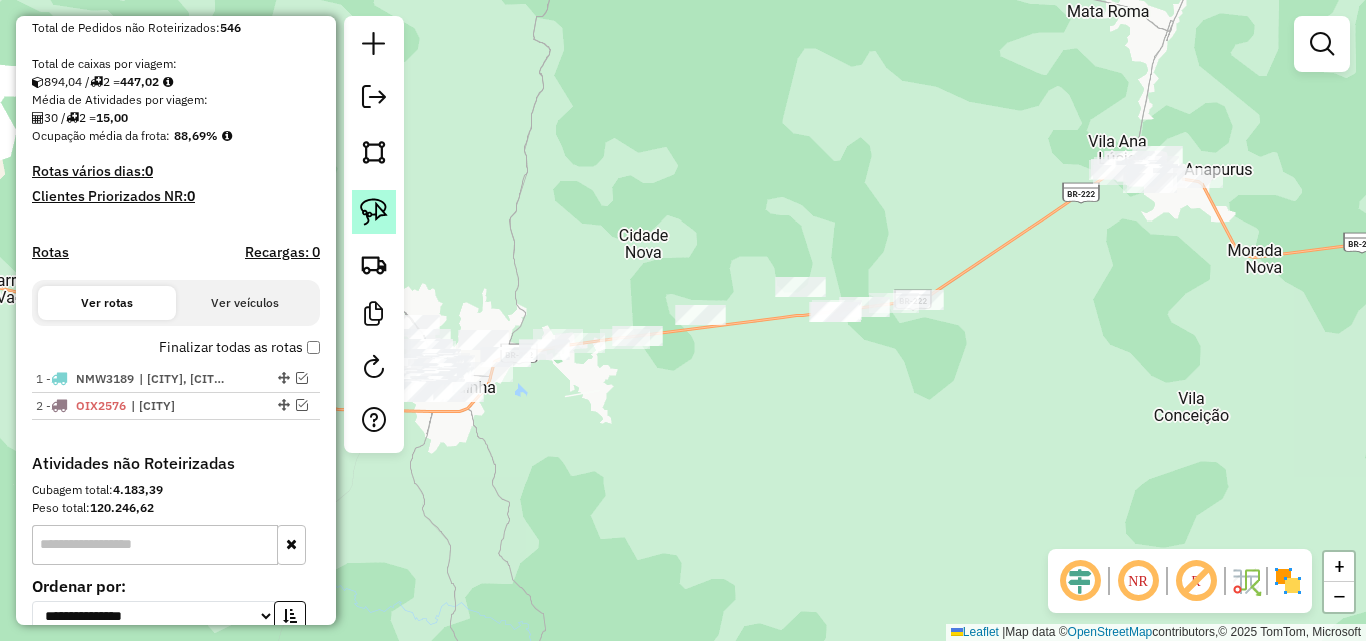 click 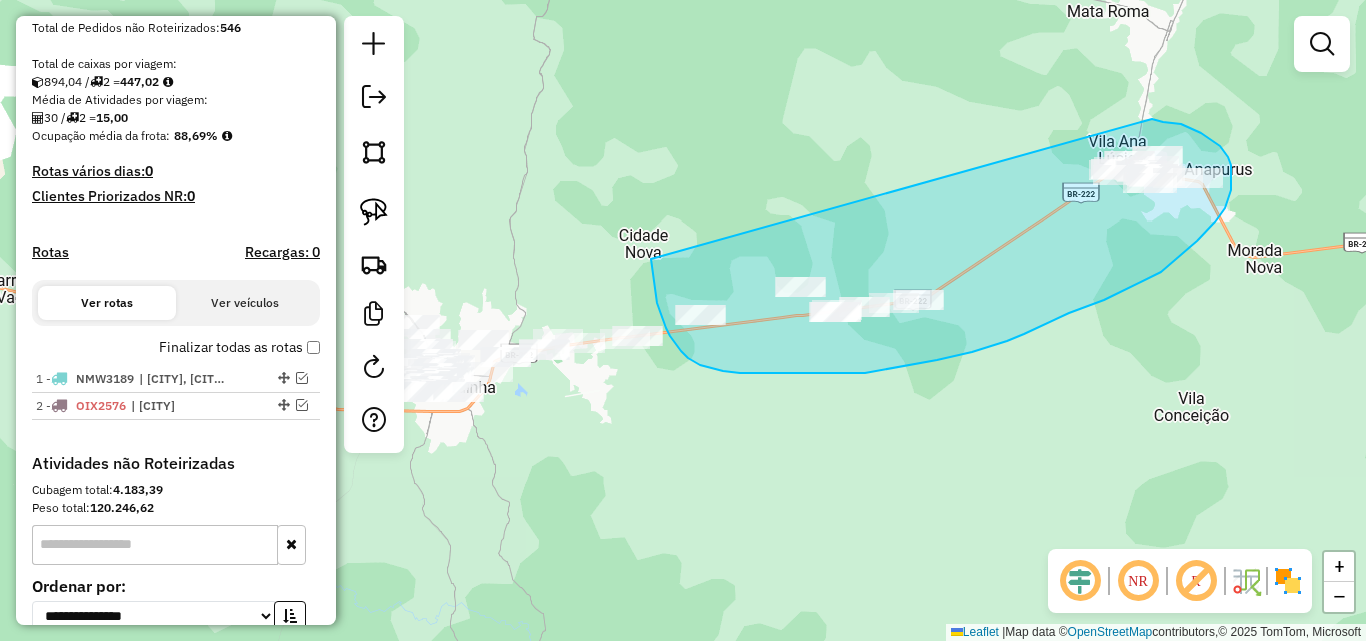 drag, startPoint x: 666, startPoint y: 328, endPoint x: 1152, endPoint y: 119, distance: 529.034 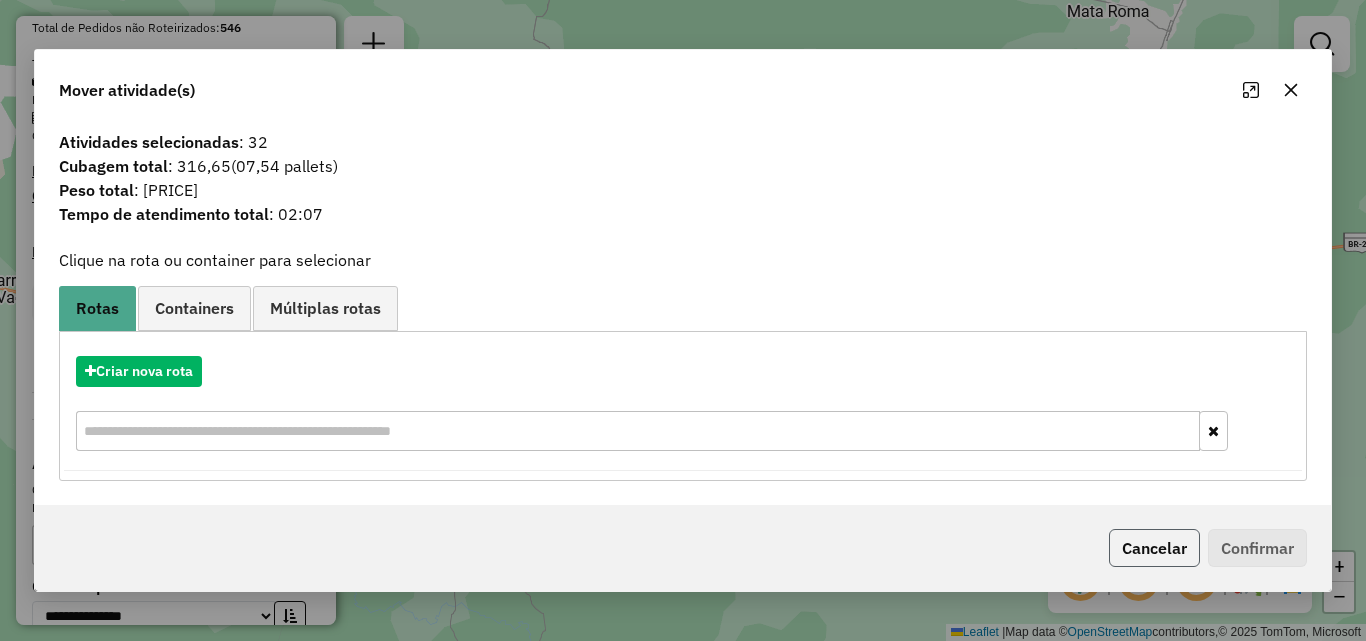 click on "Cancelar" 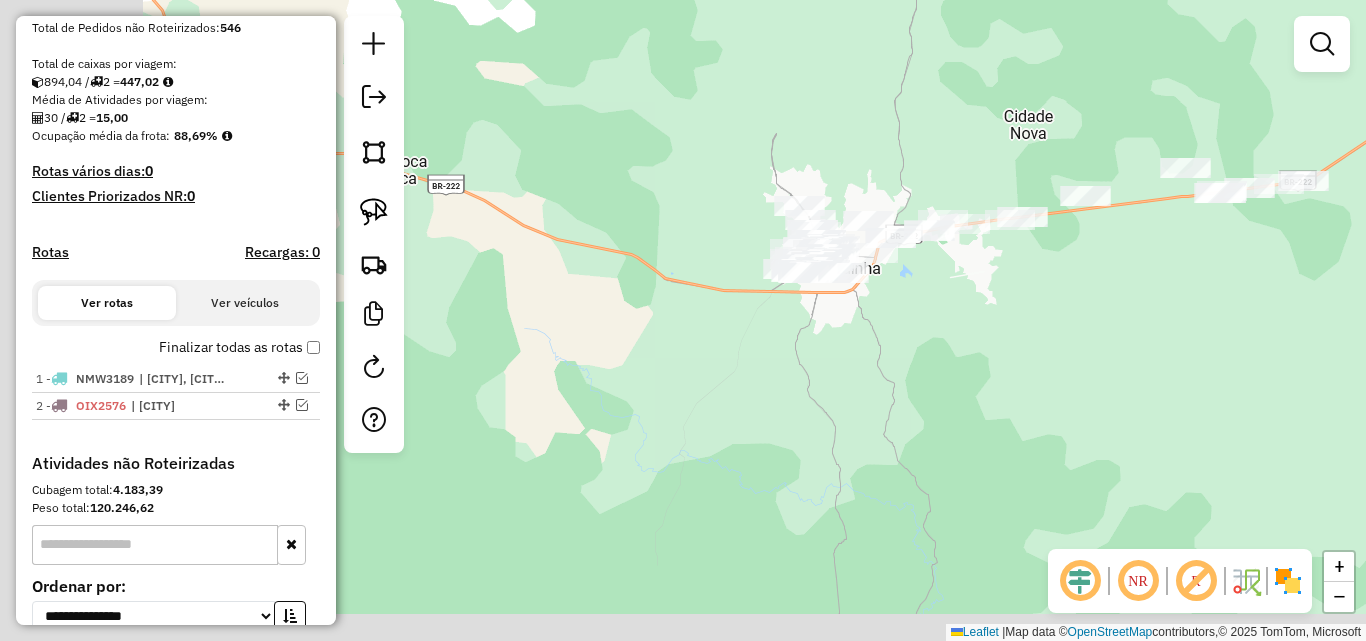 drag, startPoint x: 793, startPoint y: 468, endPoint x: 1178, endPoint y: 349, distance: 402.97147 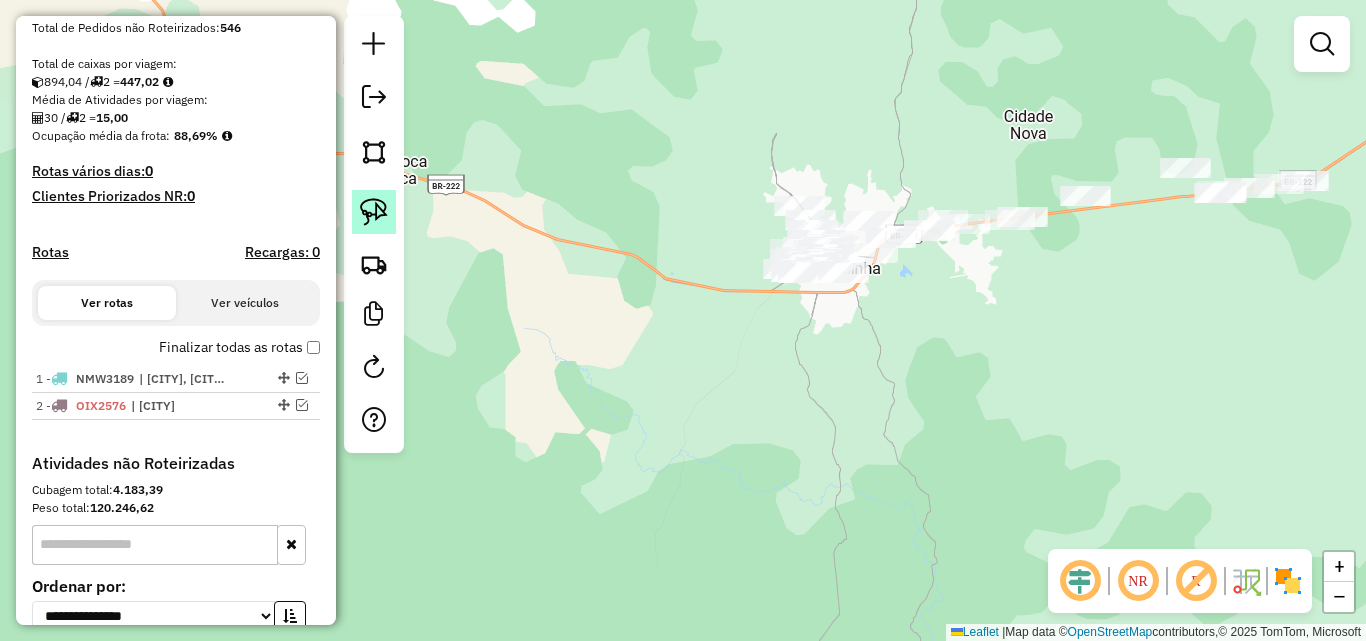 click 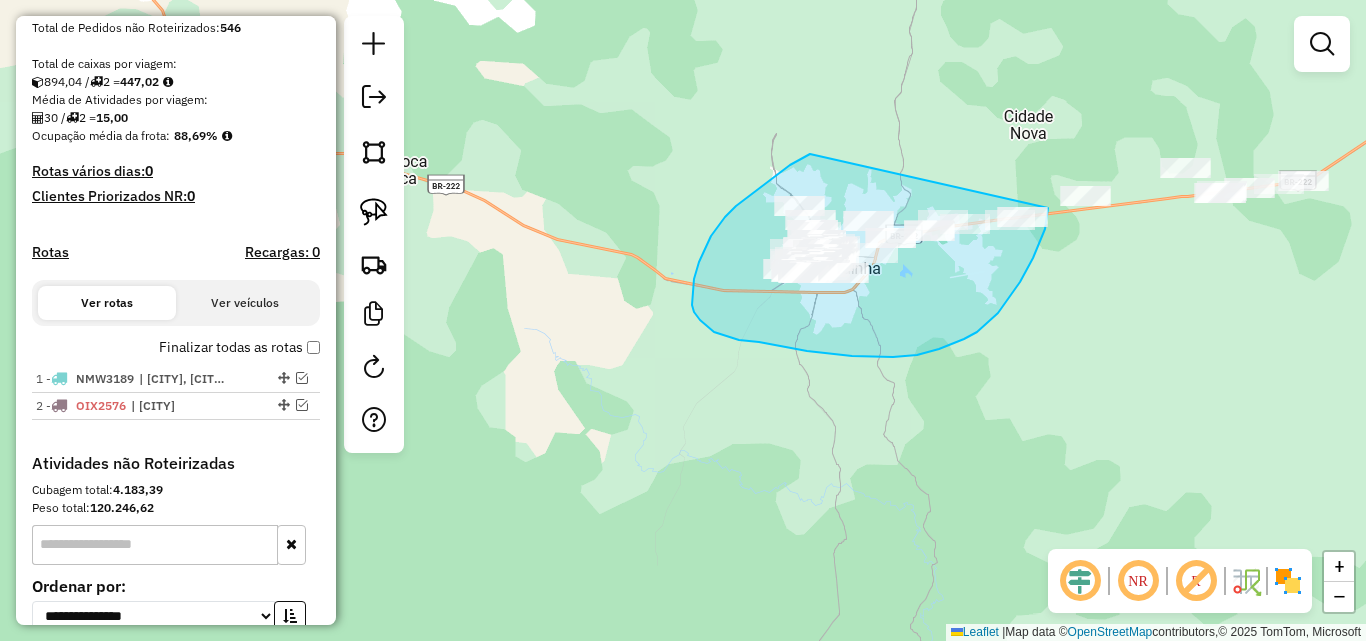 drag, startPoint x: 810, startPoint y: 154, endPoint x: 1048, endPoint y: 208, distance: 244.04918 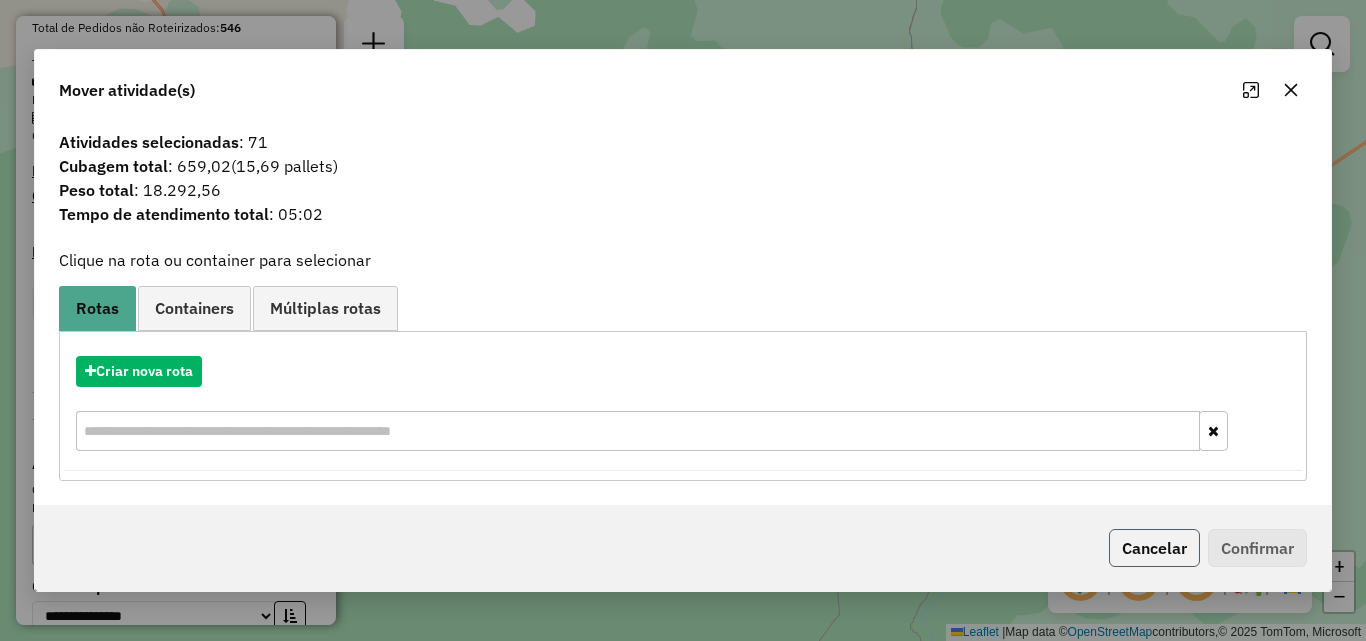click on "Cancelar" 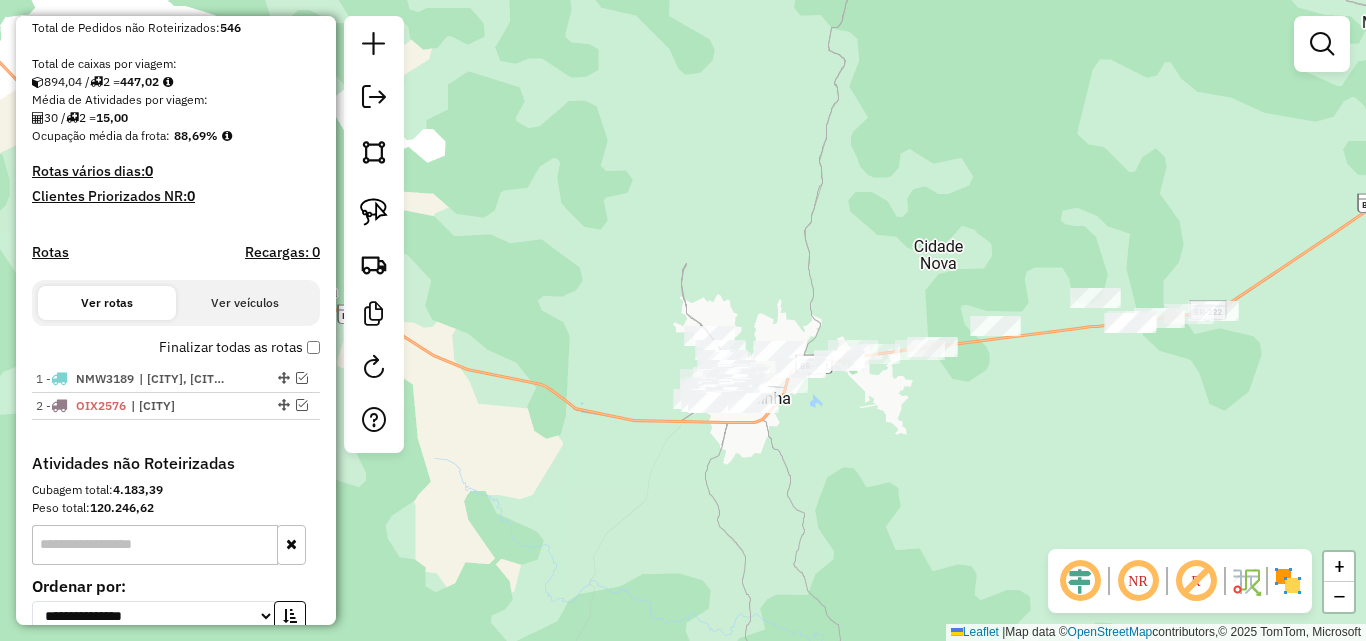 drag, startPoint x: 1095, startPoint y: 274, endPoint x: 1005, endPoint y: 404, distance: 158.11388 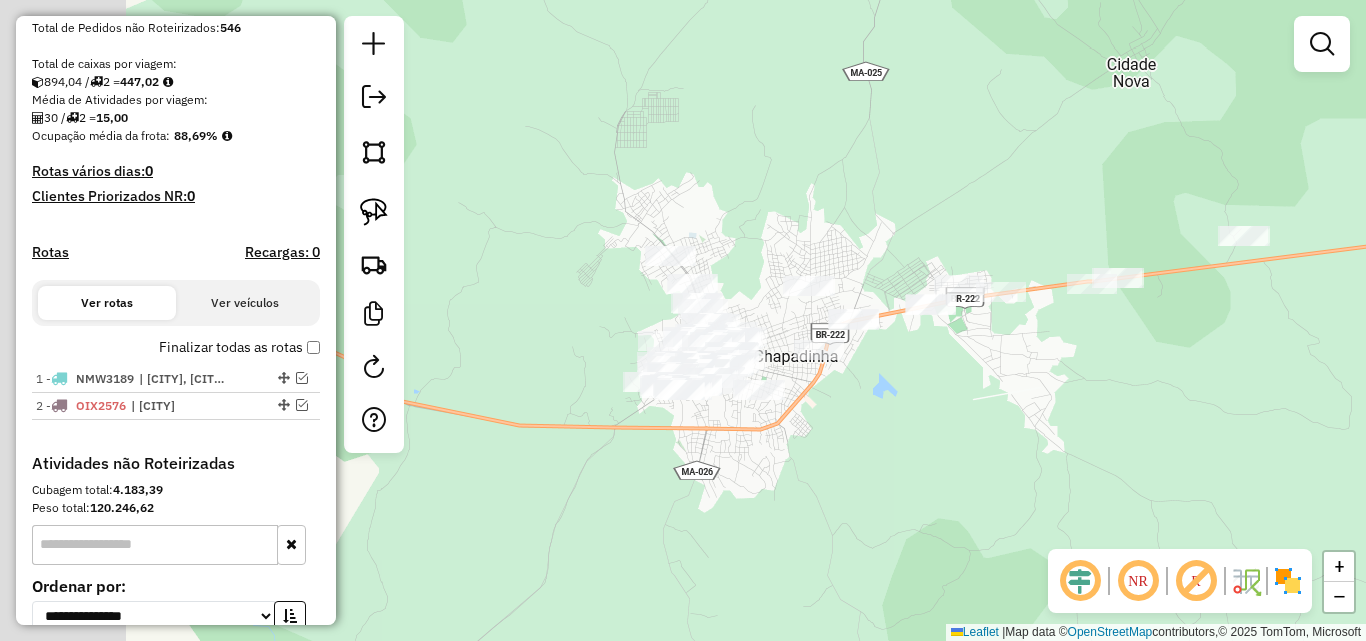 drag, startPoint x: 945, startPoint y: 411, endPoint x: 1154, endPoint y: 390, distance: 210.05237 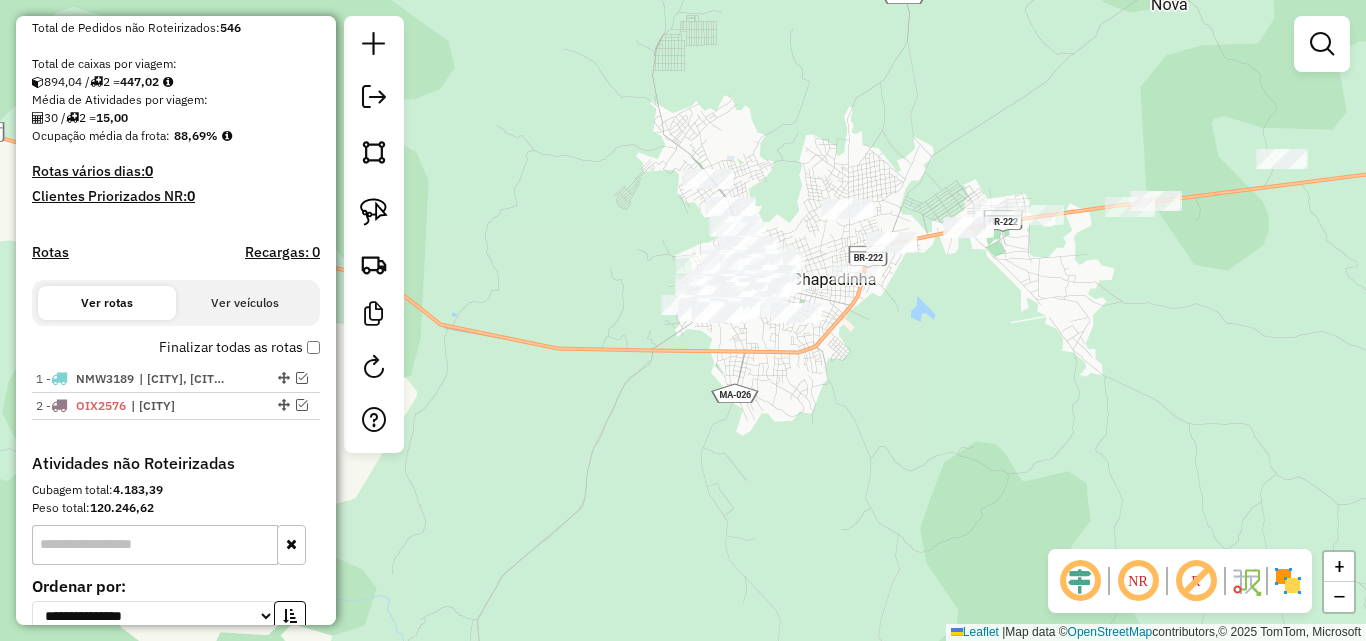 drag, startPoint x: 973, startPoint y: 425, endPoint x: 1011, endPoint y: 348, distance: 85.86617 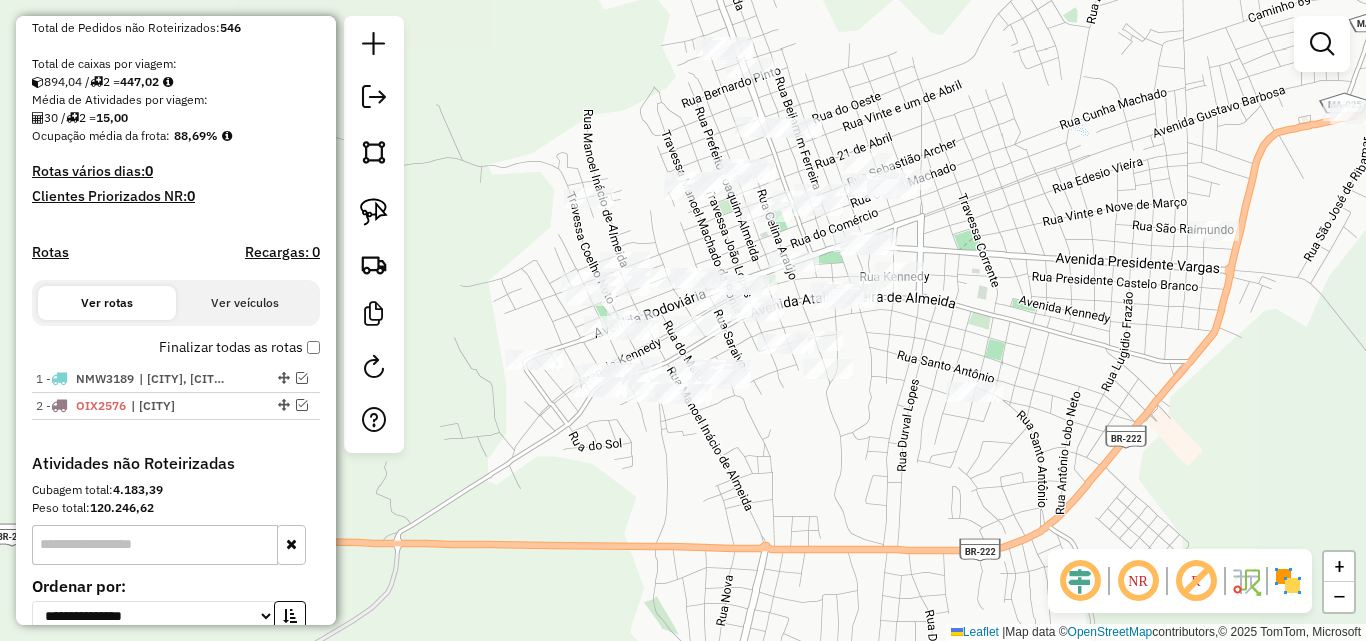 drag, startPoint x: 736, startPoint y: 468, endPoint x: 792, endPoint y: 484, distance: 58.24088 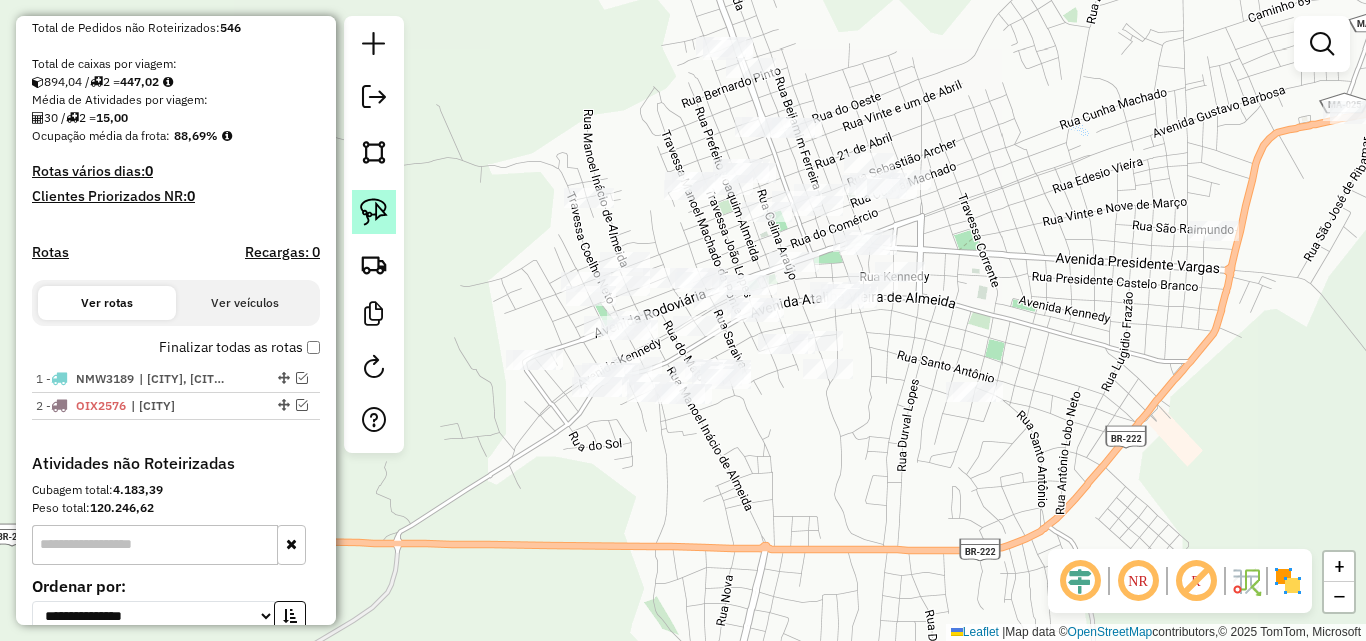click 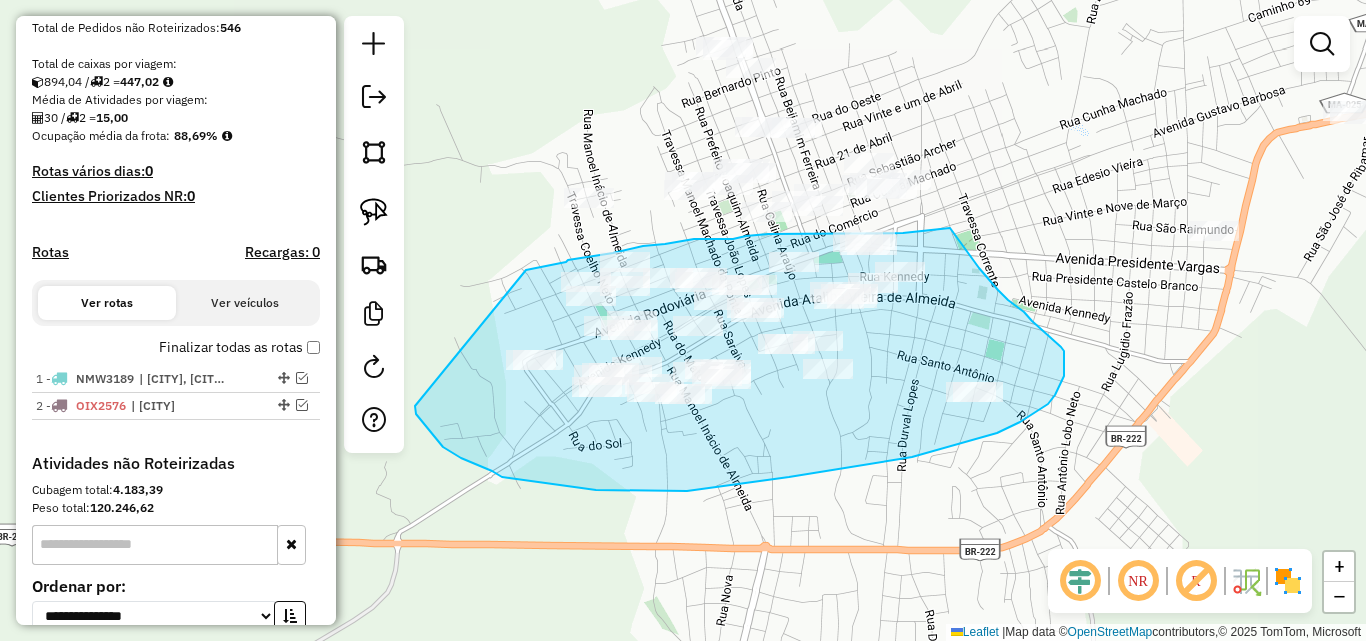 drag, startPoint x: 526, startPoint y: 270, endPoint x: 415, endPoint y: 406, distance: 175.54771 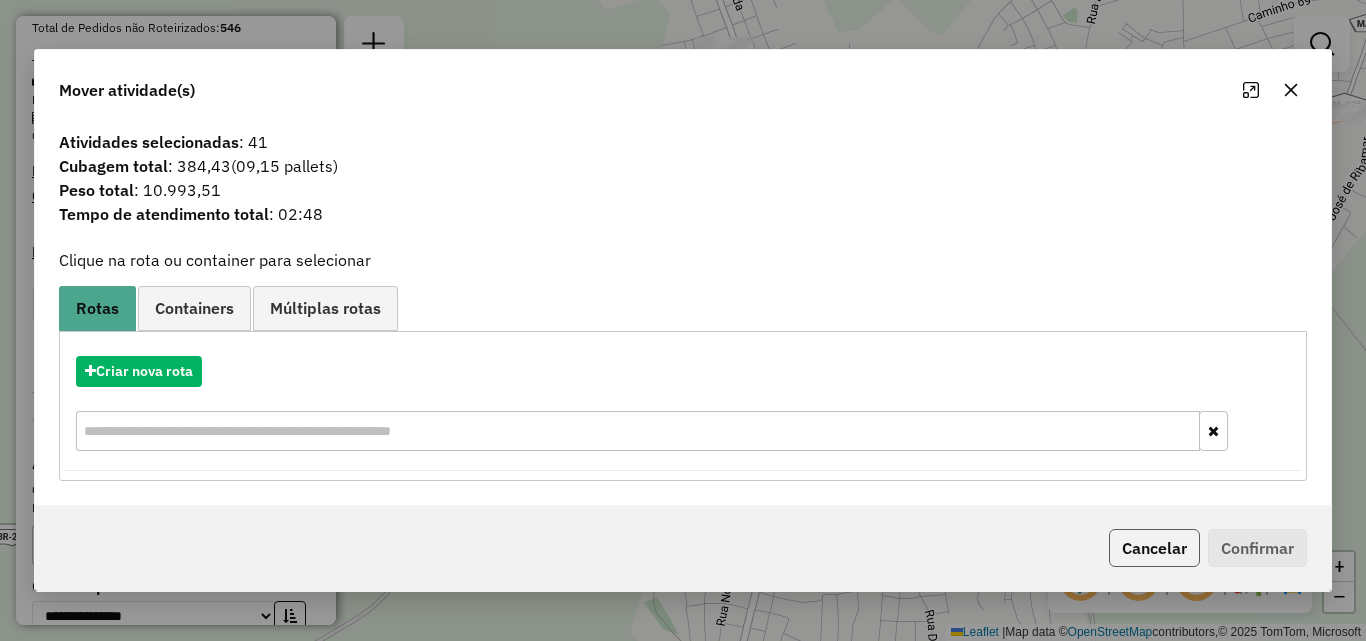 click on "Cancelar" 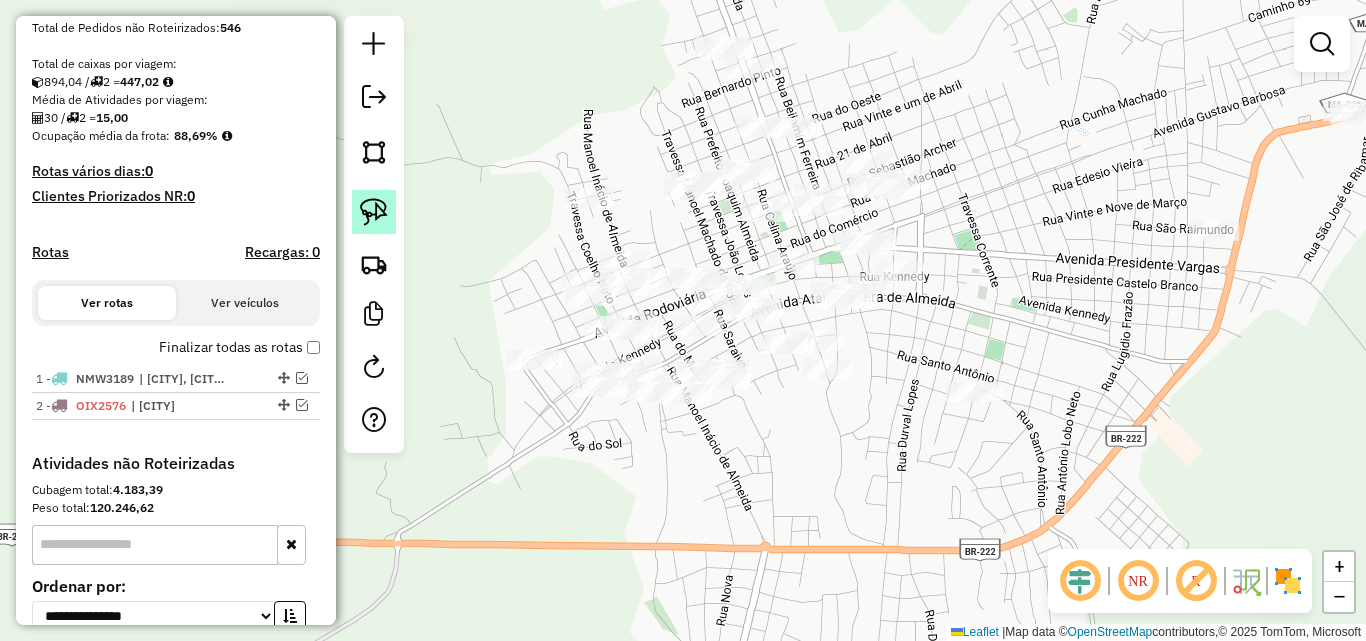 click 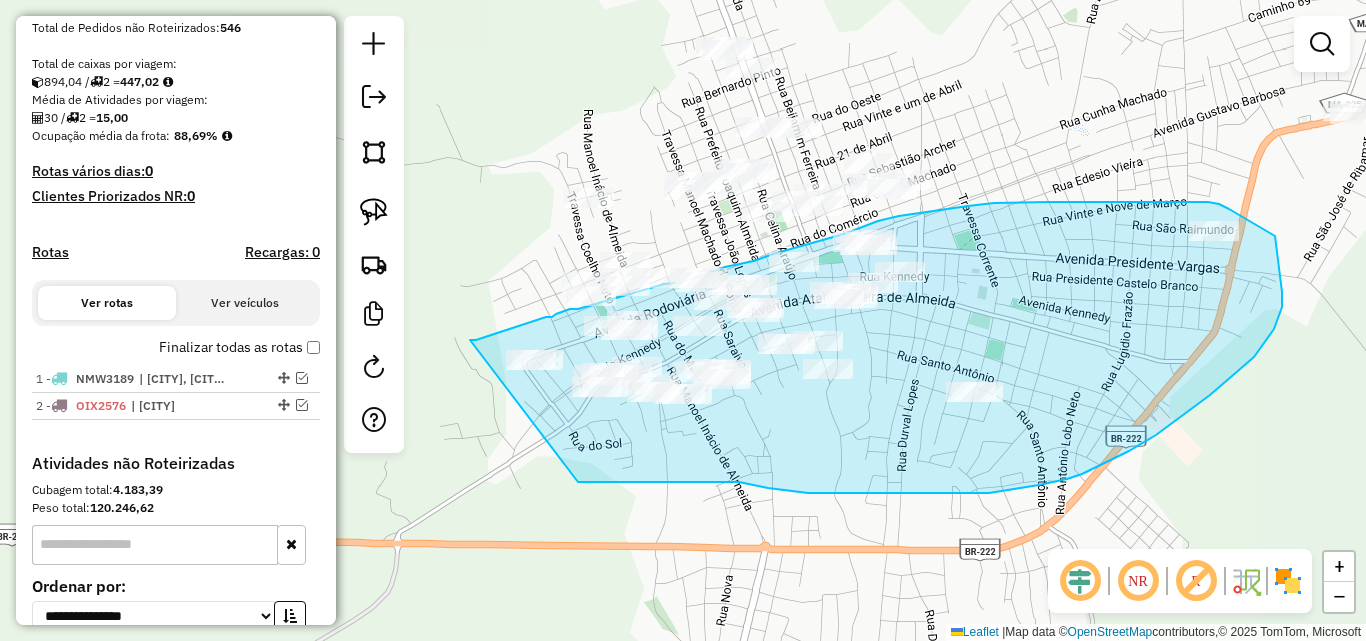 drag, startPoint x: 470, startPoint y: 340, endPoint x: 576, endPoint y: 482, distance: 177.20045 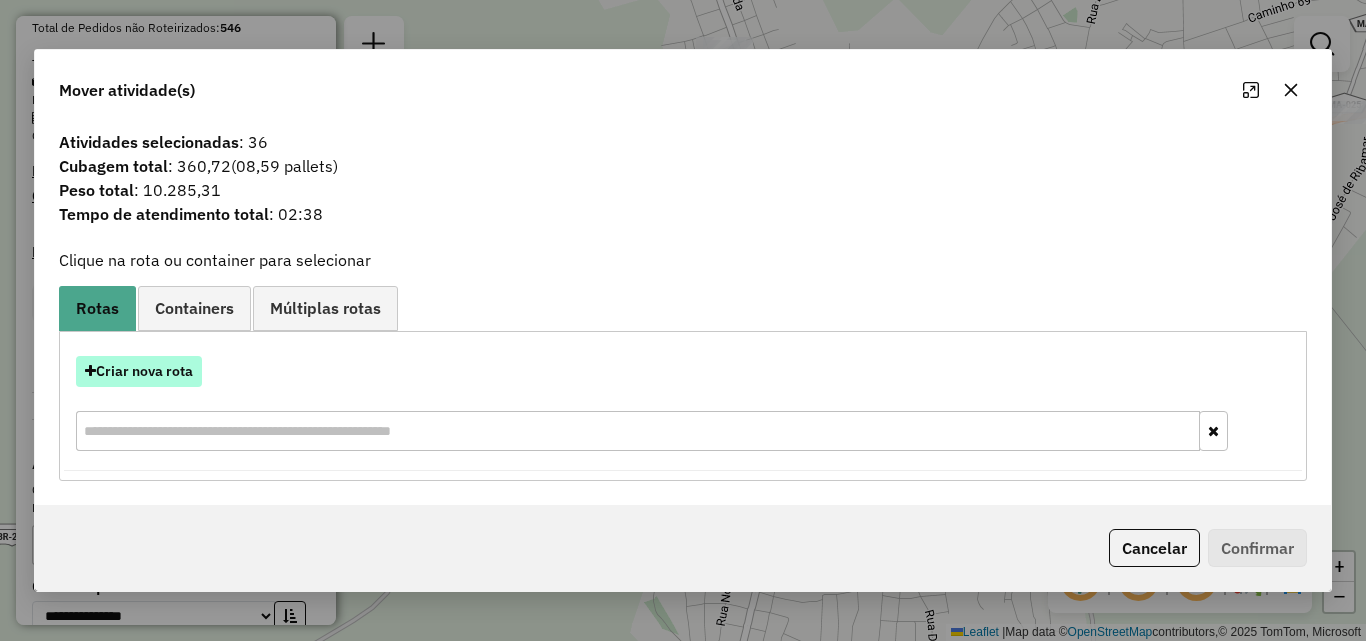 click on "Criar nova rota" at bounding box center [139, 371] 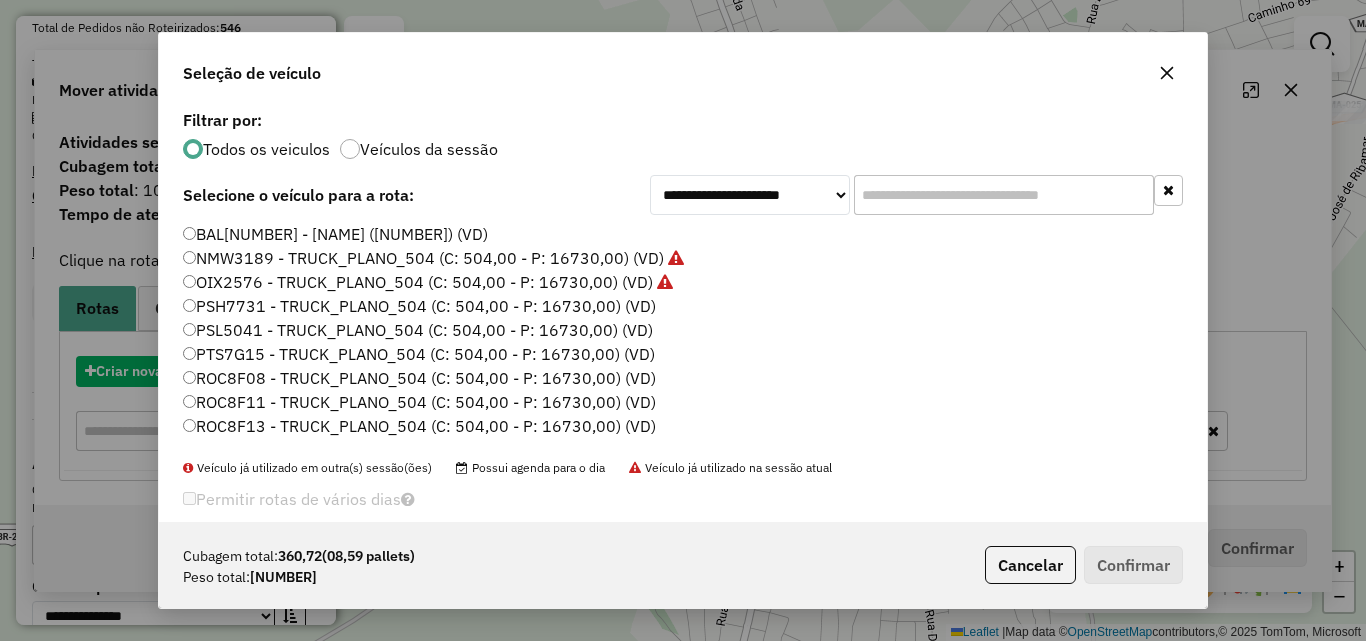 scroll, scrollTop: 11, scrollLeft: 6, axis: both 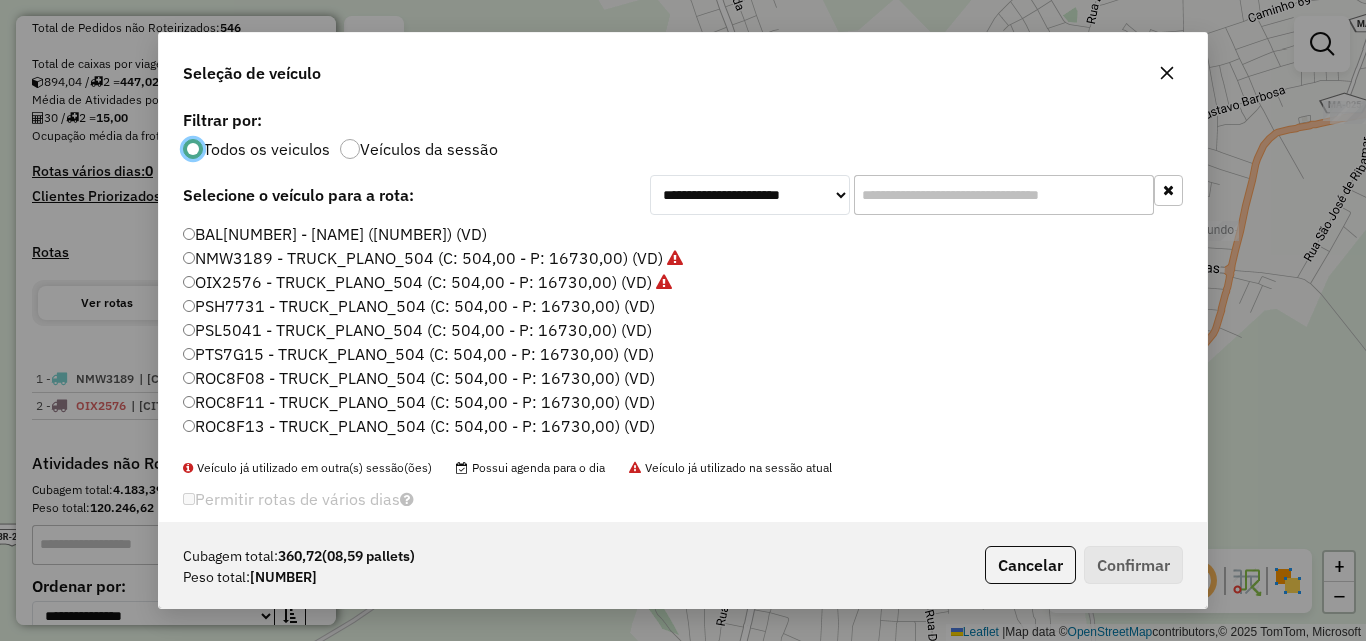 click on "PSH7731 - TRUCK_PLANO_504 (C: 504,00 - P: 16730,00) (VD)" 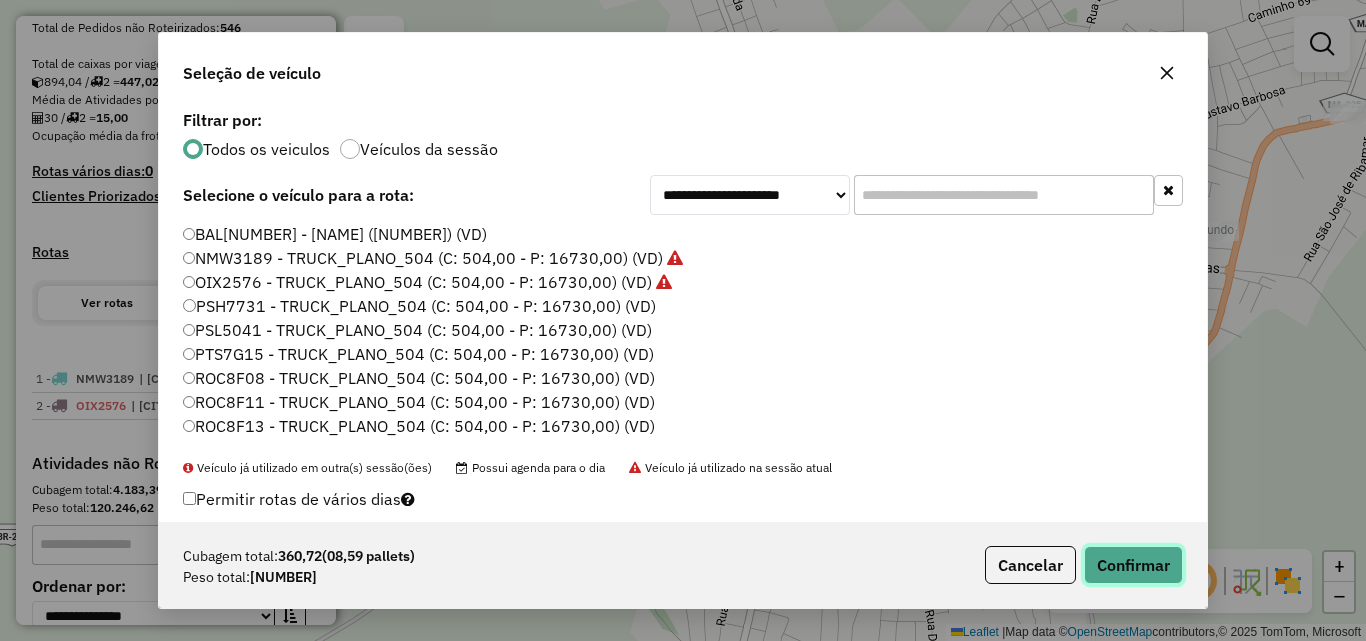 click on "Confirmar" 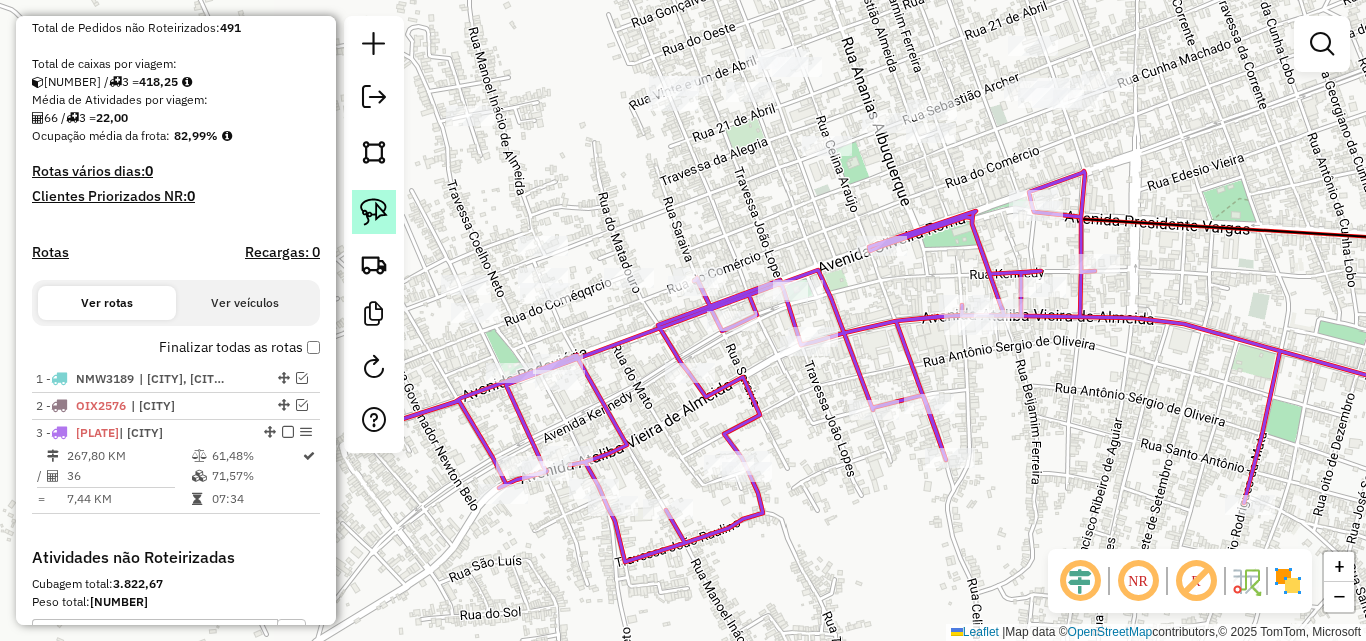 click 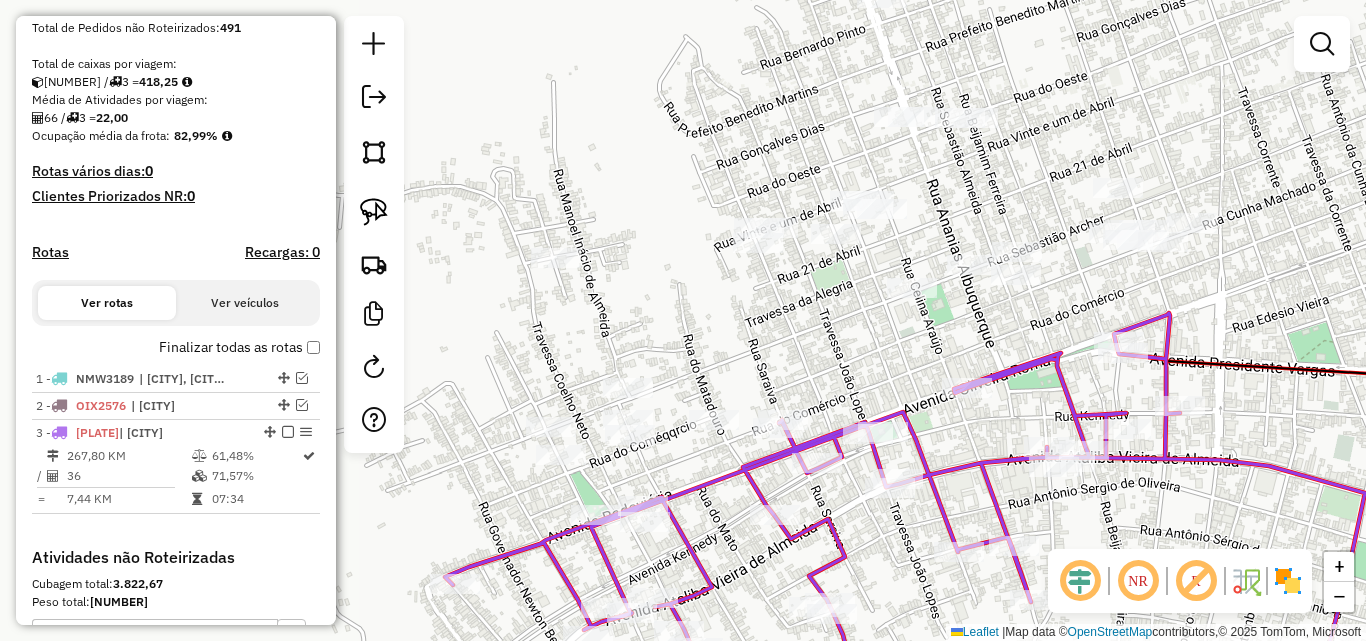 drag, startPoint x: 885, startPoint y: 497, endPoint x: 954, endPoint y: 623, distance: 143.65584 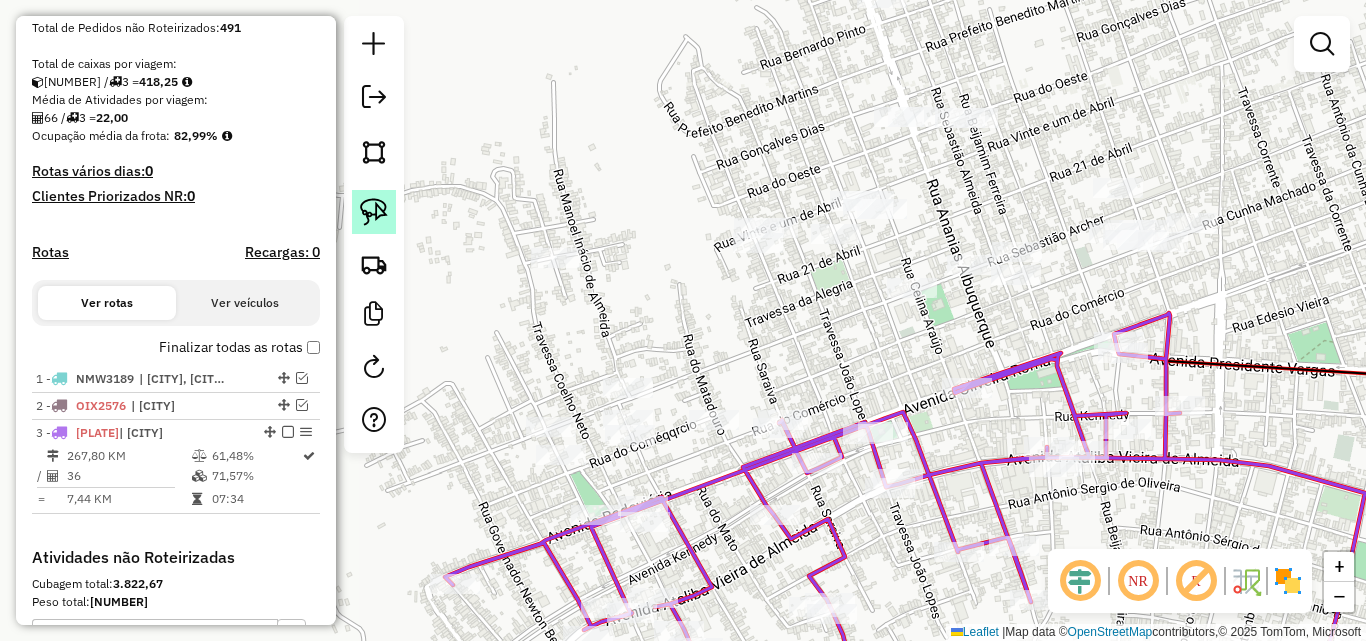 click 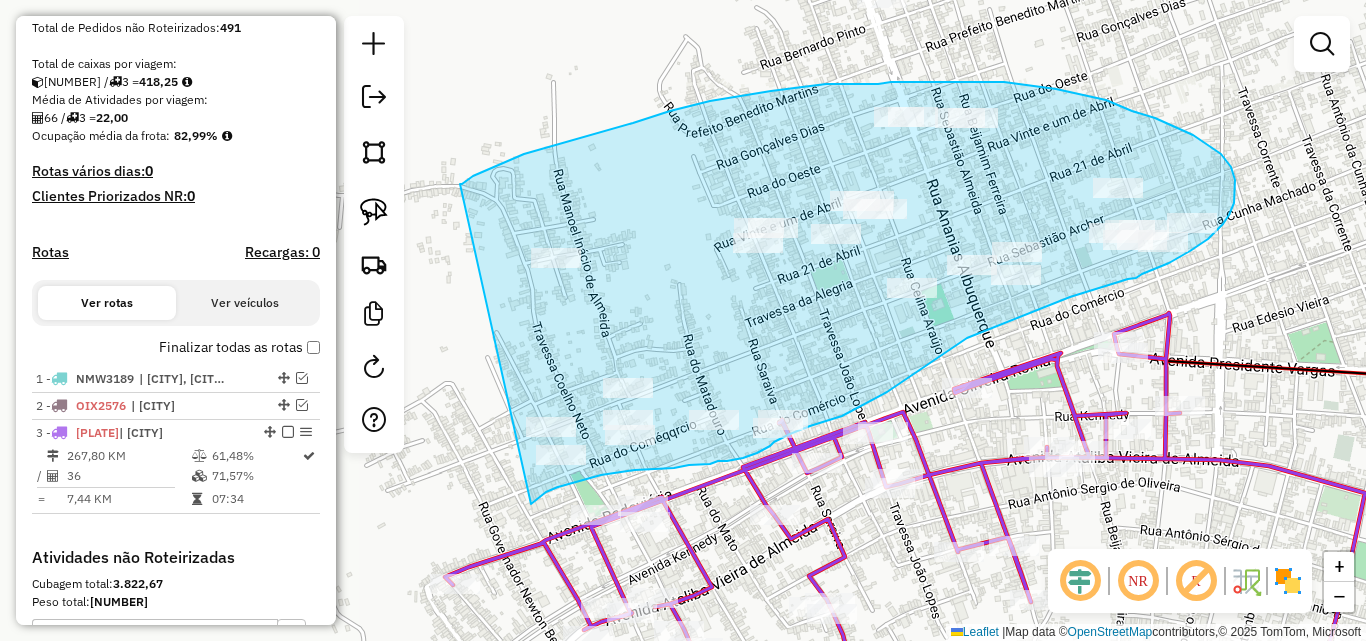 drag, startPoint x: 531, startPoint y: 504, endPoint x: 460, endPoint y: 184, distance: 327.78195 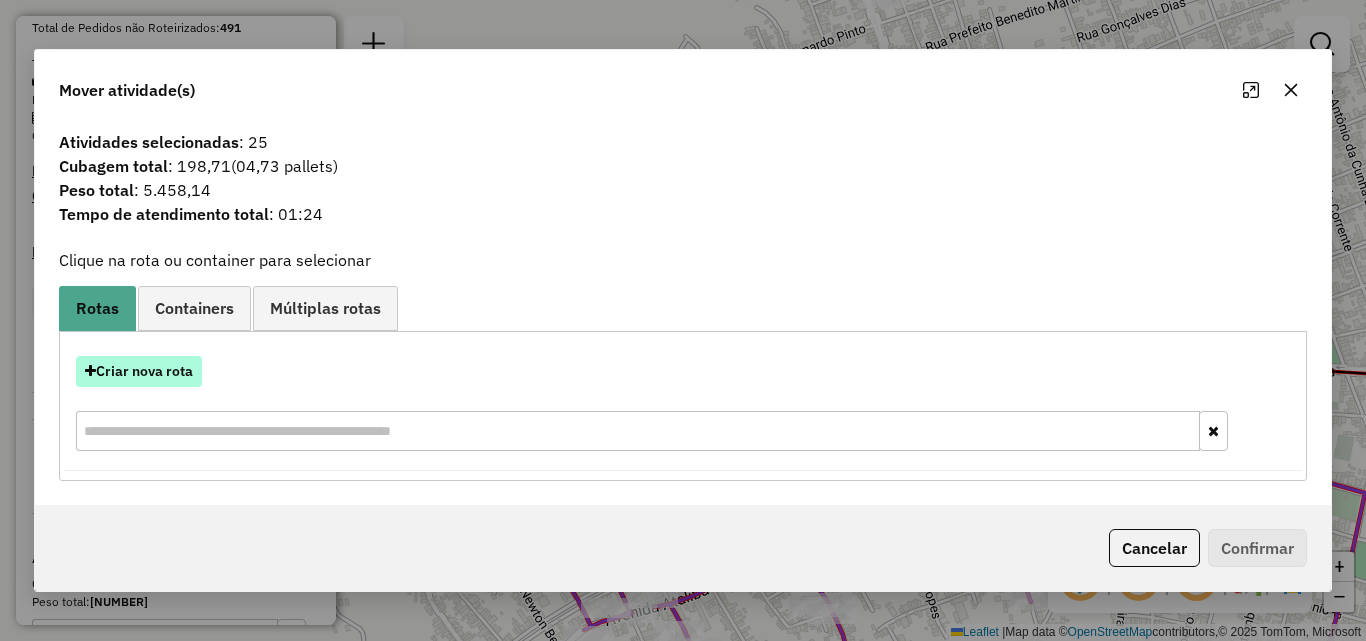 click on "Criar nova rota" at bounding box center (139, 371) 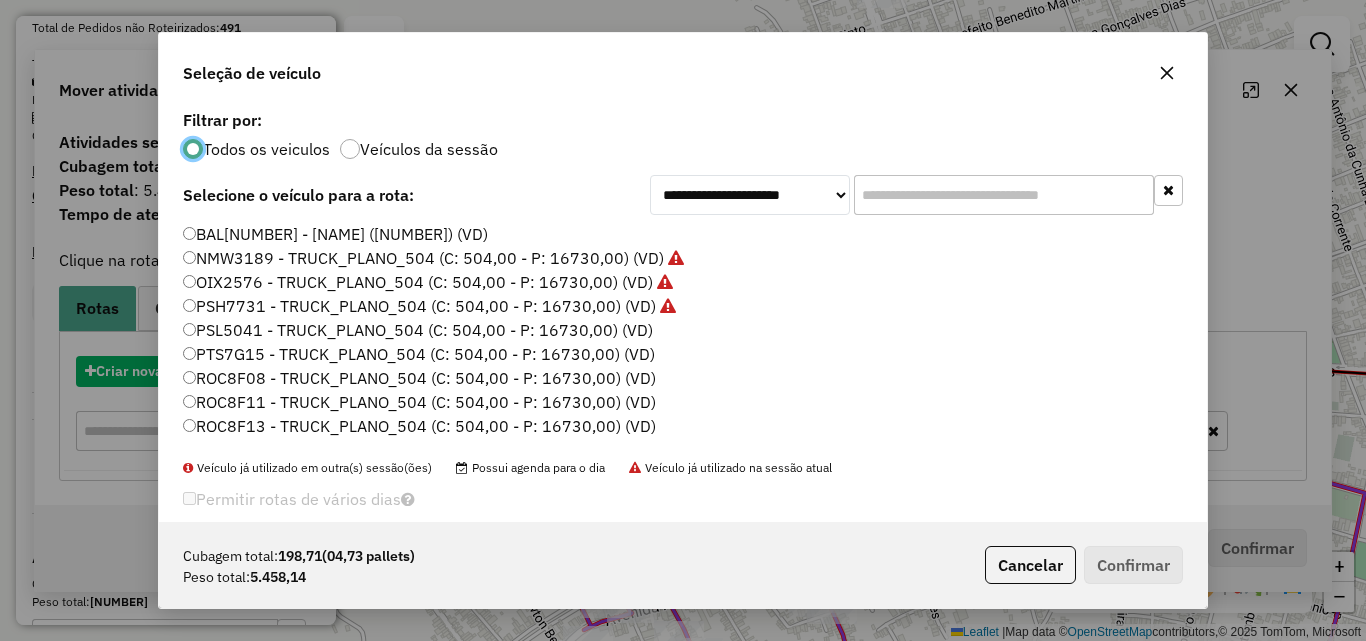 scroll, scrollTop: 11, scrollLeft: 6, axis: both 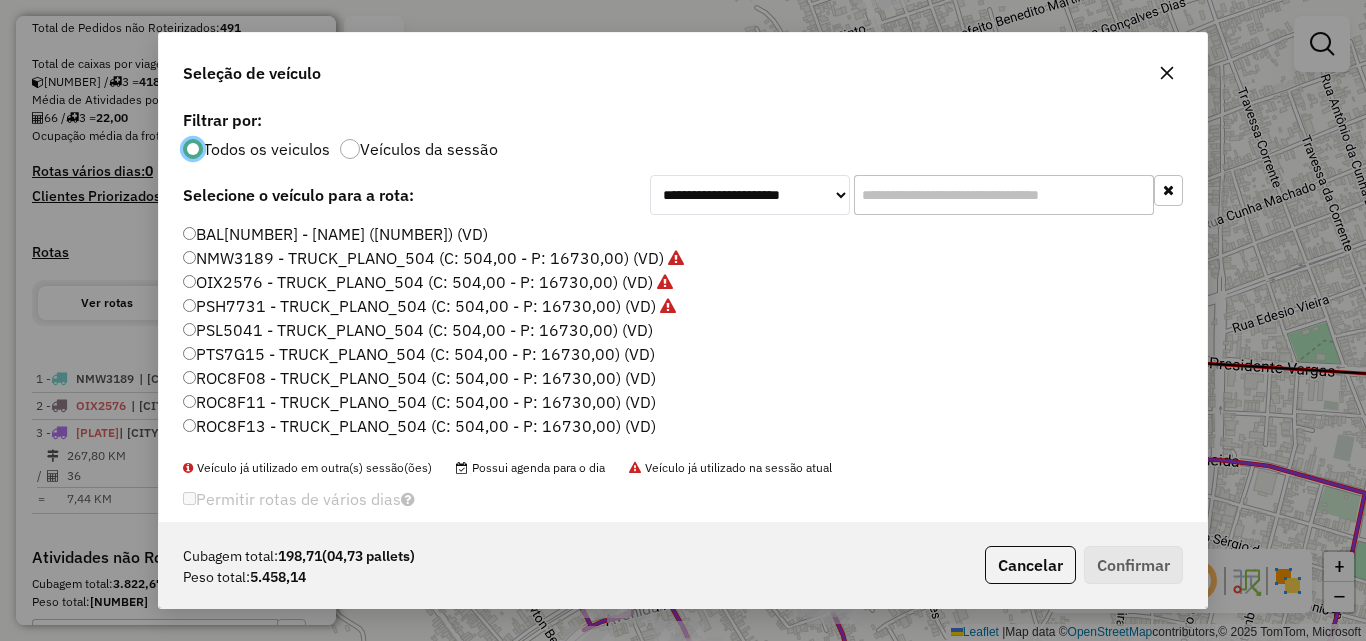 click on "PSL5041 - TRUCK_PLANO_504 (C: 504,00 - P: 16730,00) (VD)" 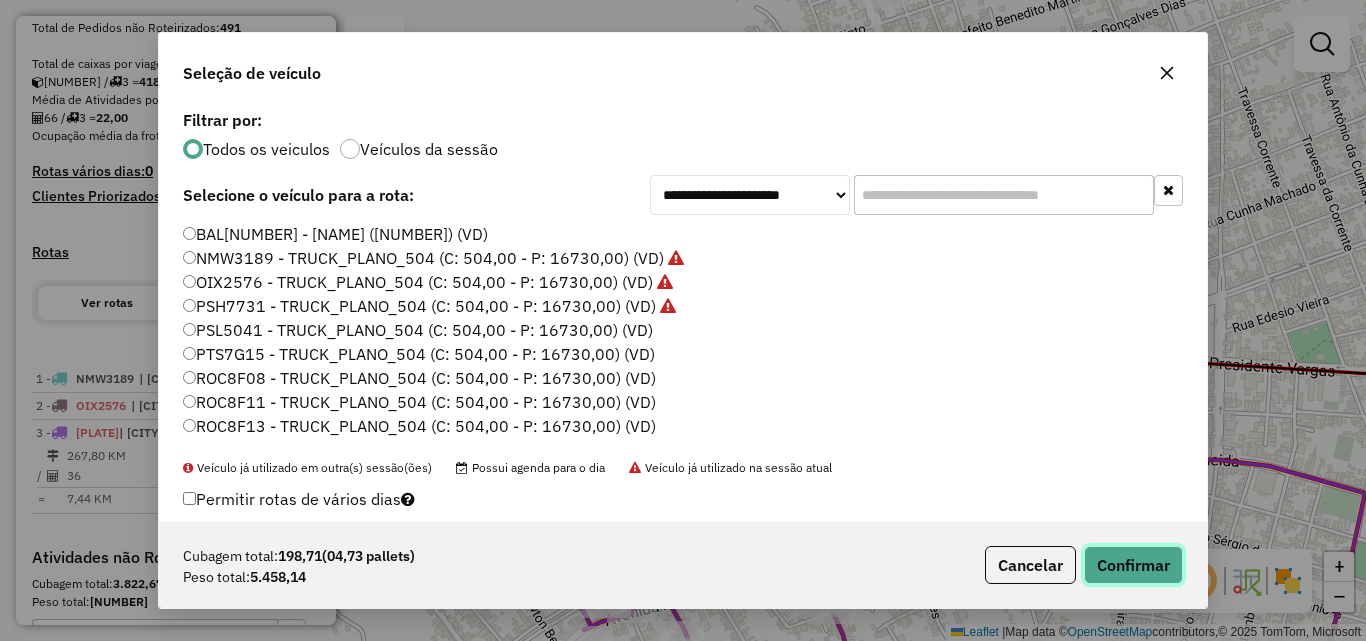 click on "Confirmar" 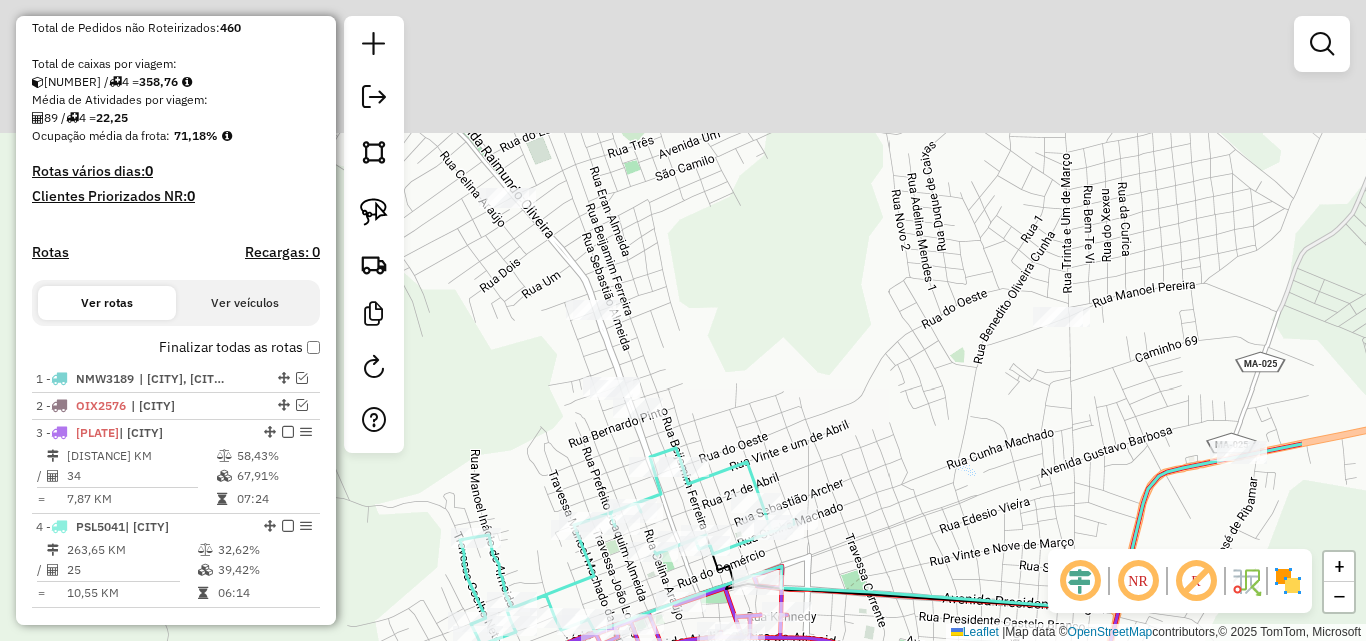 drag, startPoint x: 1206, startPoint y: 197, endPoint x: 986, endPoint y: 539, distance: 406.64972 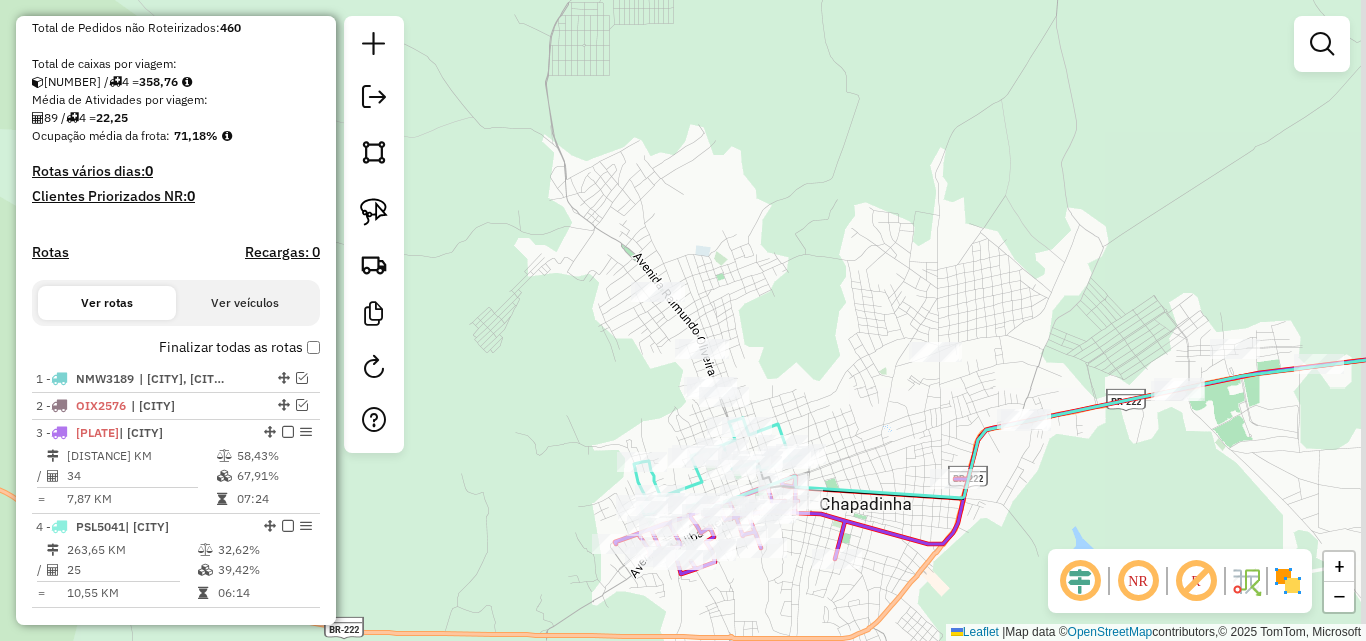 drag, startPoint x: 1033, startPoint y: 482, endPoint x: 945, endPoint y: 420, distance: 107.647575 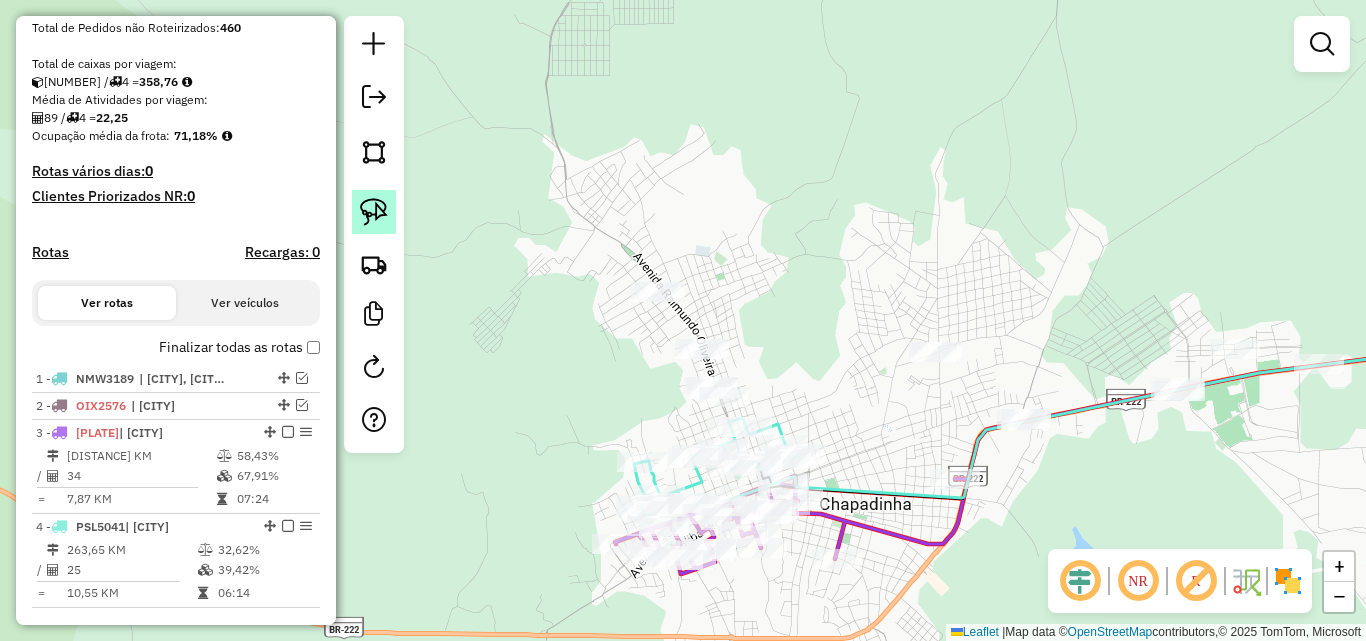 click 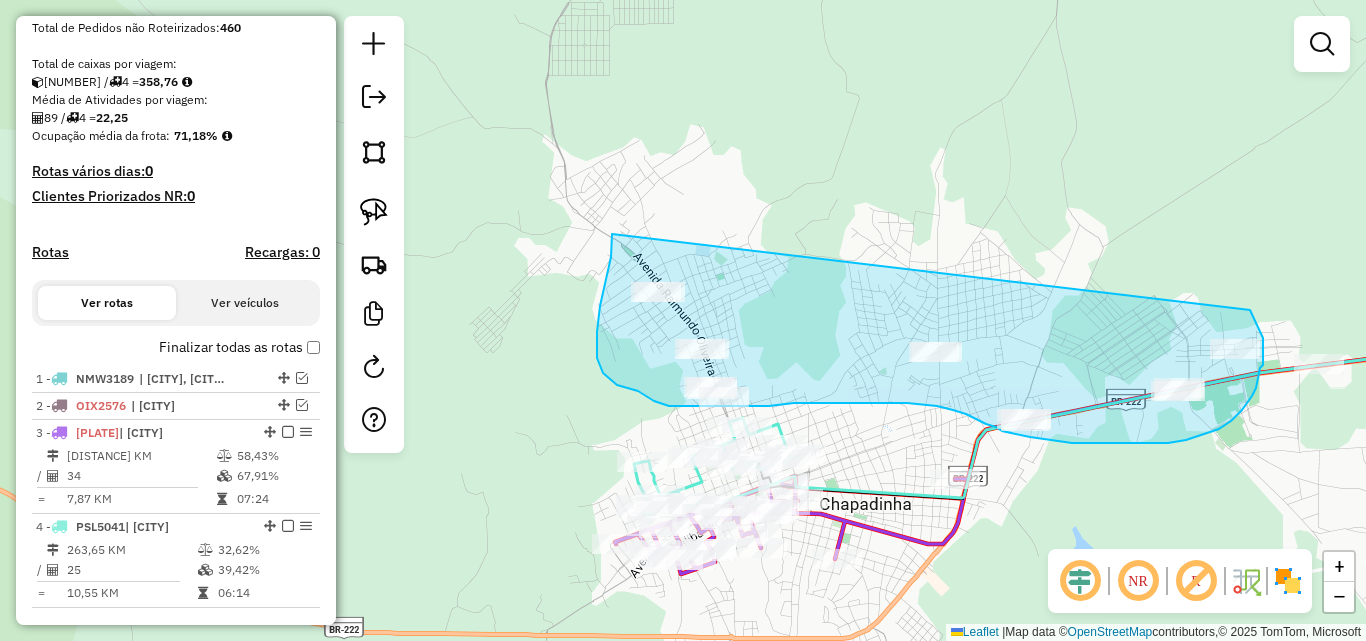drag, startPoint x: 612, startPoint y: 234, endPoint x: 1250, endPoint y: 310, distance: 642.5107 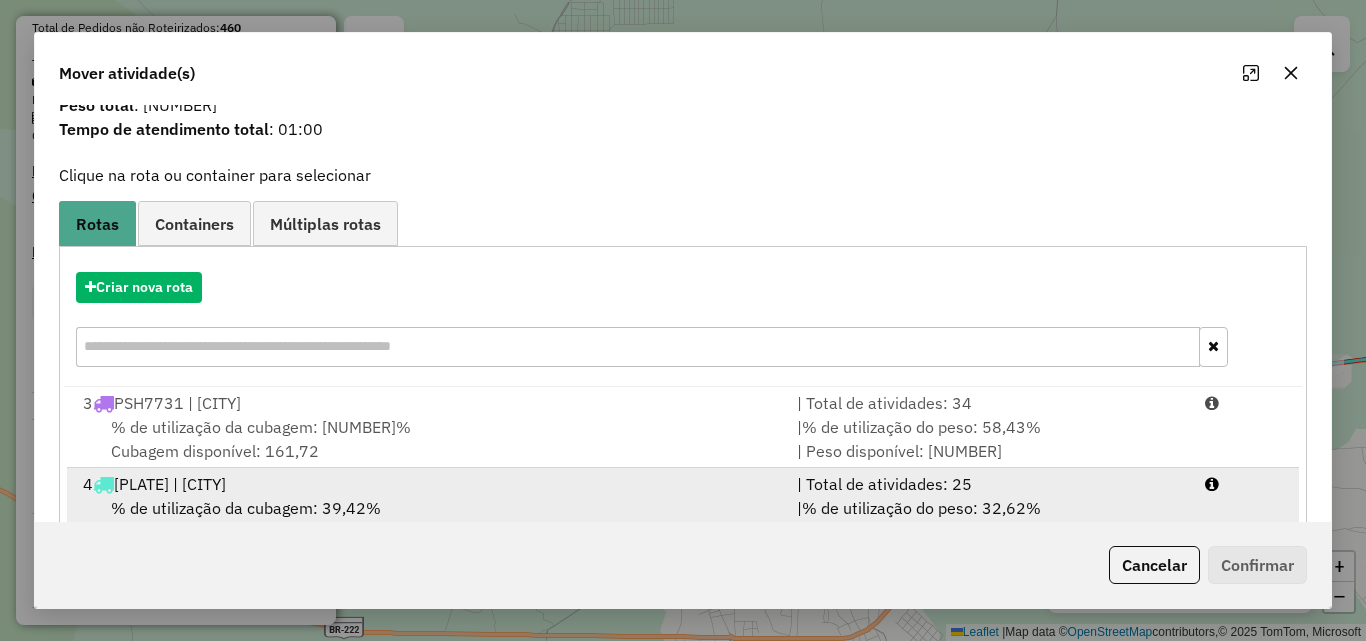 scroll, scrollTop: 129, scrollLeft: 0, axis: vertical 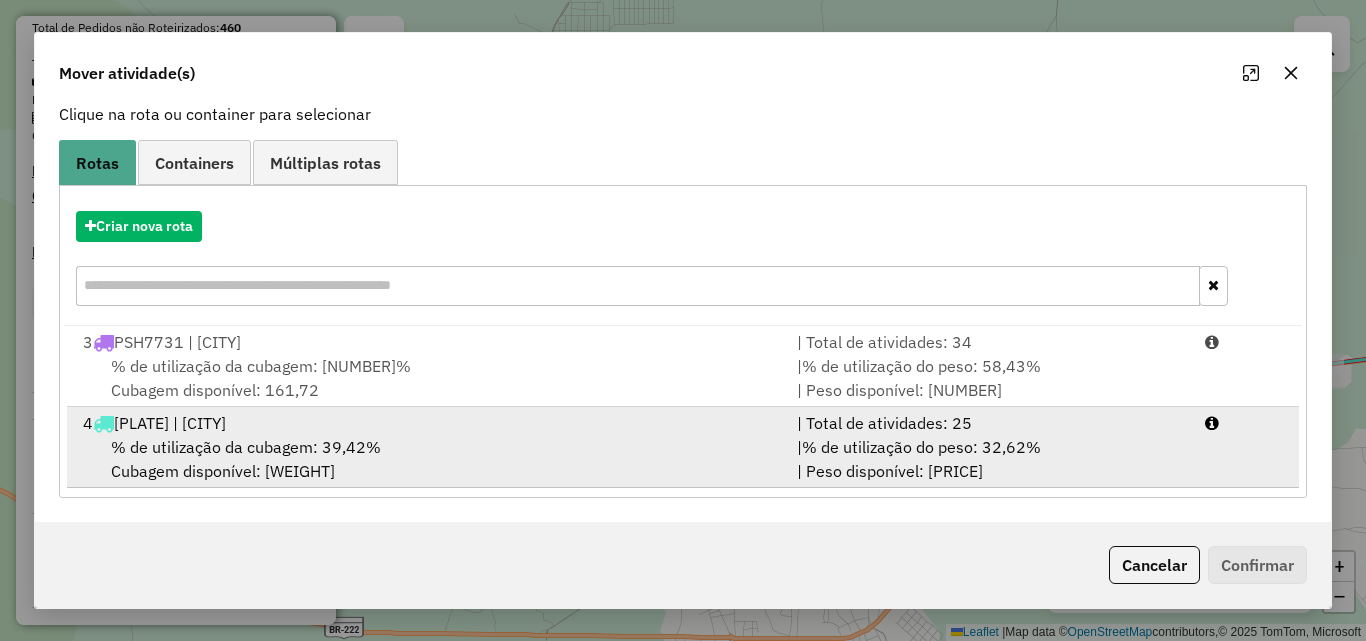 click on "% de utilização da cubagem: [PERCENTAGE]%  Cubagem disponível: [WEIGHT]" at bounding box center [428, 459] 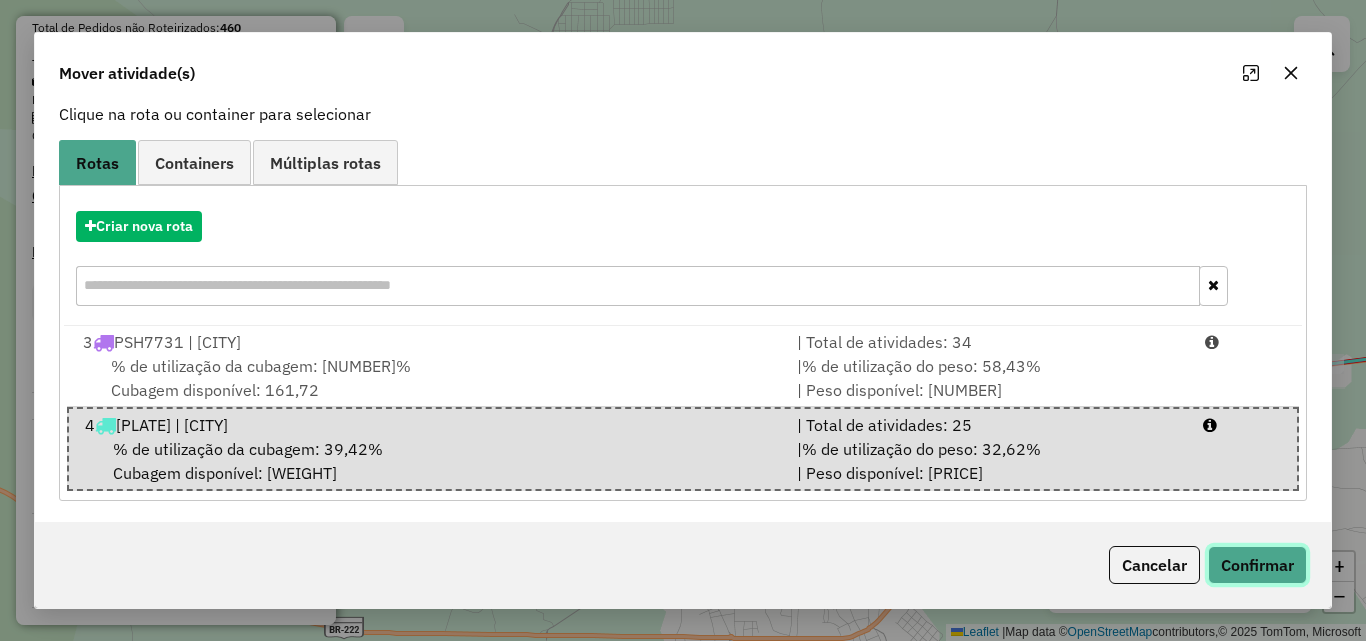 click on "Confirmar" 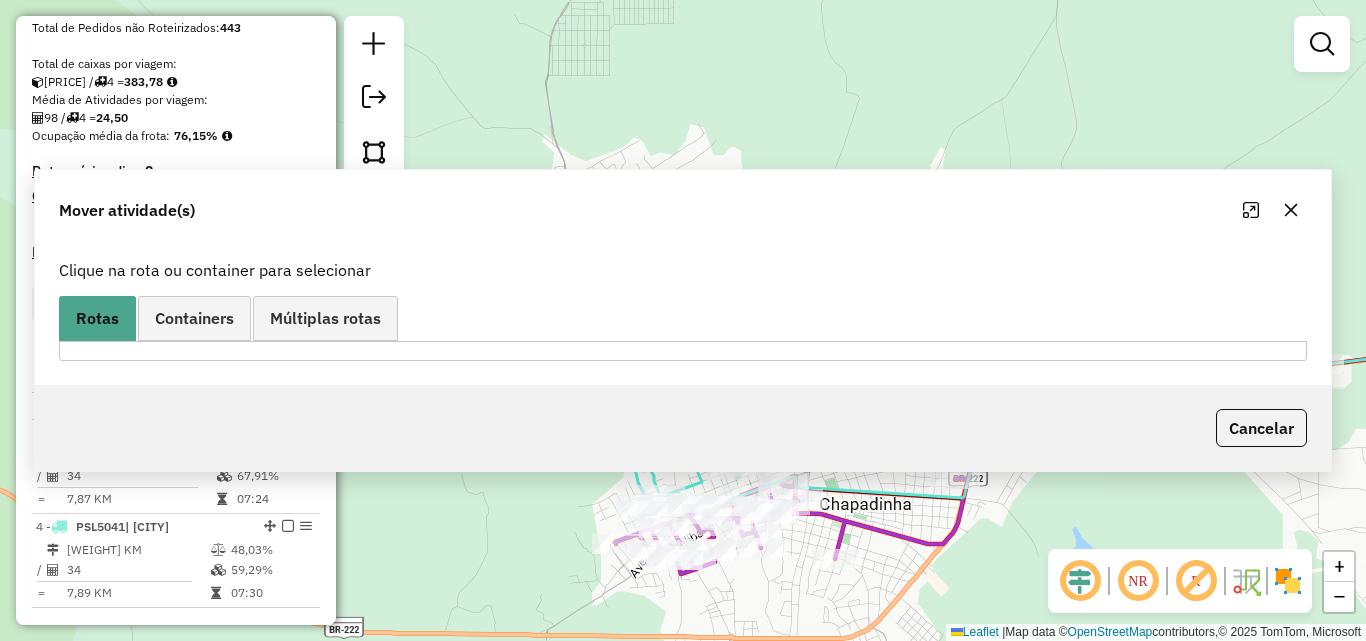 scroll, scrollTop: 0, scrollLeft: 0, axis: both 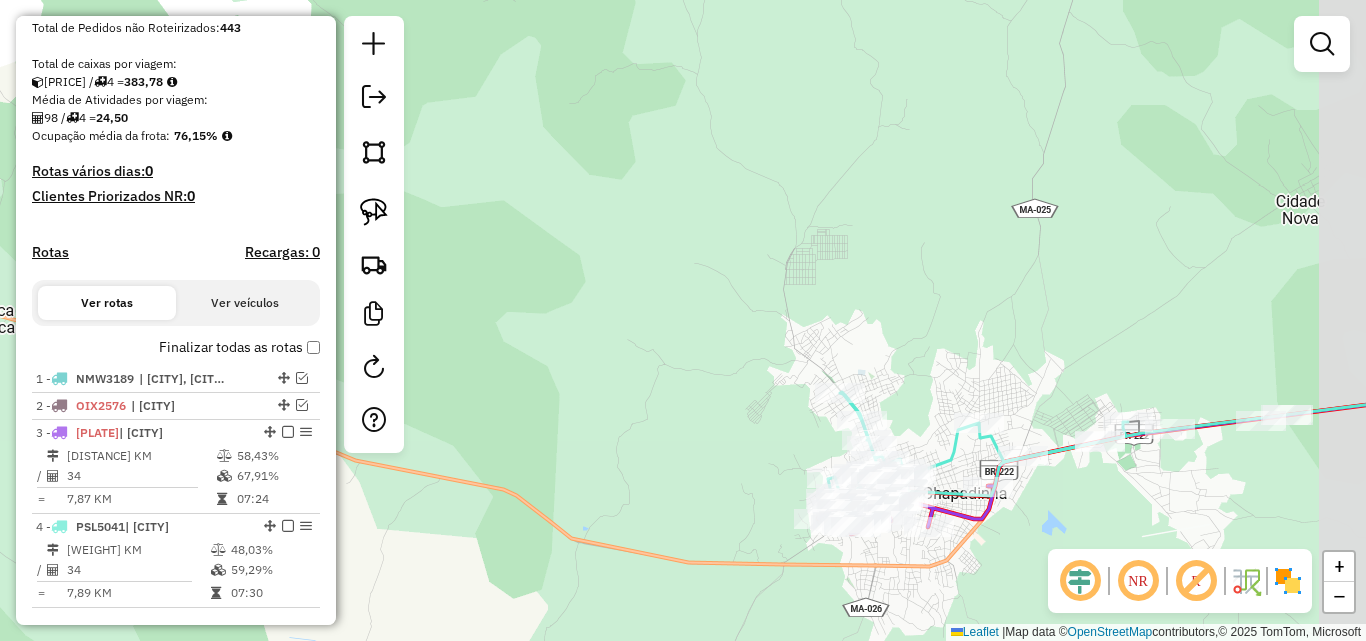 drag, startPoint x: 1137, startPoint y: 475, endPoint x: 982, endPoint y: 483, distance: 155.20631 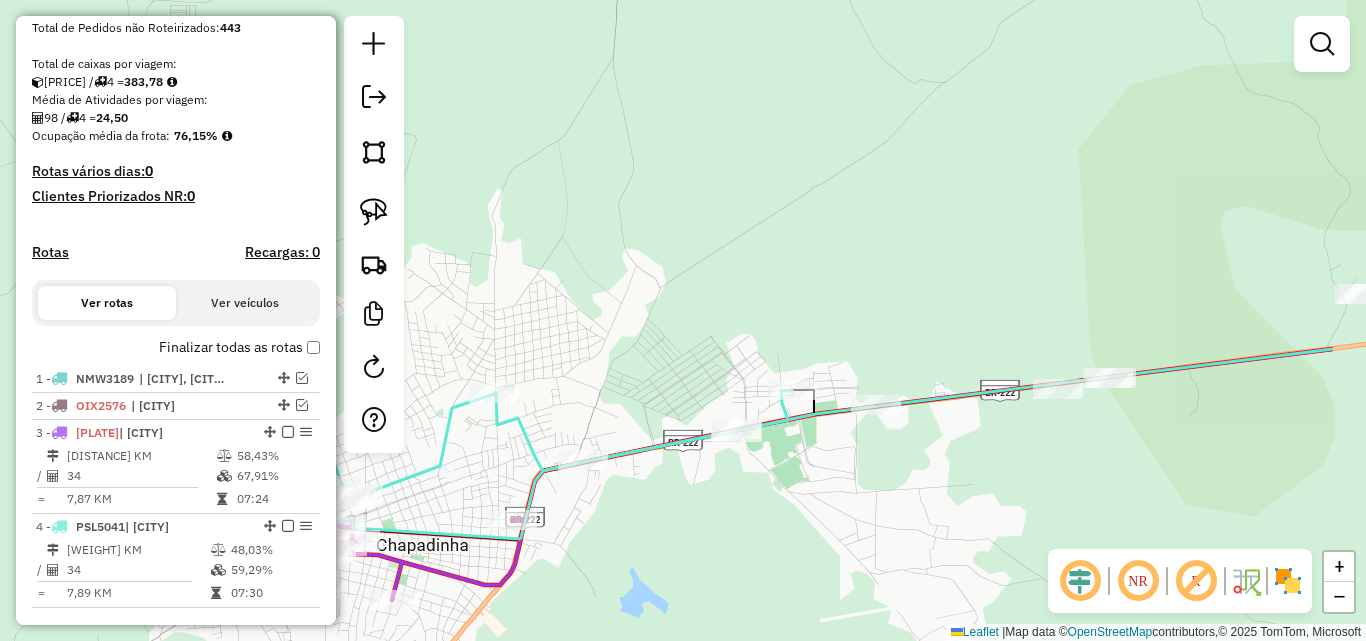 drag, startPoint x: 1018, startPoint y: 496, endPoint x: 849, endPoint y: 519, distance: 170.5579 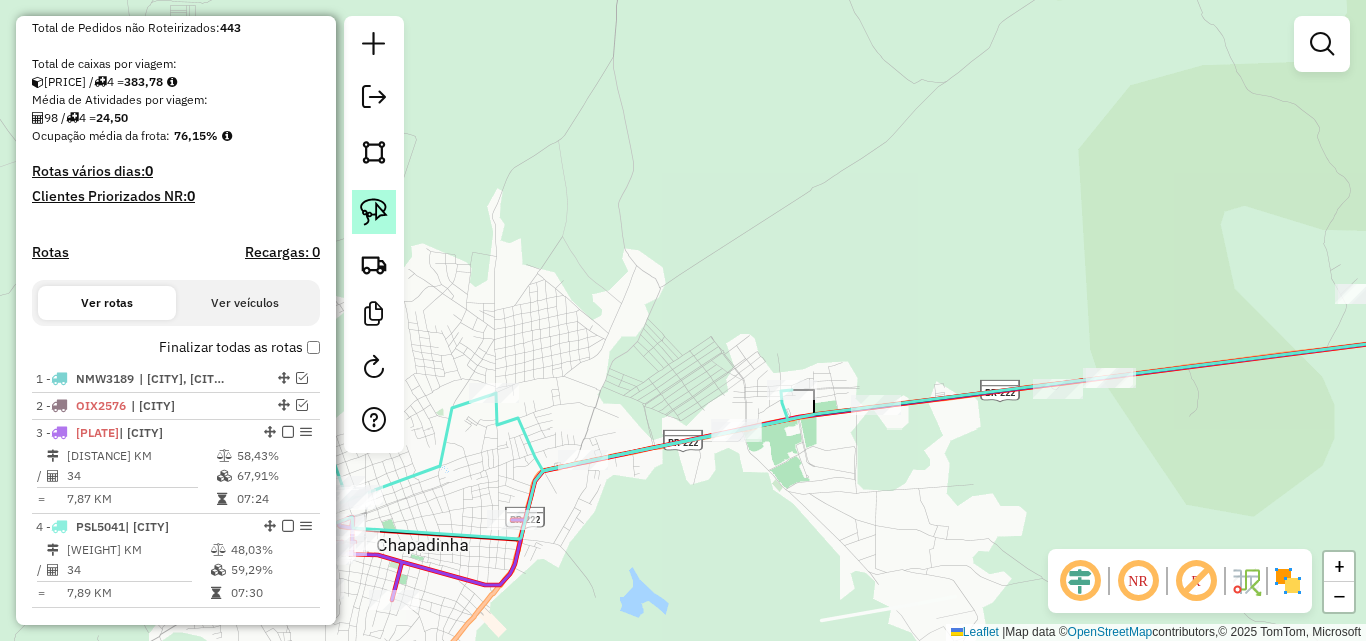 click 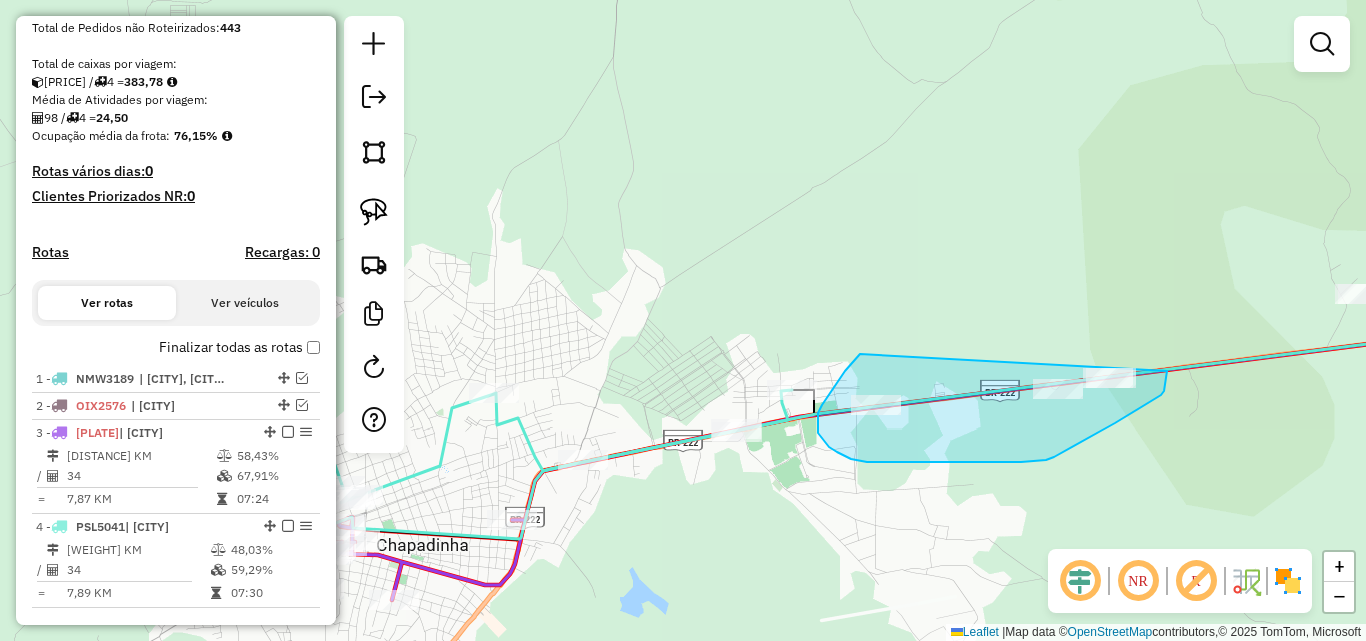 drag, startPoint x: 818, startPoint y: 413, endPoint x: 1139, endPoint y: 316, distance: 335.33566 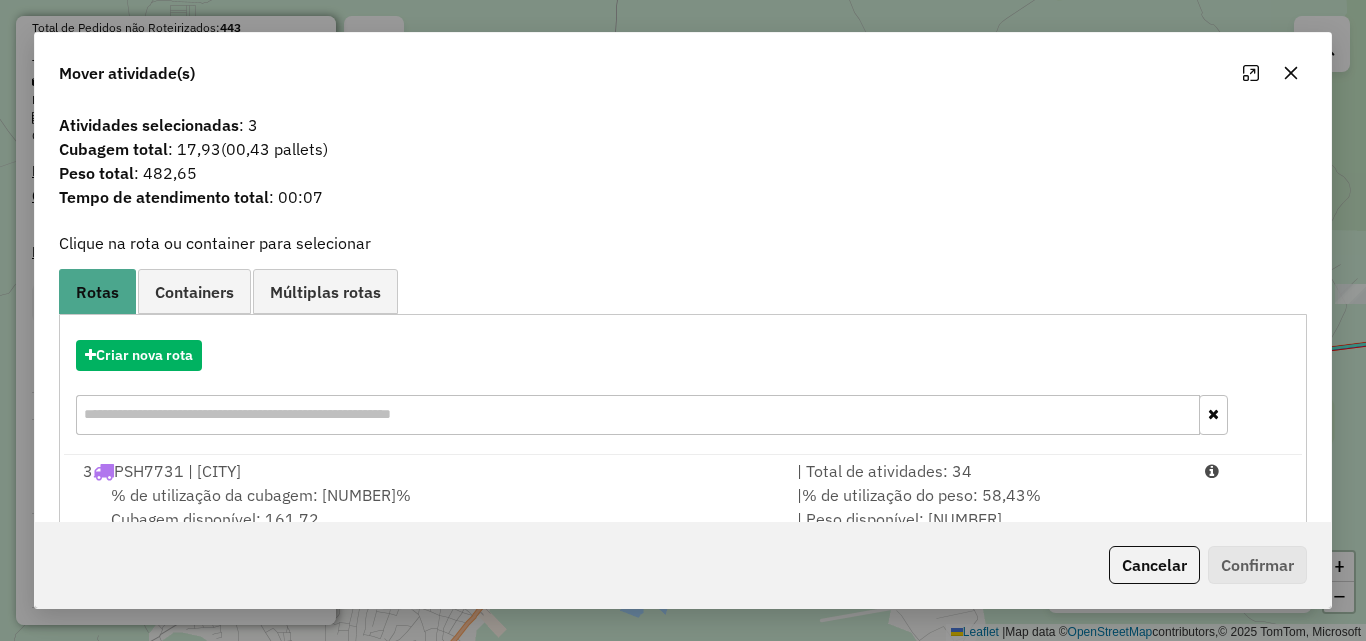 scroll, scrollTop: 129, scrollLeft: 0, axis: vertical 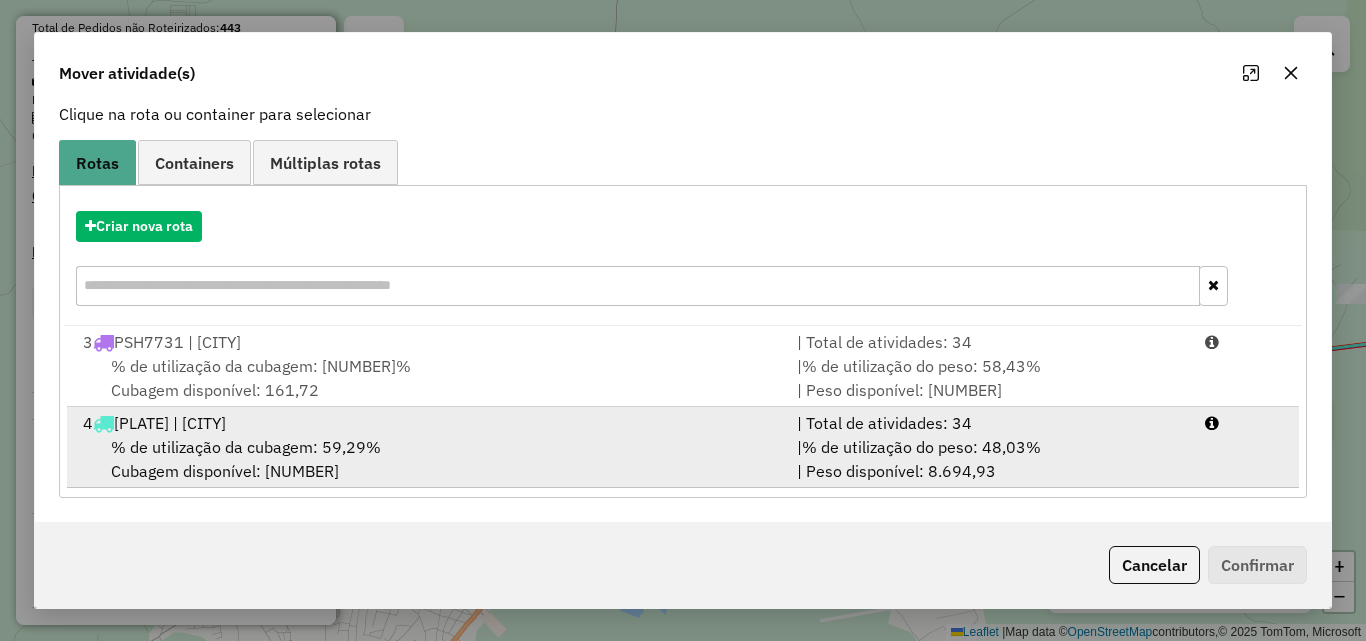 click on "% de utilização da cubagem: [PERCENTAGE]%  Cubagem disponível: [AMOUNT]" at bounding box center (428, 459) 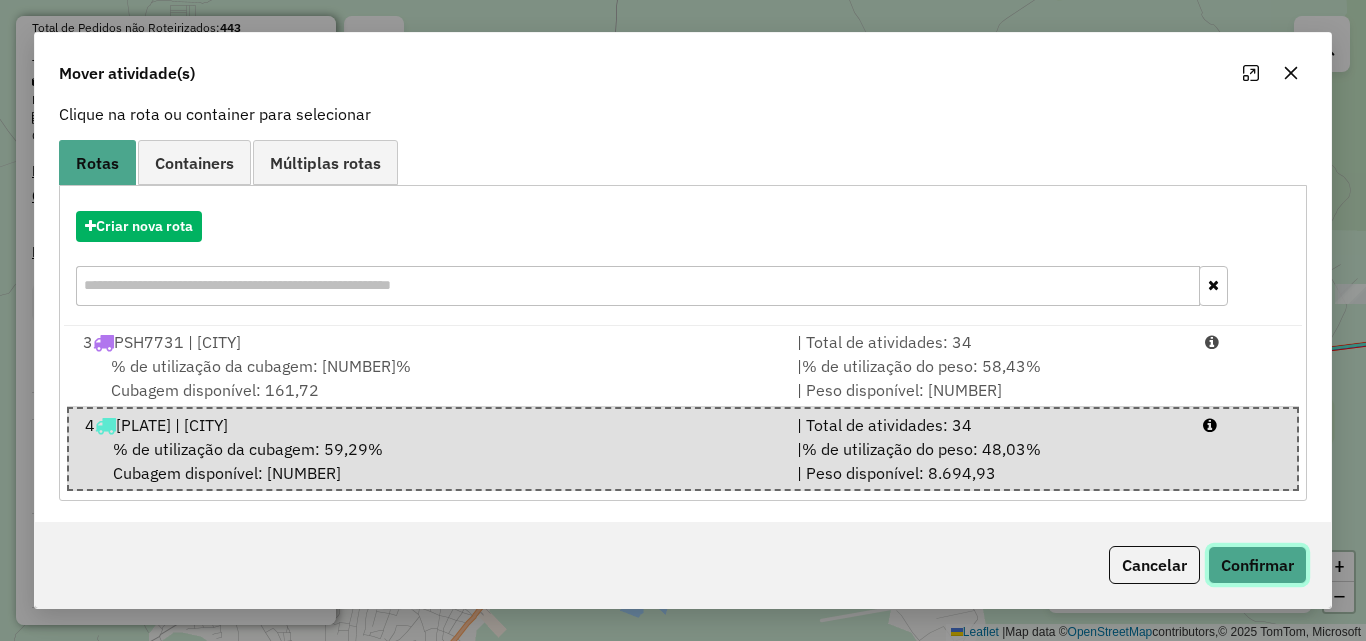 click on "Confirmar" 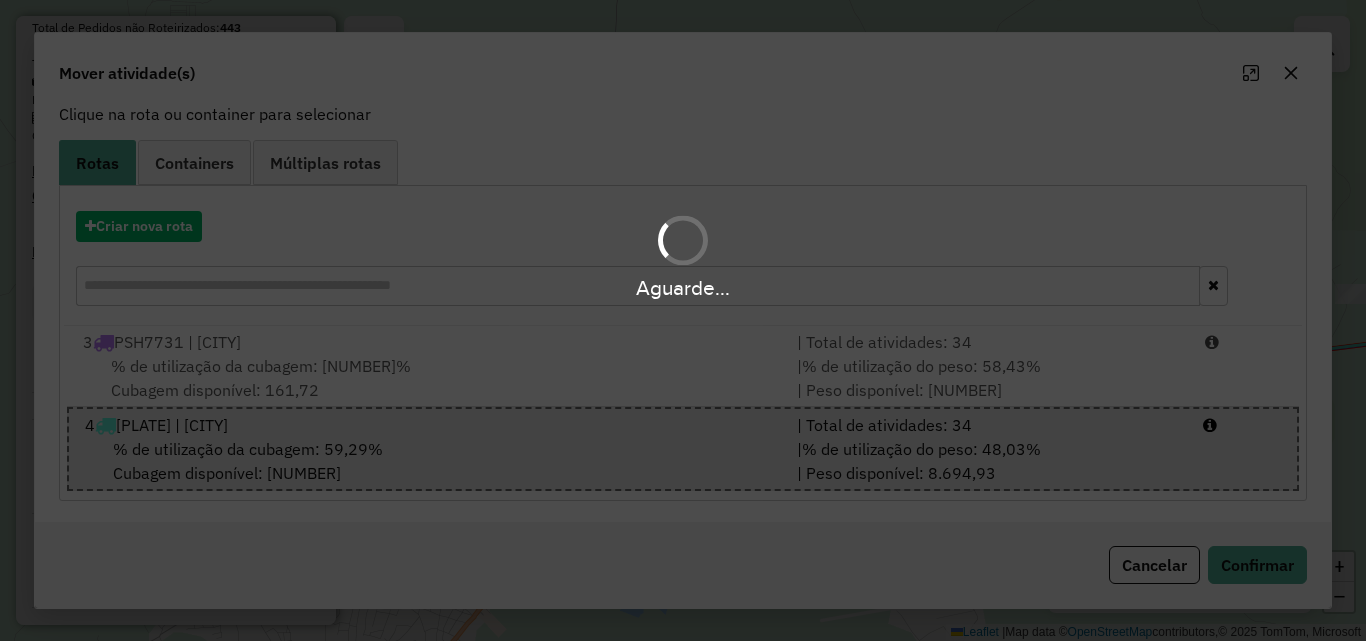 scroll, scrollTop: 0, scrollLeft: 0, axis: both 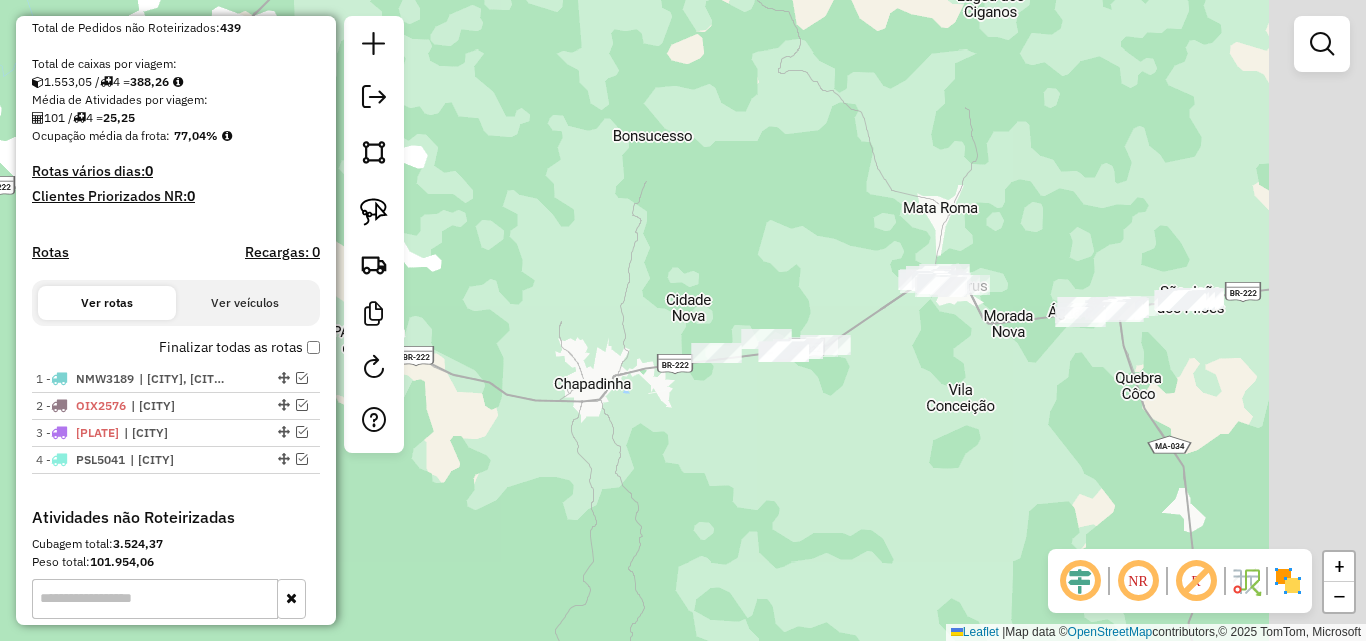 drag, startPoint x: 1067, startPoint y: 412, endPoint x: 929, endPoint y: 433, distance: 139.58868 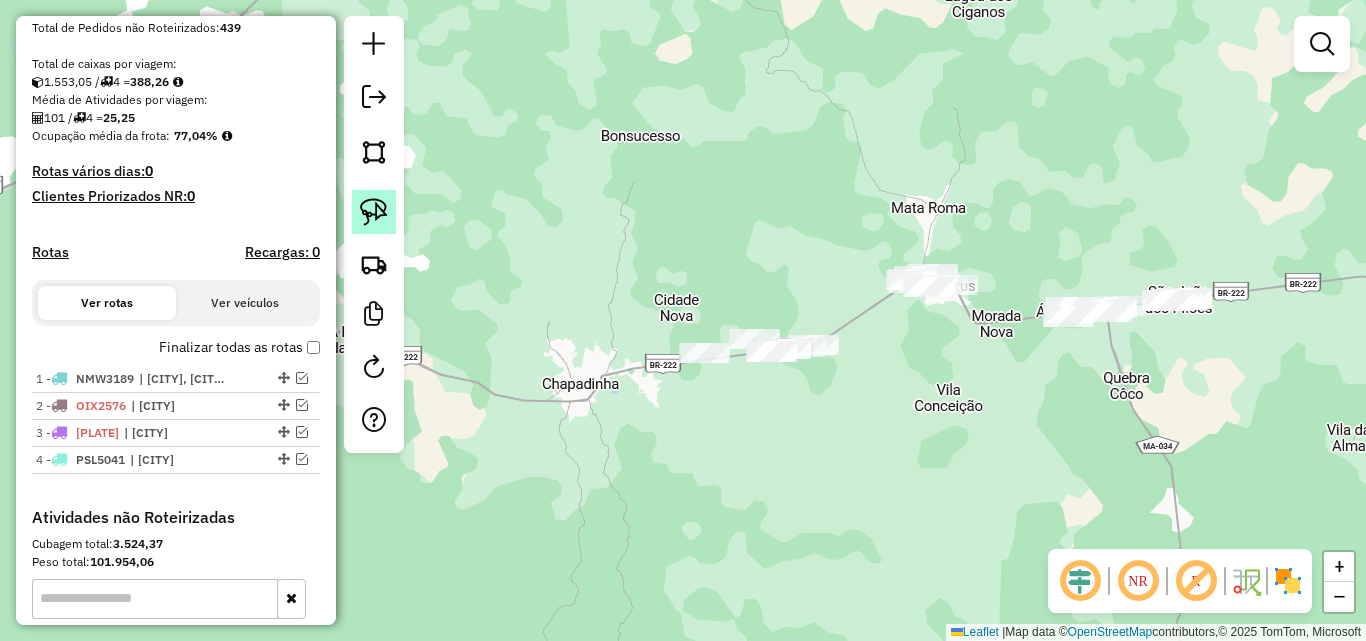 click 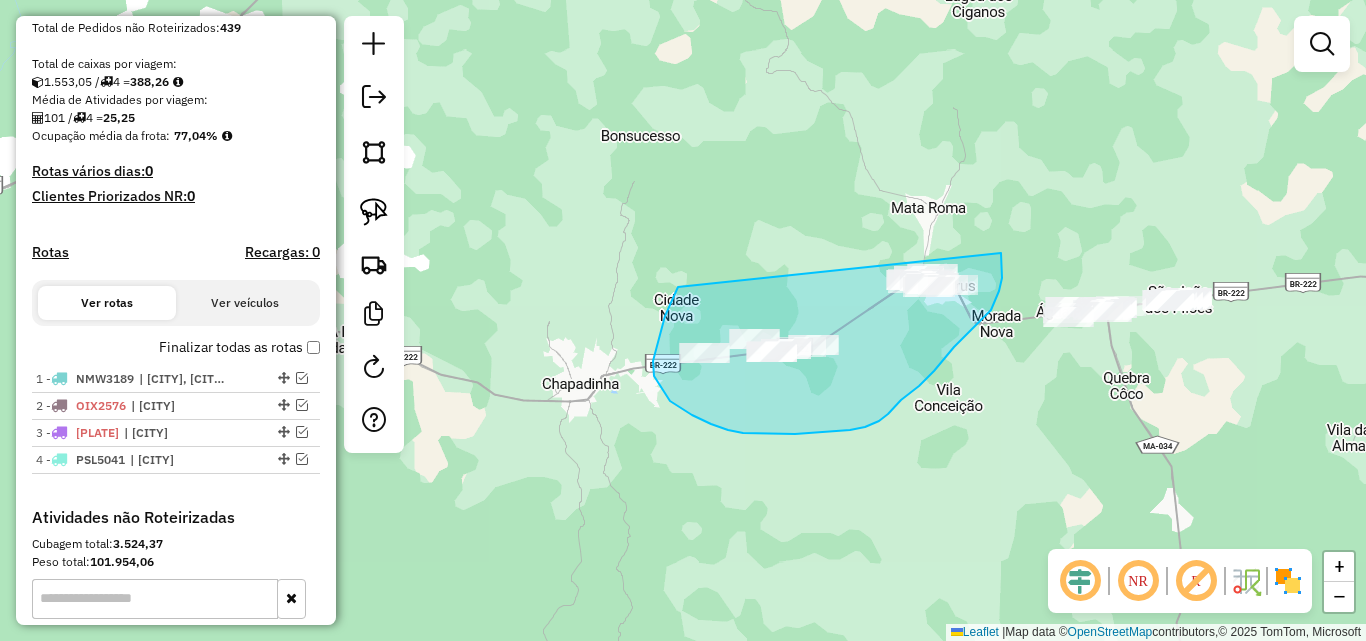 drag, startPoint x: 678, startPoint y: 287, endPoint x: 1001, endPoint y: 253, distance: 324.78455 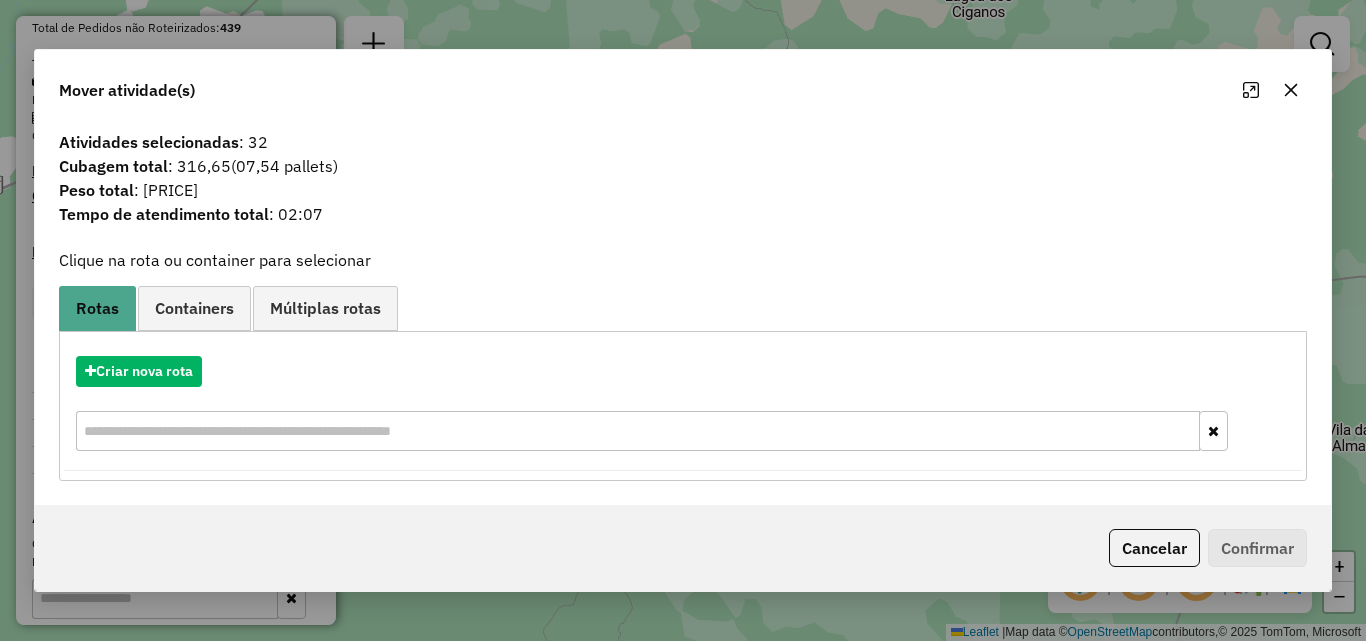 click on "Criar nova rota" at bounding box center [683, 371] 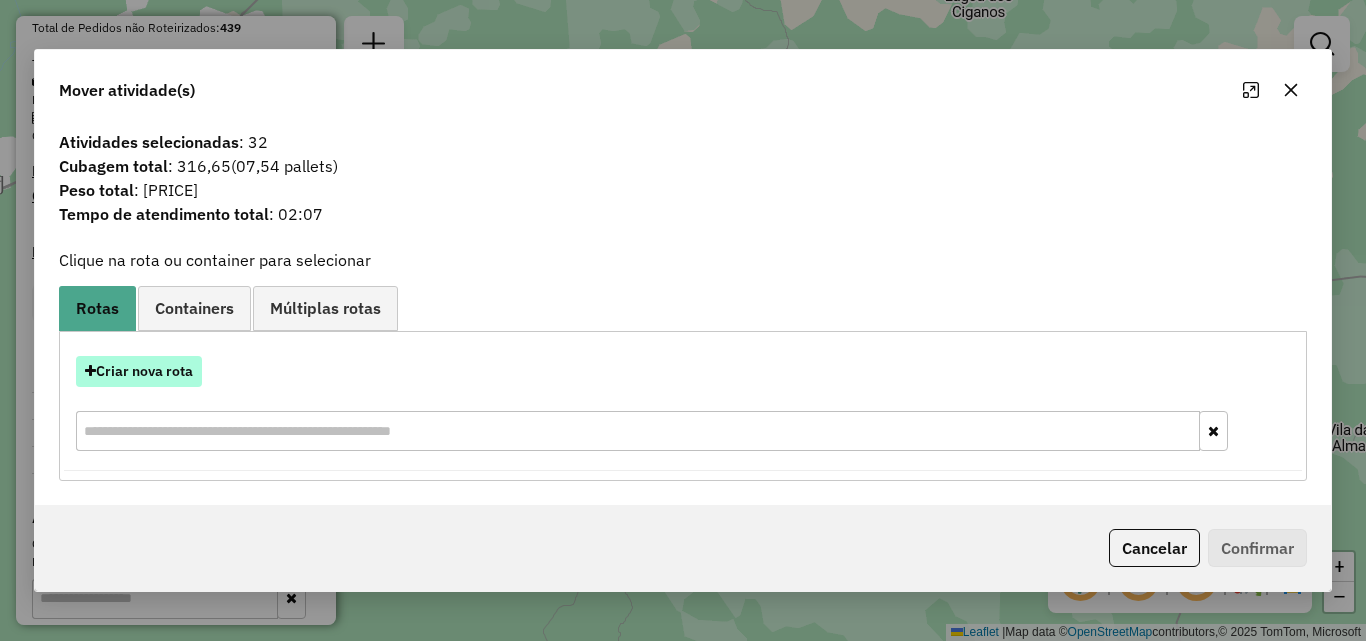 click on "Criar nova rota" at bounding box center [139, 371] 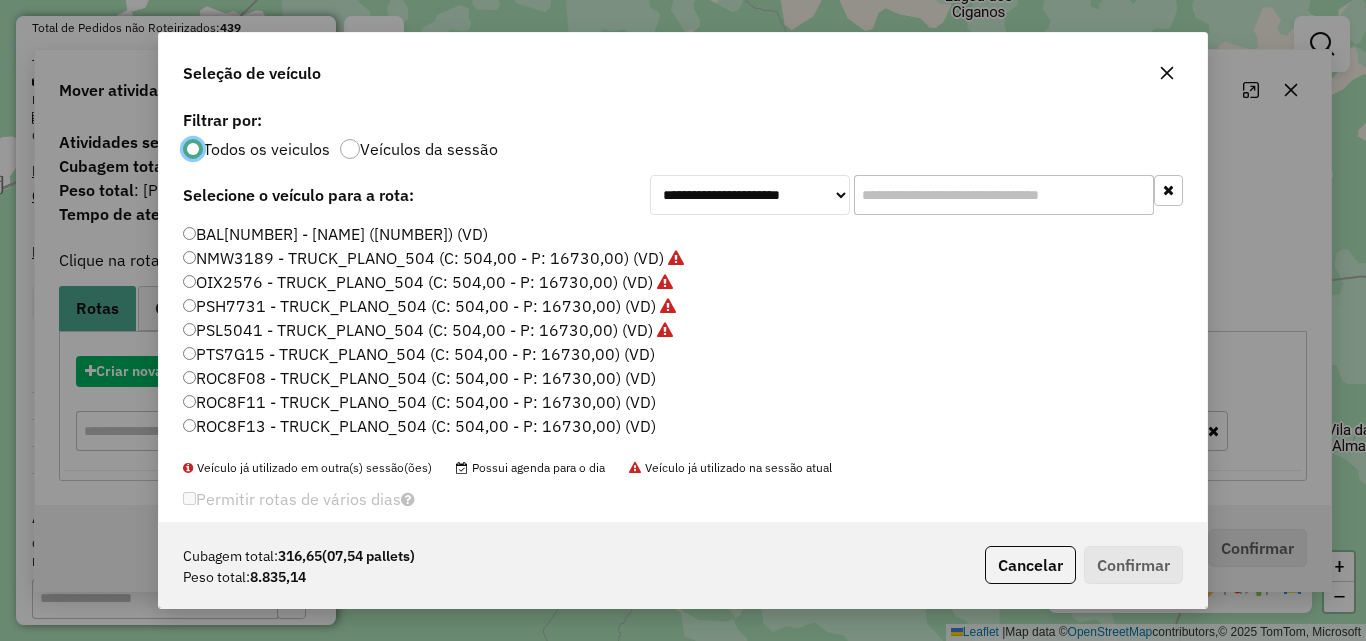 scroll, scrollTop: 11, scrollLeft: 6, axis: both 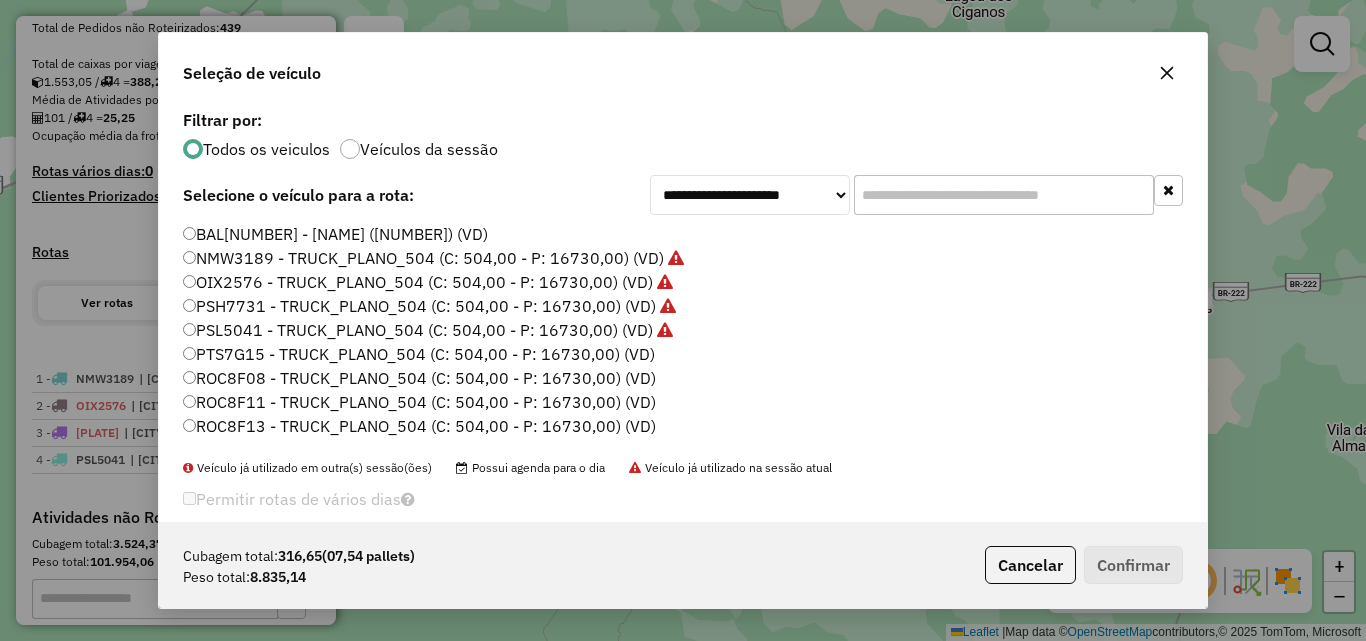 click on "PTS7G15 - TRUCK_PLANO_504 (C: 504,00 - P: 16730,00) (VD)" 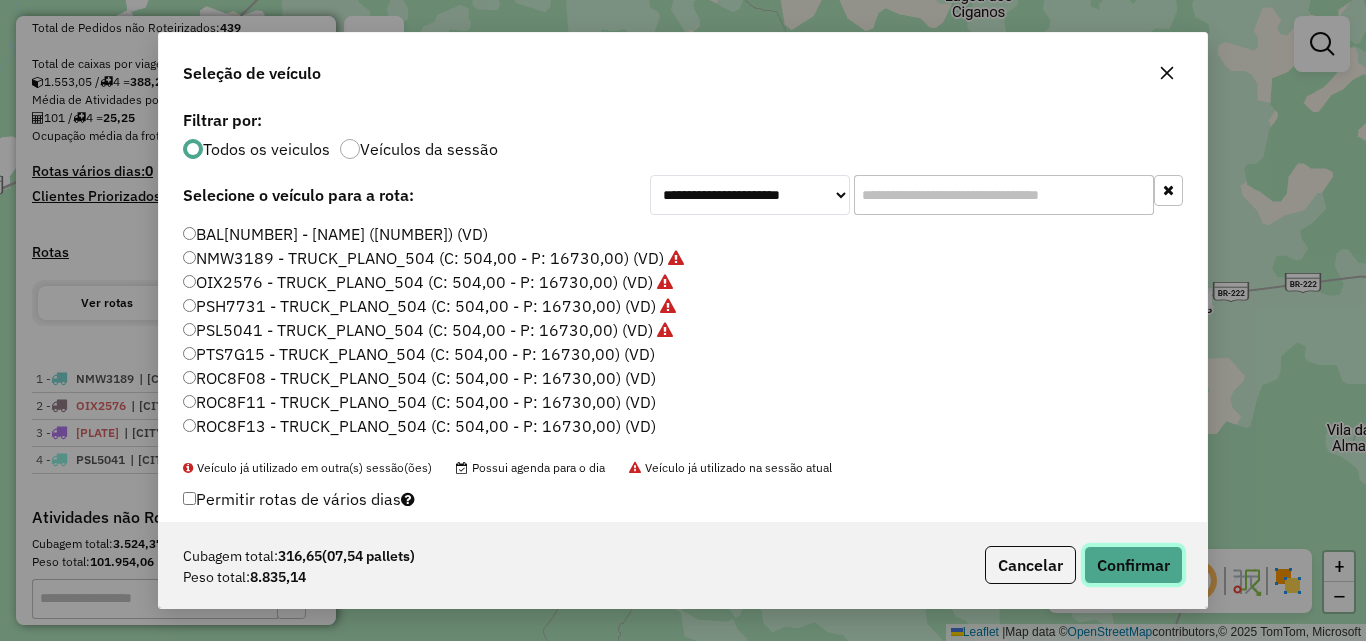 click on "Confirmar" 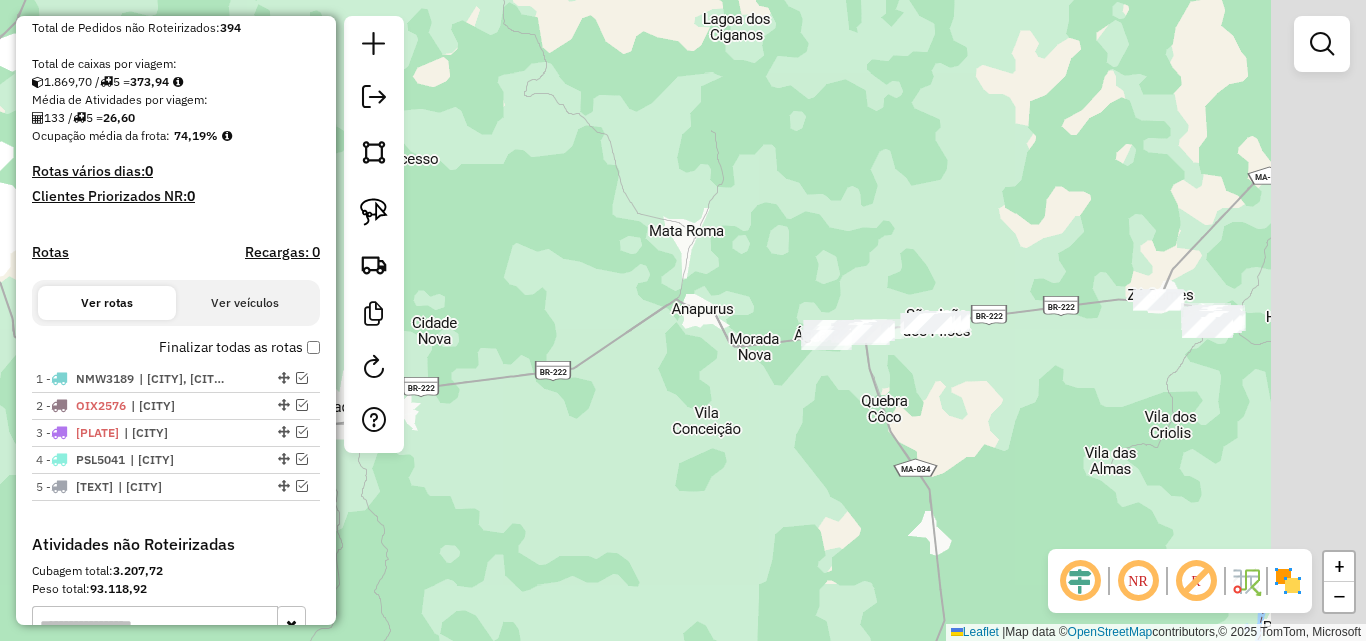 drag, startPoint x: 896, startPoint y: 402, endPoint x: 496, endPoint y: 418, distance: 400.3199 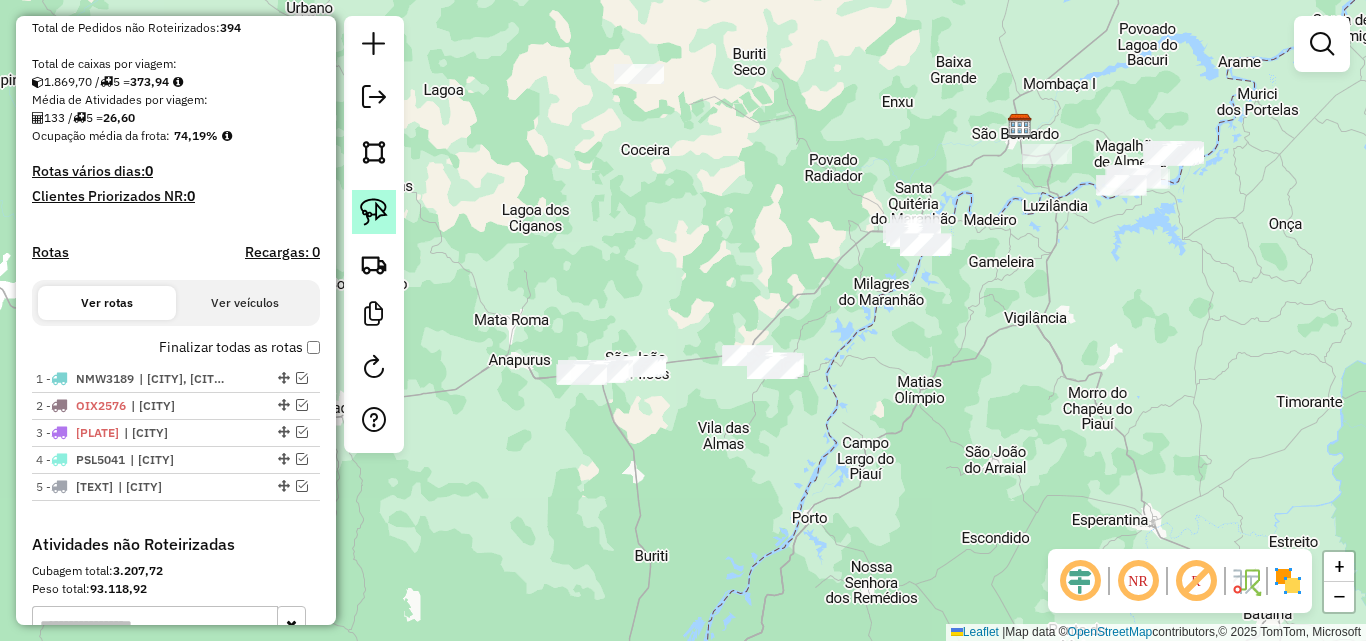 click 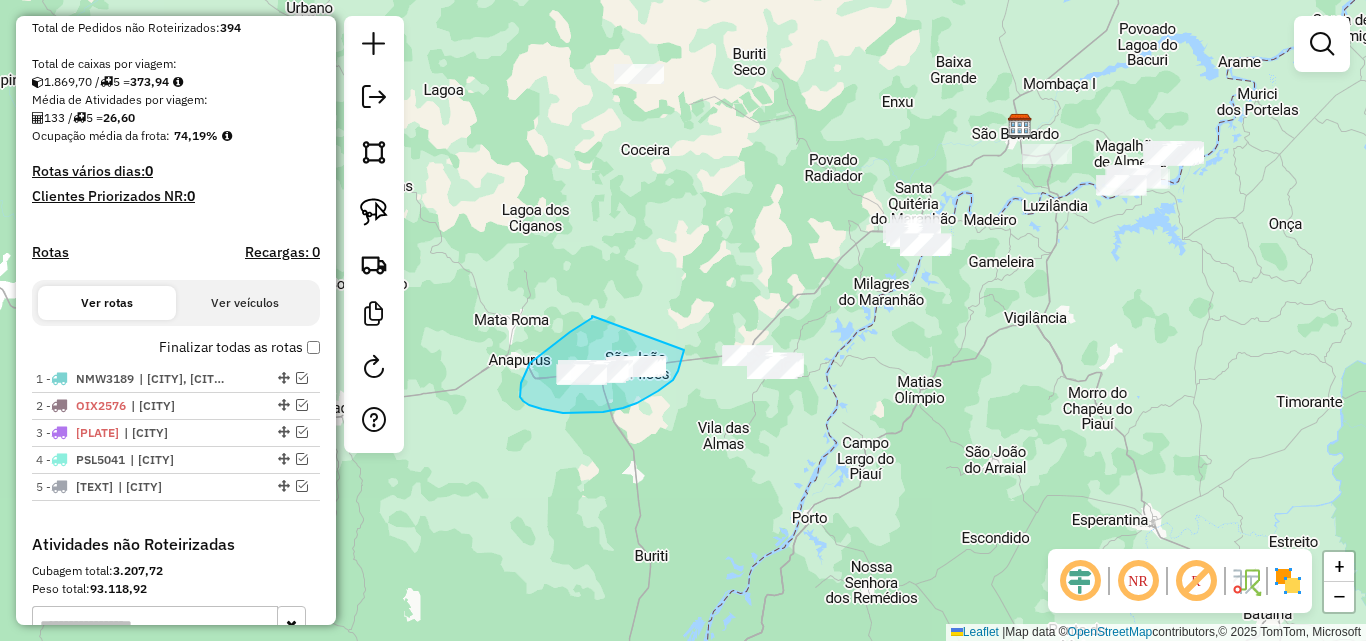 drag, startPoint x: 592, startPoint y: 316, endPoint x: 684, endPoint y: 350, distance: 98.0816 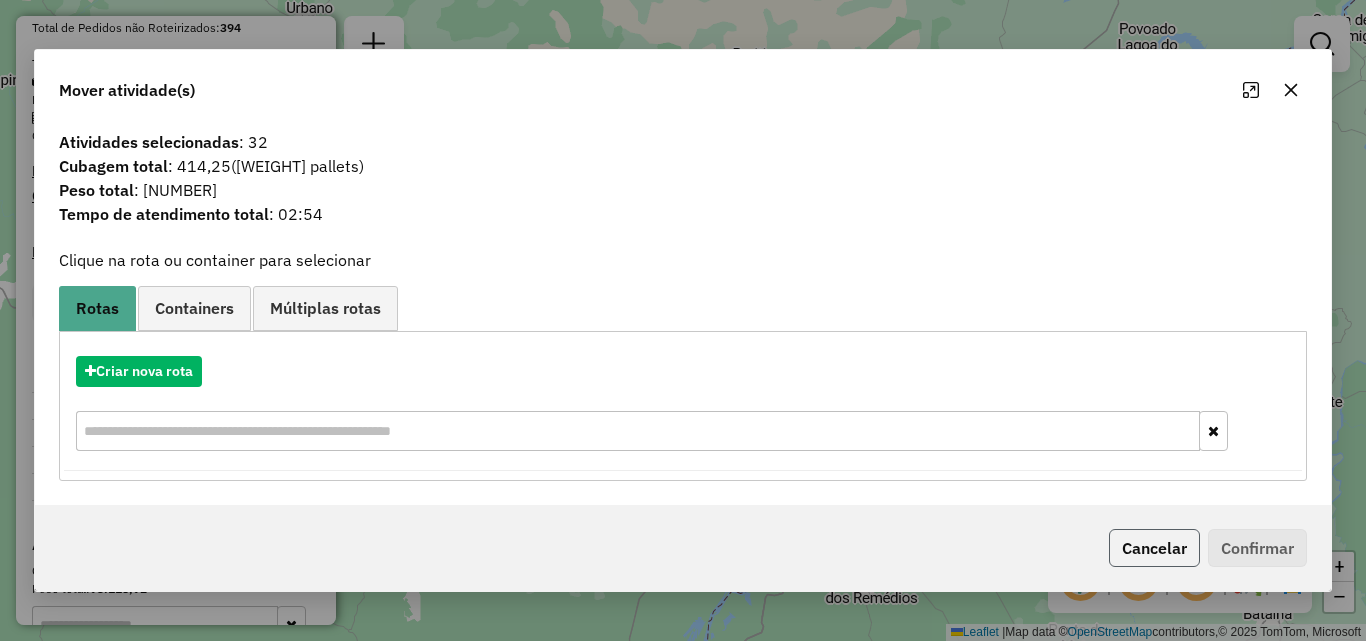 click on "Cancelar" 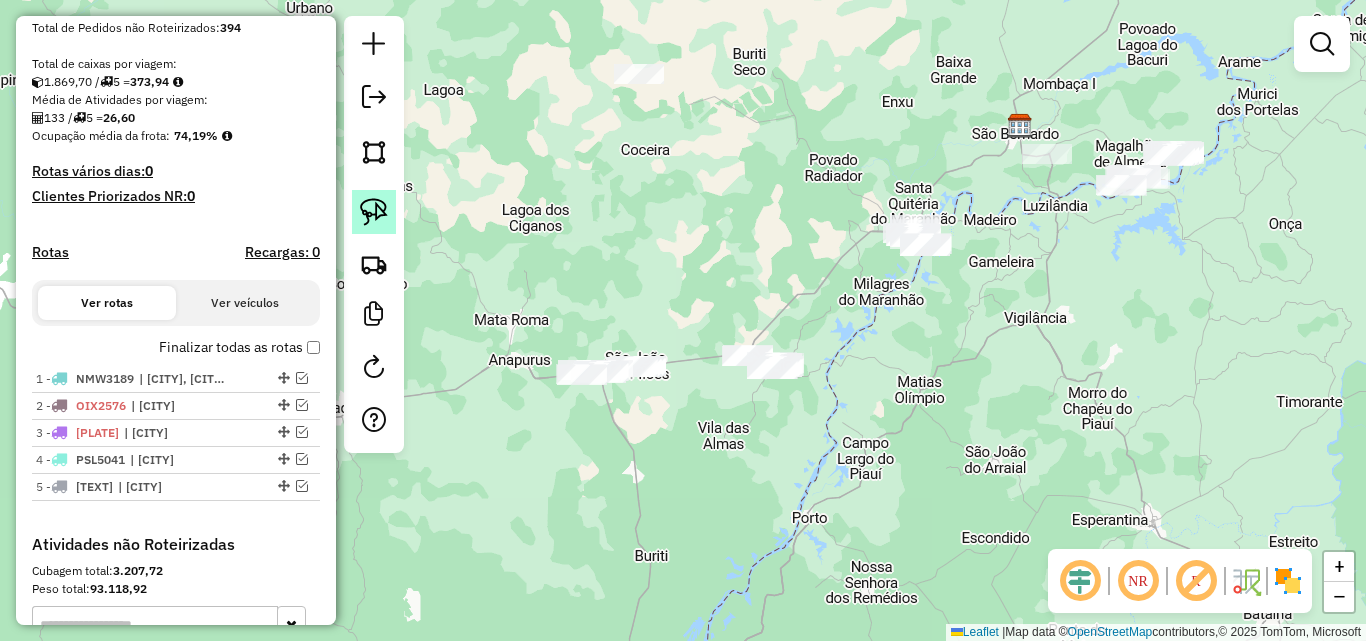 click 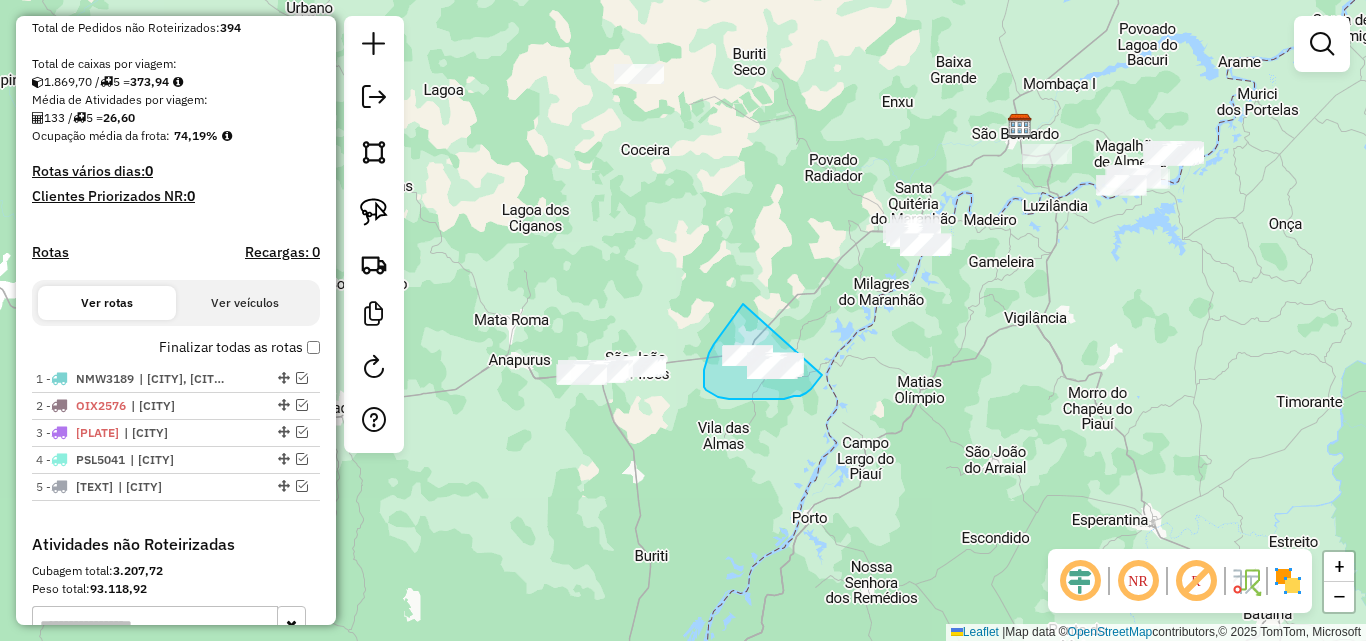 drag, startPoint x: 743, startPoint y: 304, endPoint x: 828, endPoint y: 365, distance: 104.62313 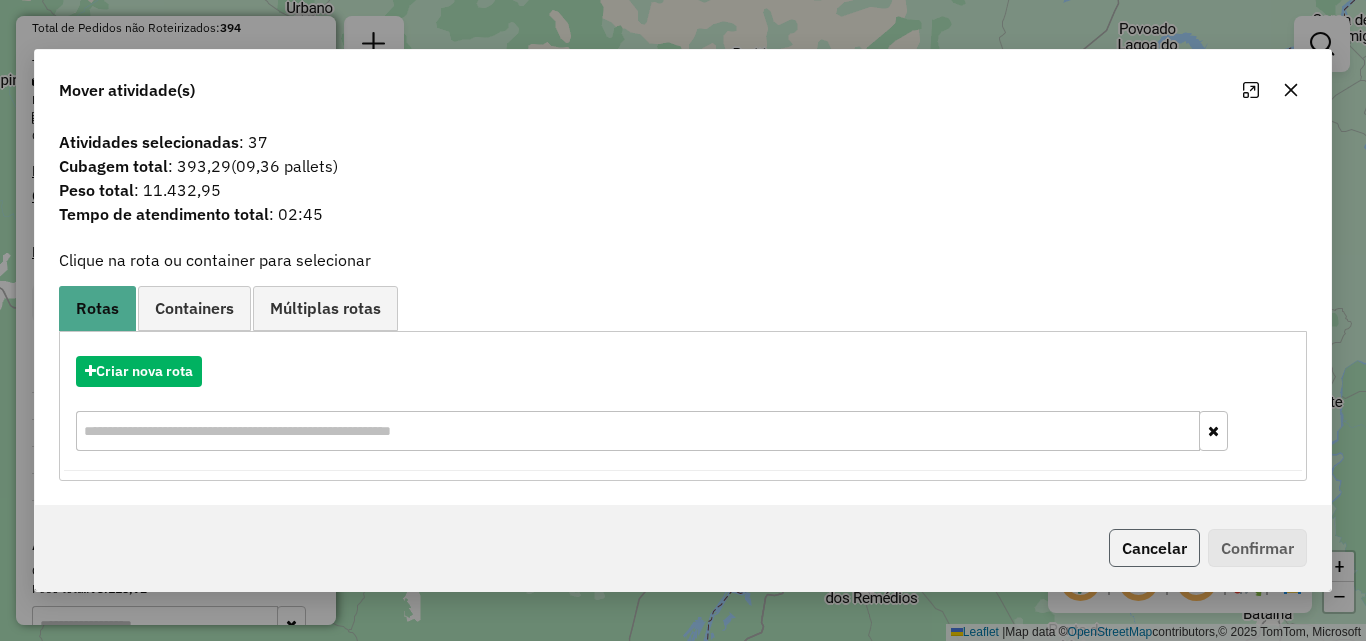 click on "Cancelar" 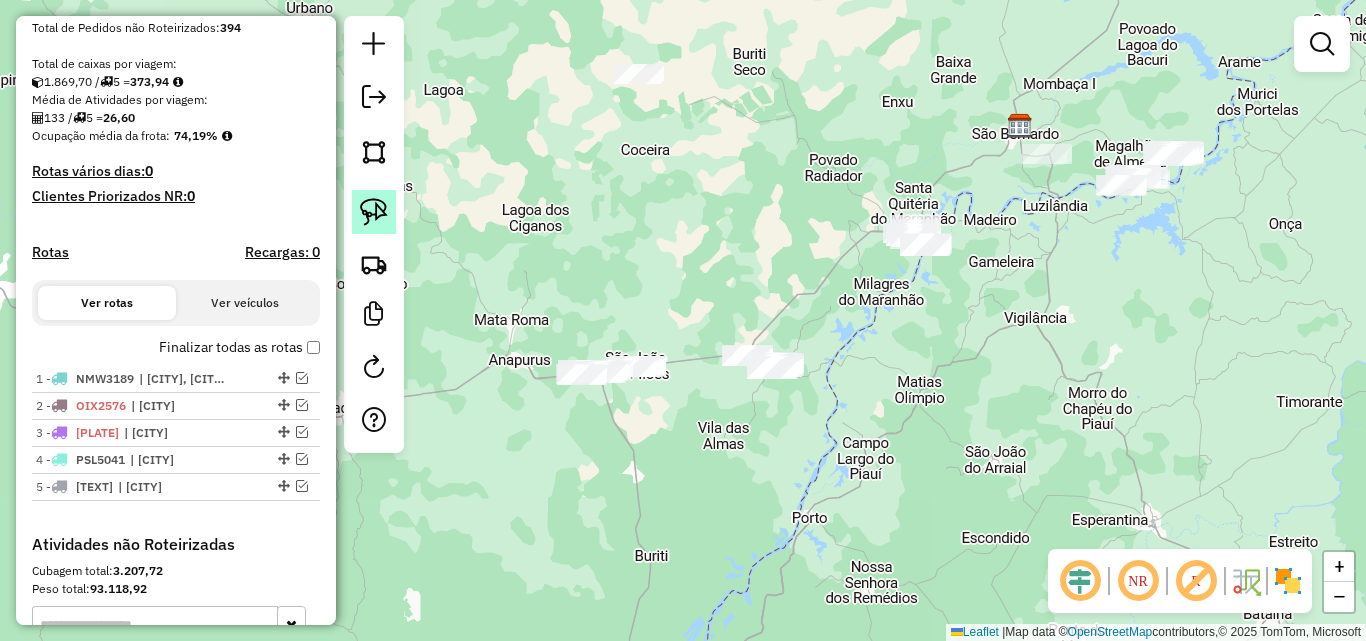 click 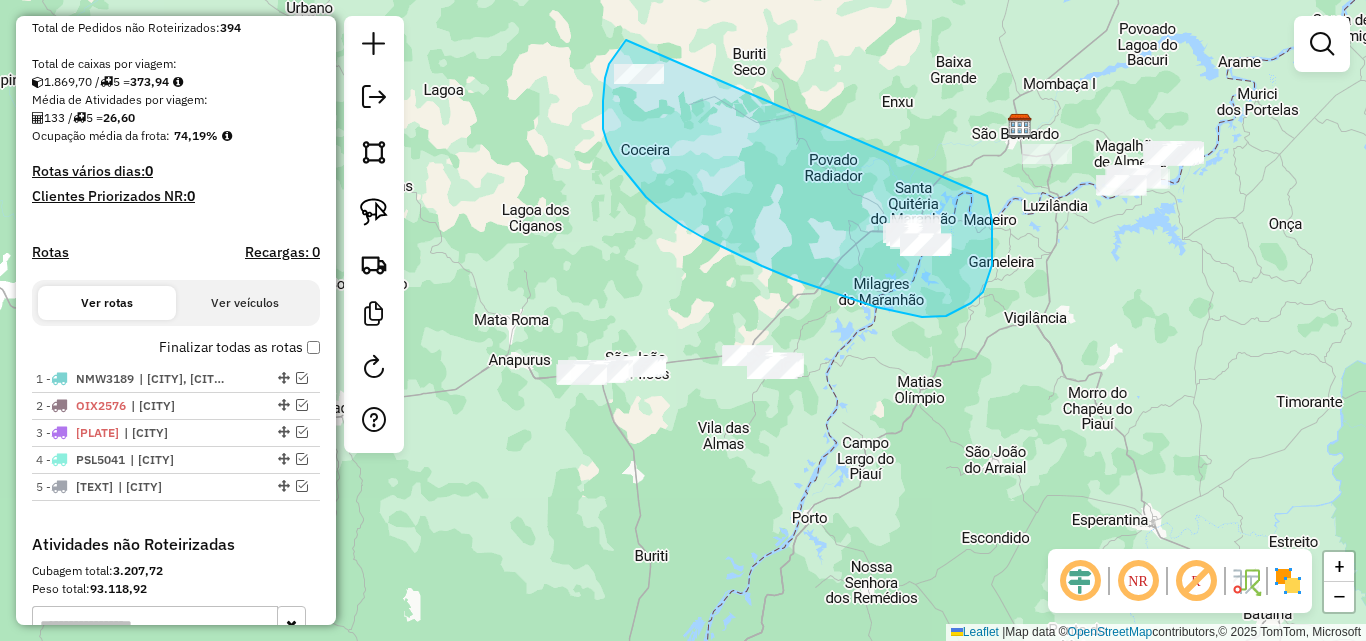 drag, startPoint x: 626, startPoint y: 40, endPoint x: 987, endPoint y: 196, distance: 393.26456 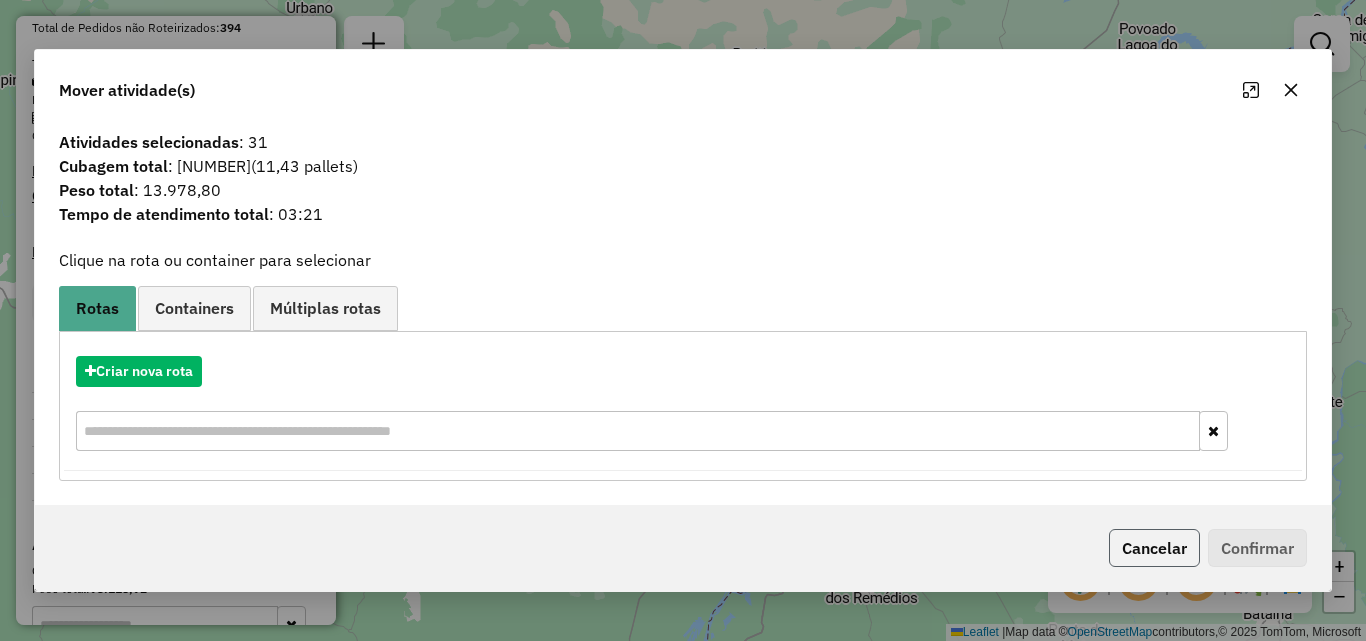 click on "Cancelar" 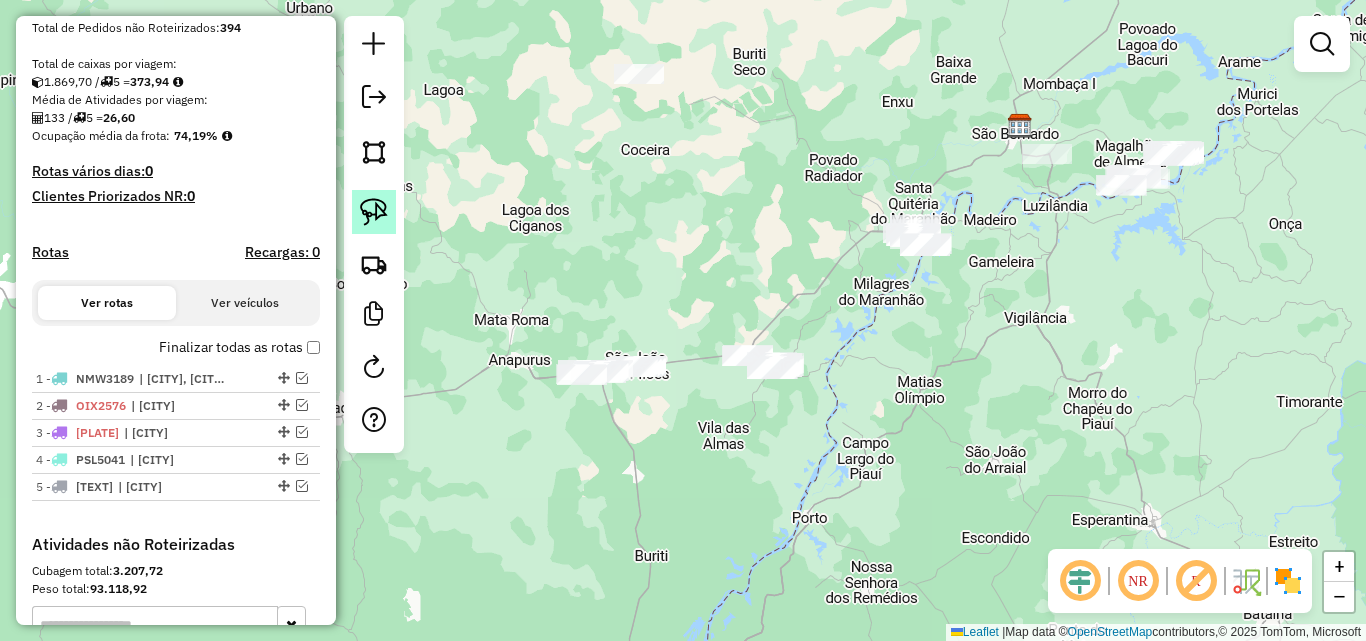 click 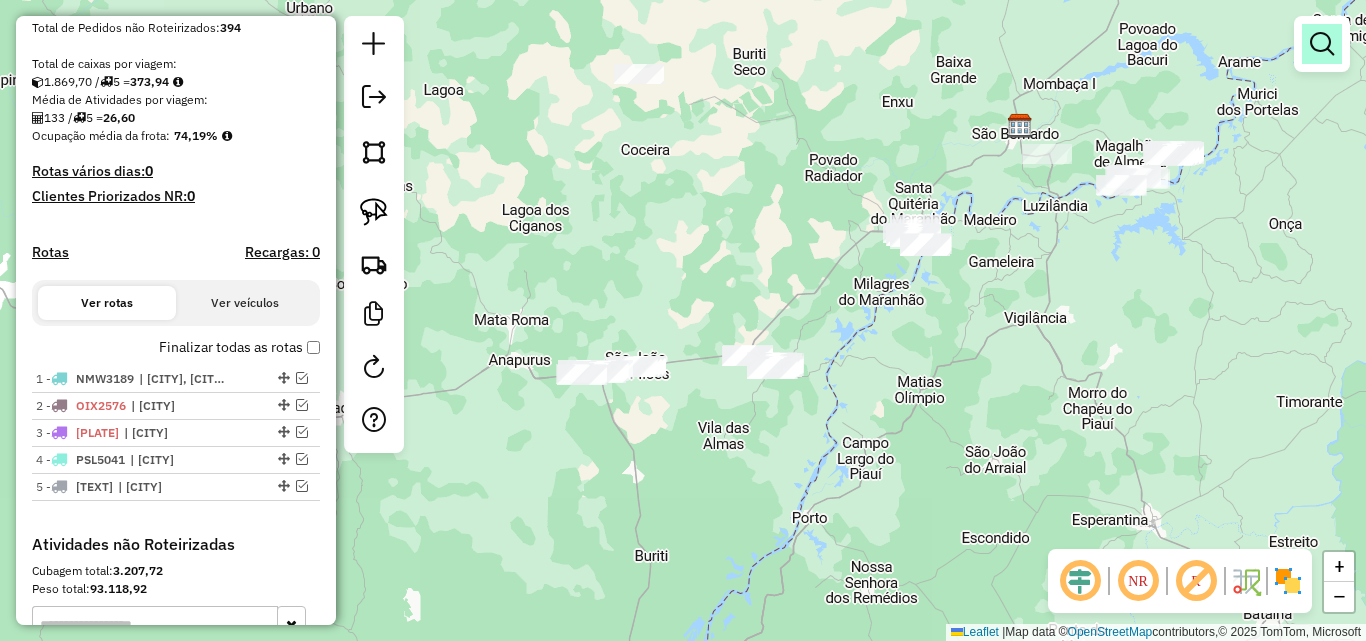 click at bounding box center (1322, 44) 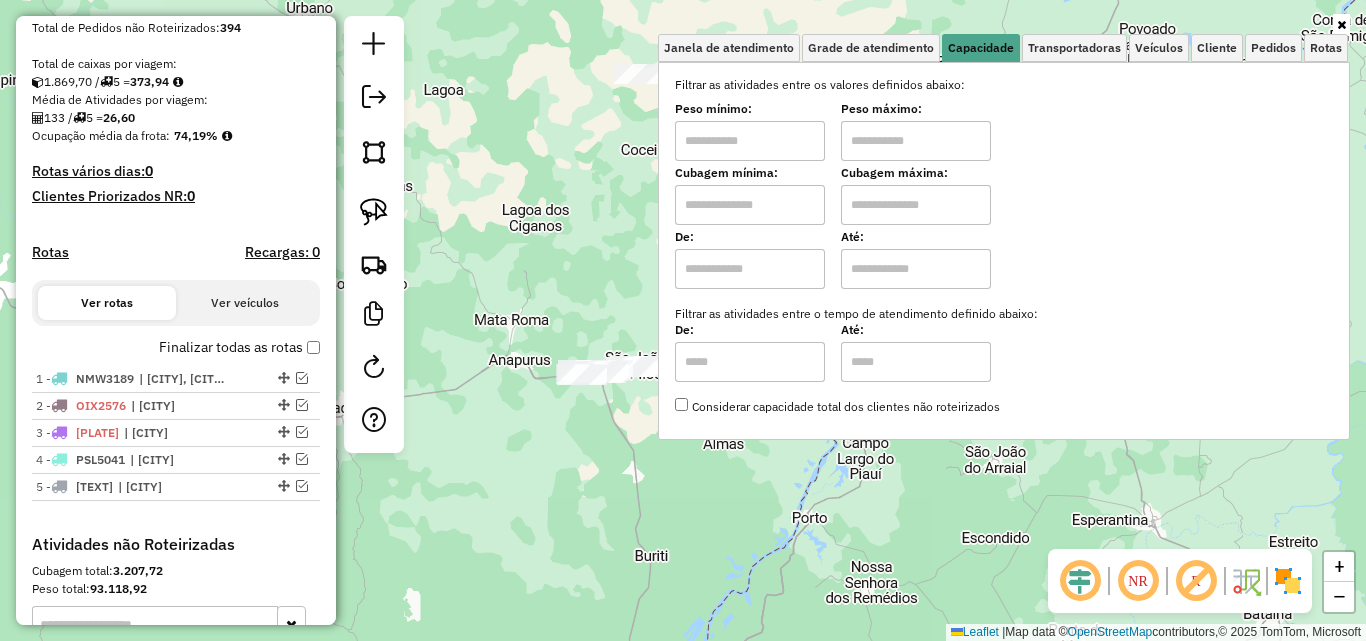 click at bounding box center [750, 205] 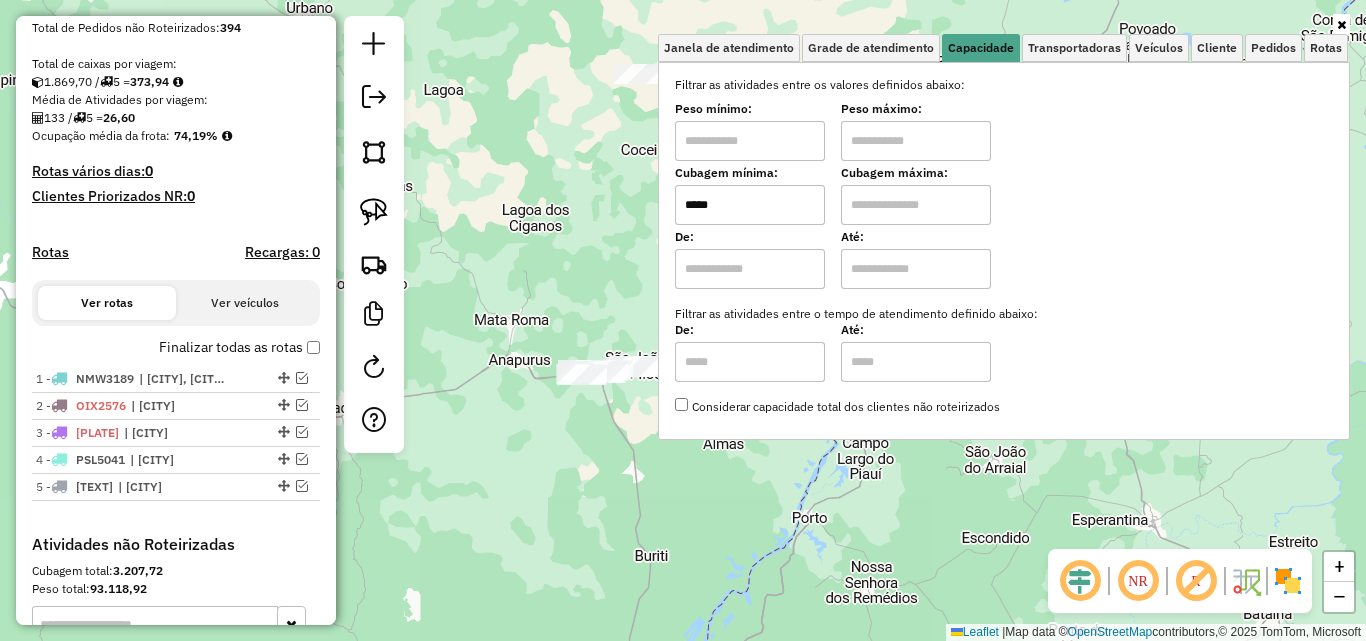 type on "*****" 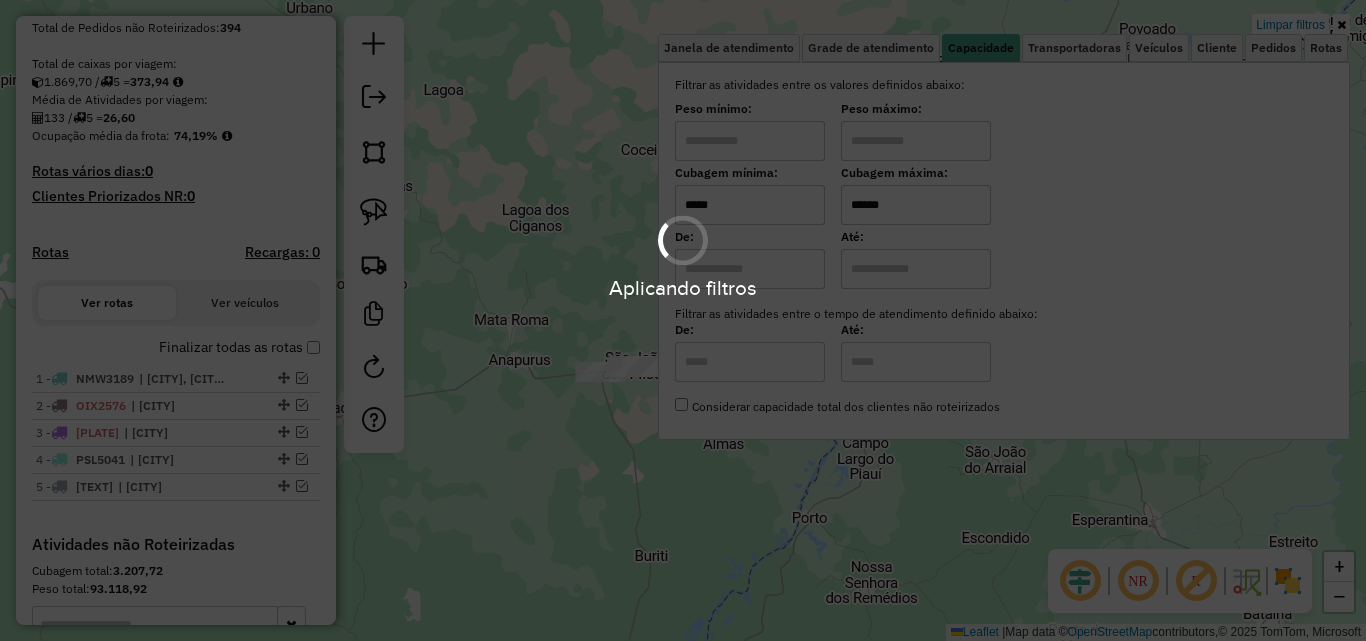 type on "******" 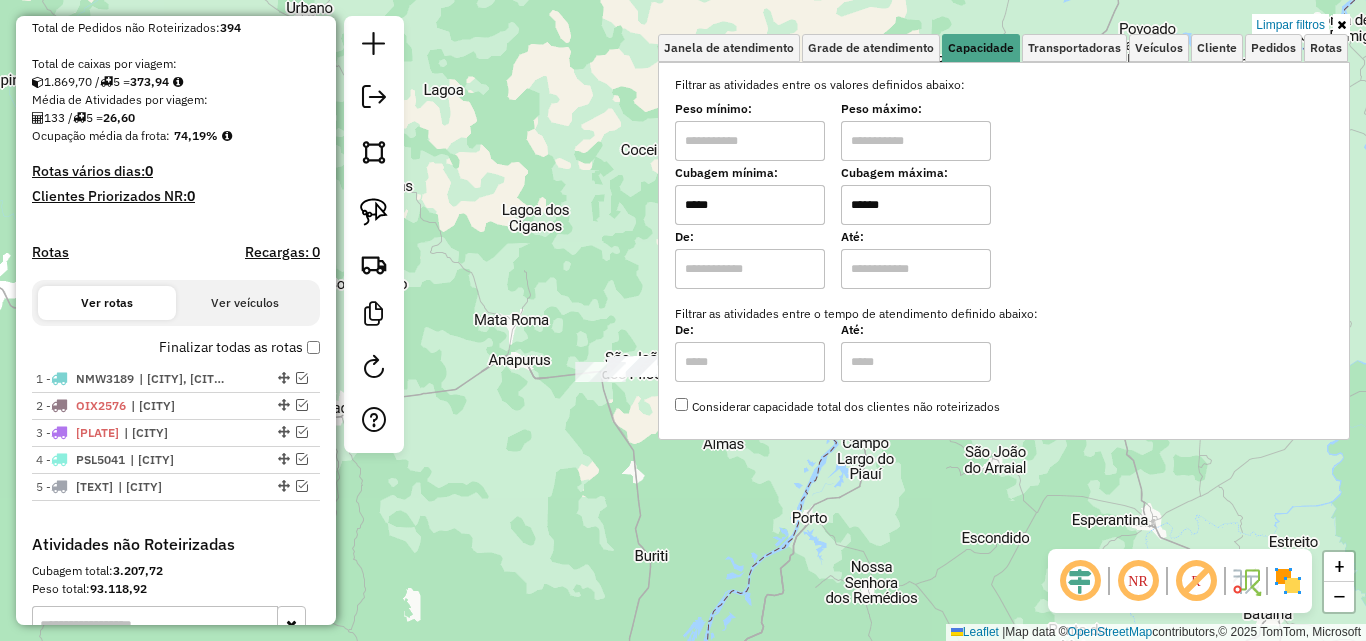 click on "Limpar filtros Janela de atendimento Grade de atendimento Capacidade Transportadoras Veículos Cliente Pedidos  Rotas Selecione os dias de semana para filtrar as janelas de atendimento  Seg   Ter   Qua   Qui   Sex   Sáb   Dom  Informe o período da janela de atendimento: De: Até:  Filtrar exatamente a janela do cliente  Considerar janela de atendimento padrão  Selecione os dias de semana para filtrar as grades de atendimento  Seg   Ter   Qua   Qui   Sex   Sáb   Dom   Considerar clientes sem dia de atendimento cadastrado  Clientes fora do dia de atendimento selecionado Filtrar as atividades entre os valores definidos abaixo:  Peso mínimo:   Peso máximo:   Cubagem mínima:  *****  Cubagem máxima:  ******  De:   Até:  Filtrar as atividades entre o tempo de atendimento definido abaixo:  De:   Até:   Considerar capacidade total dos clientes não roteirizados Transportadora: Selecione um ou mais itens Tipo de veículo: Selecione um ou mais itens Veículo: Selecione um ou mais itens Motorista: Nome: Setor:" 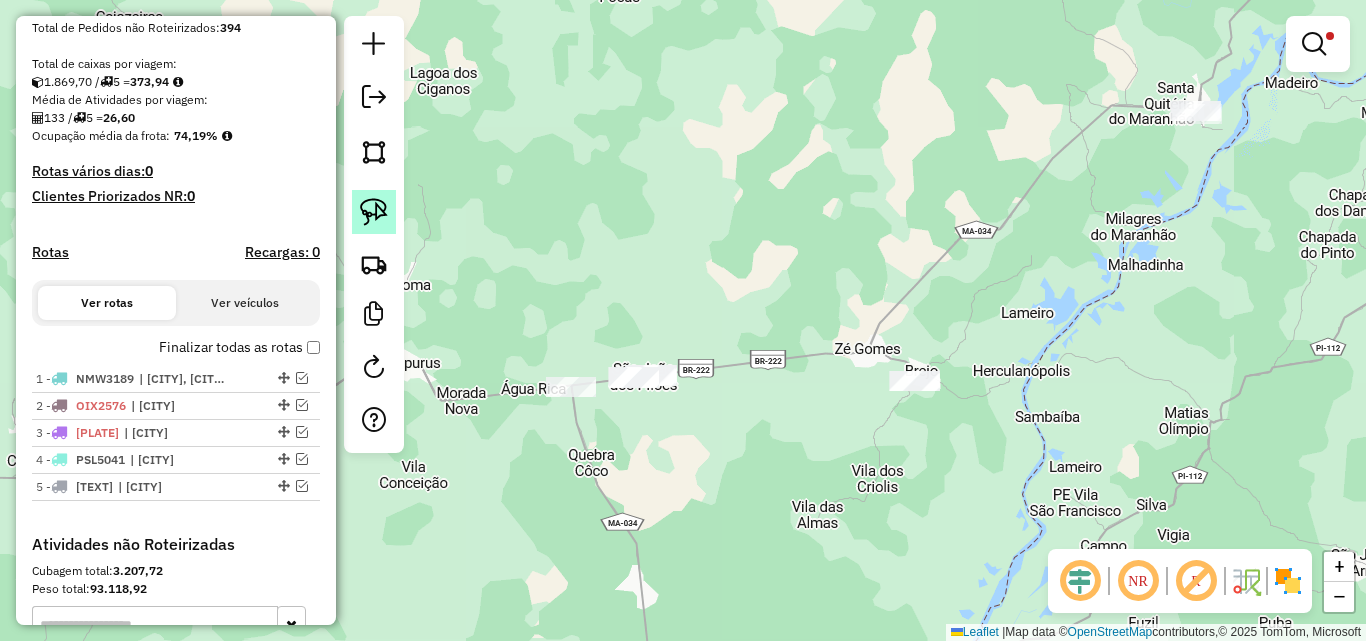 click 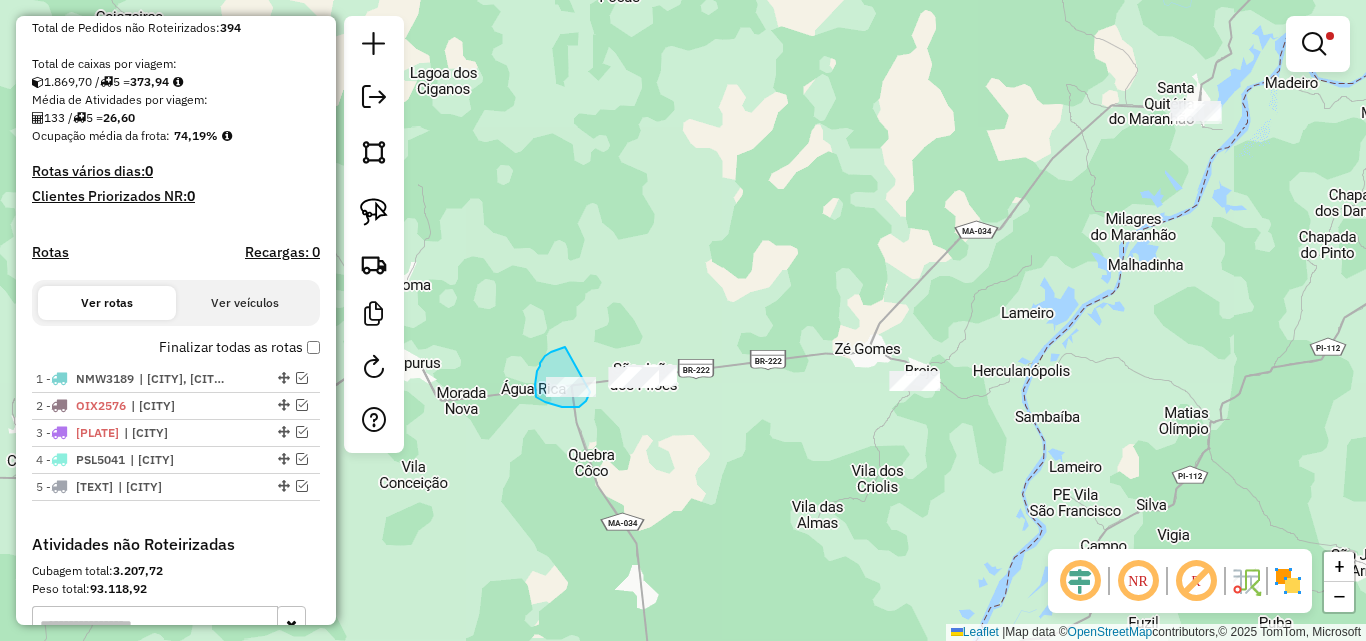 click on "Limpar filtros Janela de atendimento Grade de atendimento Capacidade Transportadoras Veículos Cliente Pedidos  Rotas Selecione os dias de semana para filtrar as janelas de atendimento  Seg   Ter   Qua   Qui   Sex   Sáb   Dom  Informe o período da janela de atendimento: De: Até:  Filtrar exatamente a janela do cliente  Considerar janela de atendimento padrão  Selecione os dias de semana para filtrar as grades de atendimento  Seg   Ter   Qua   Qui   Sex   Sáb   Dom   Considerar clientes sem dia de atendimento cadastrado  Clientes fora do dia de atendimento selecionado Filtrar as atividades entre os valores definidos abaixo:  Peso mínimo:   Peso máximo:   Cubagem mínima:  *****  Cubagem máxima:  ******  De:   Até:  Filtrar as atividades entre o tempo de atendimento definido abaixo:  De:   Até:   Considerar capacidade total dos clientes não roteirizados Transportadora: Selecione um ou mais itens Tipo de veículo: Selecione um ou mais itens Veículo: Selecione um ou mais itens Motorista: Nome: Setor:" 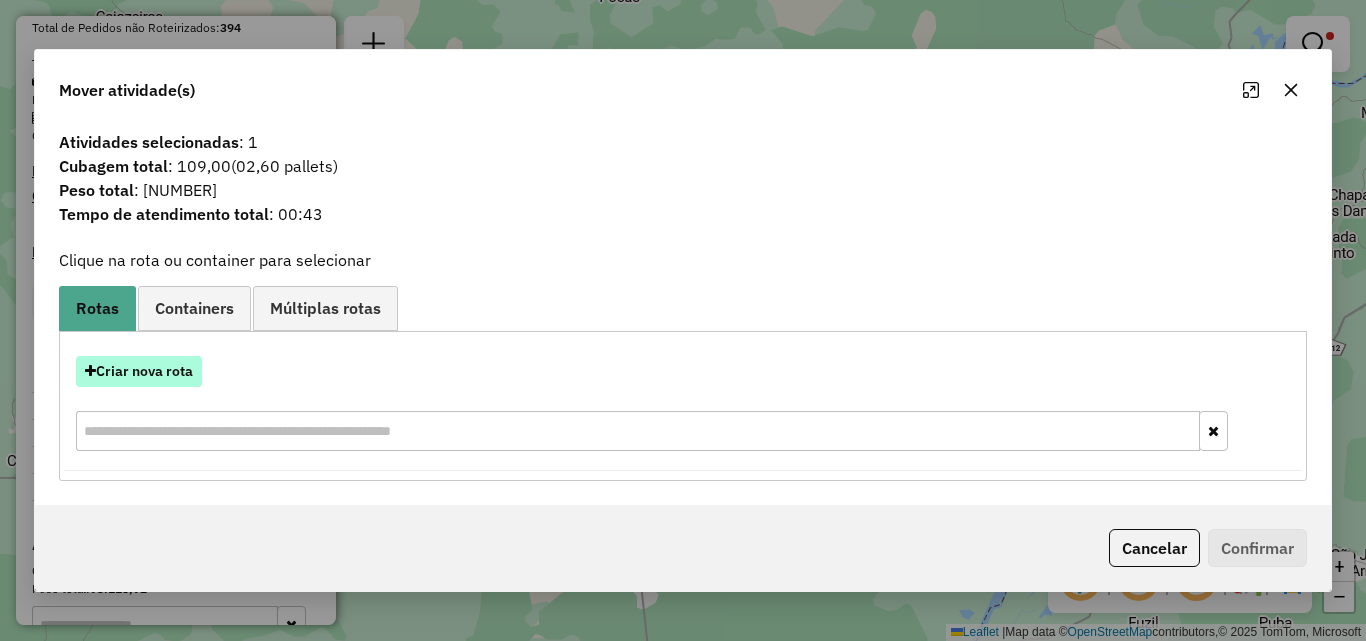 click on "Criar nova rota" at bounding box center (139, 371) 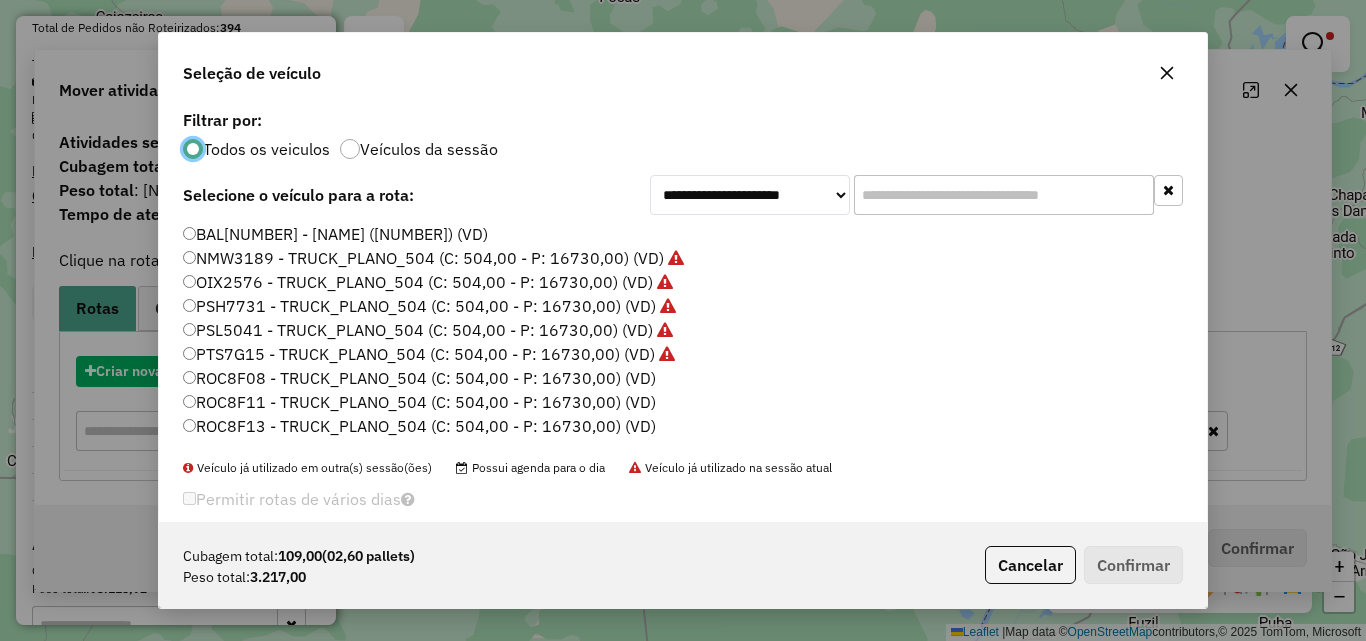 scroll, scrollTop: 11, scrollLeft: 6, axis: both 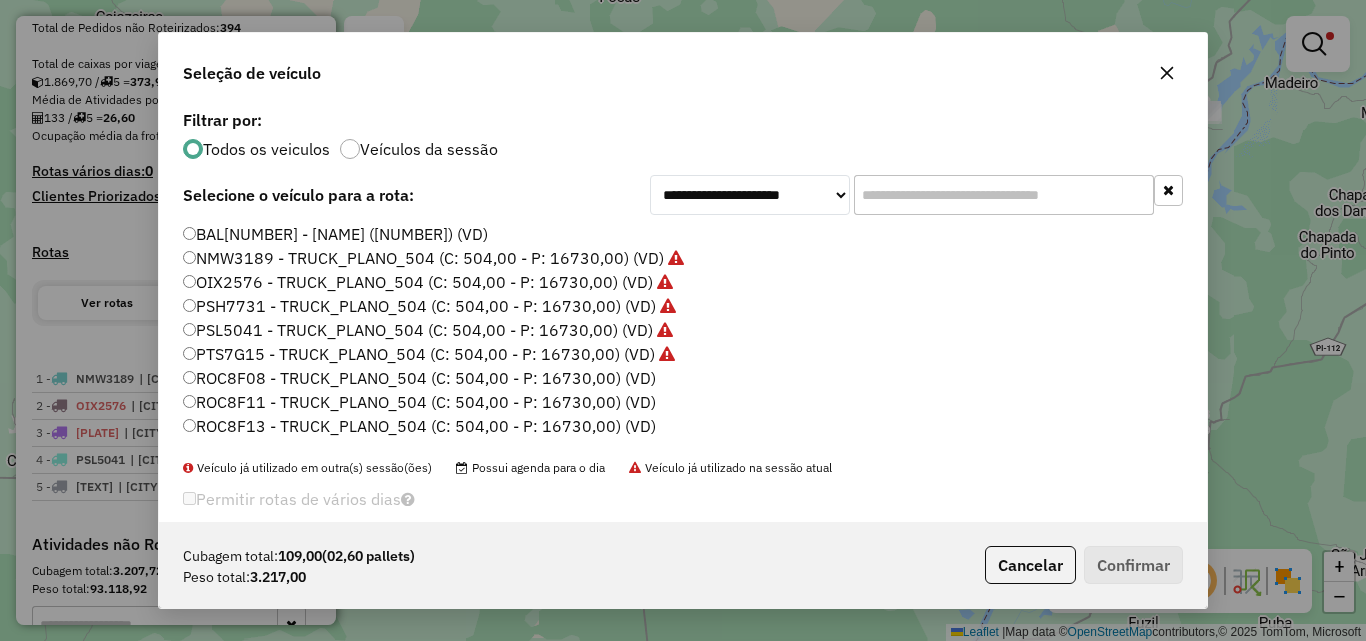 click on "ROC8F08 - TRUCK_PLANO_504 (C: 504,00 - P: 16730,00) (VD)" 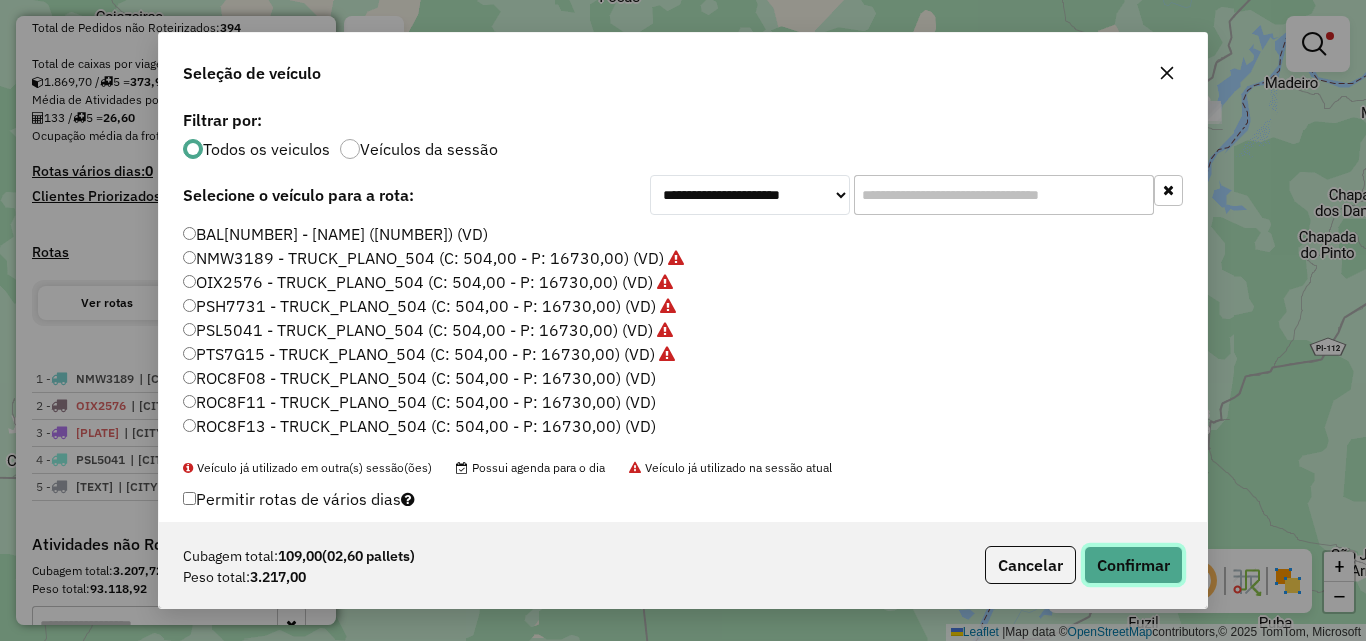 click on "Confirmar" 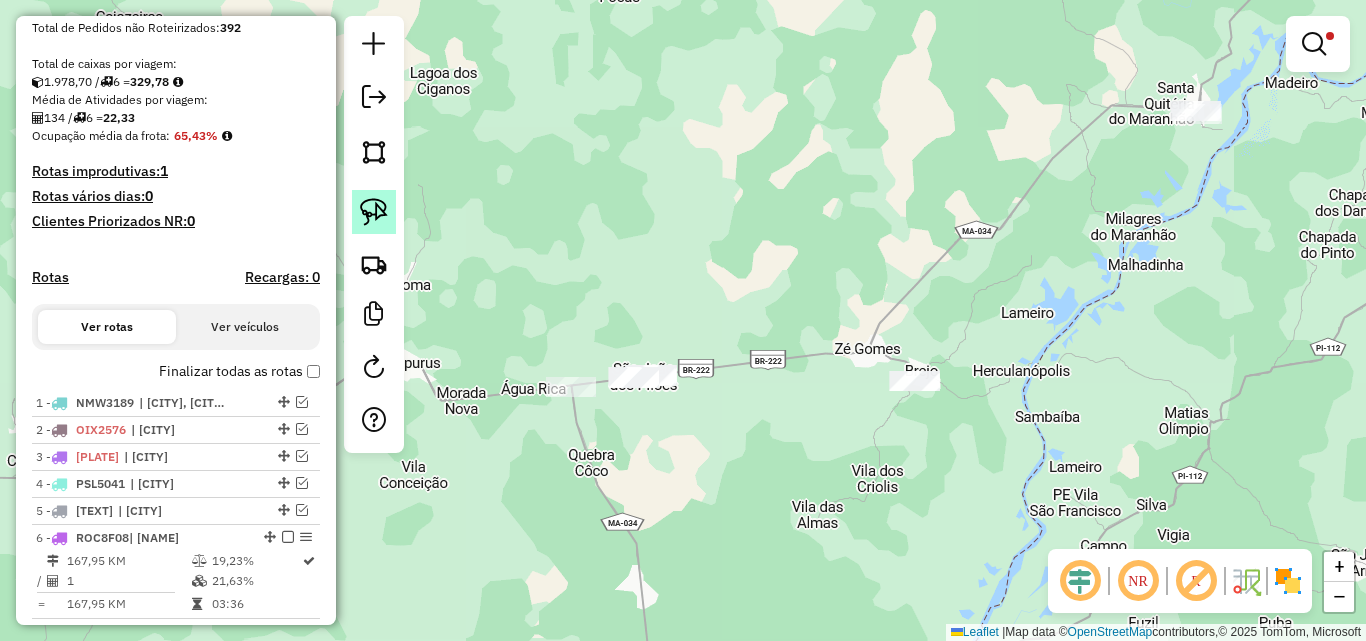 click 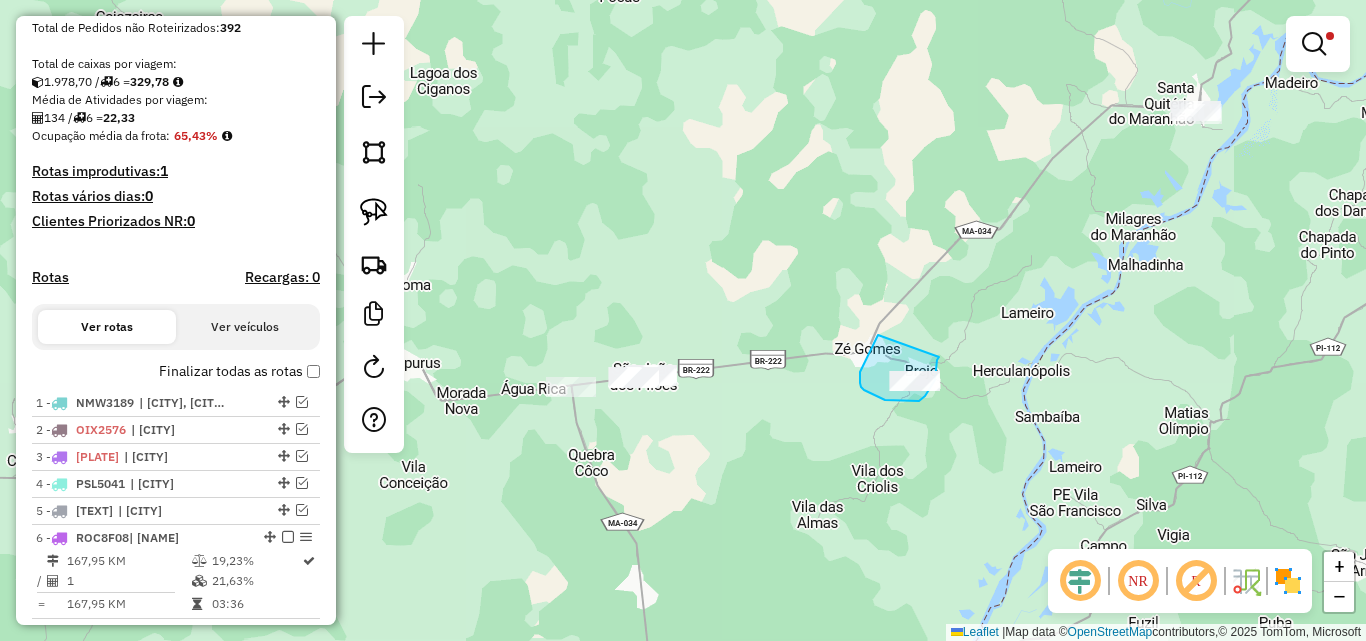 drag, startPoint x: 878, startPoint y: 335, endPoint x: 939, endPoint y: 357, distance: 64.84597 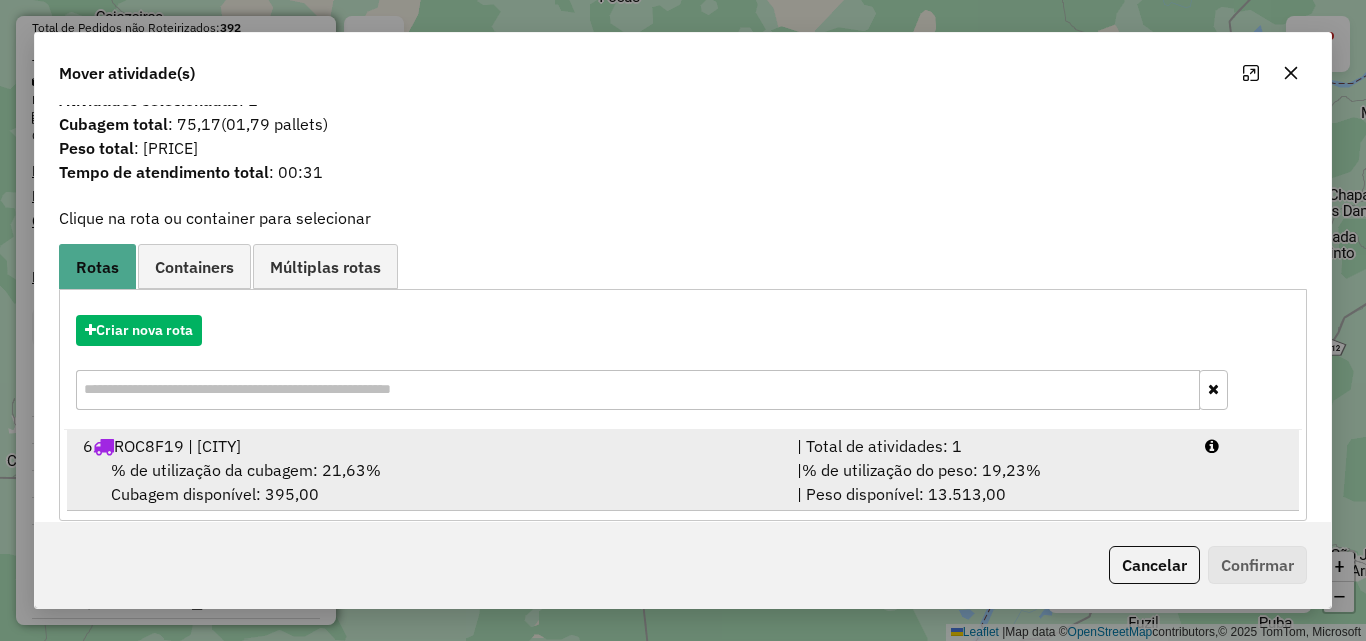 scroll, scrollTop: 48, scrollLeft: 0, axis: vertical 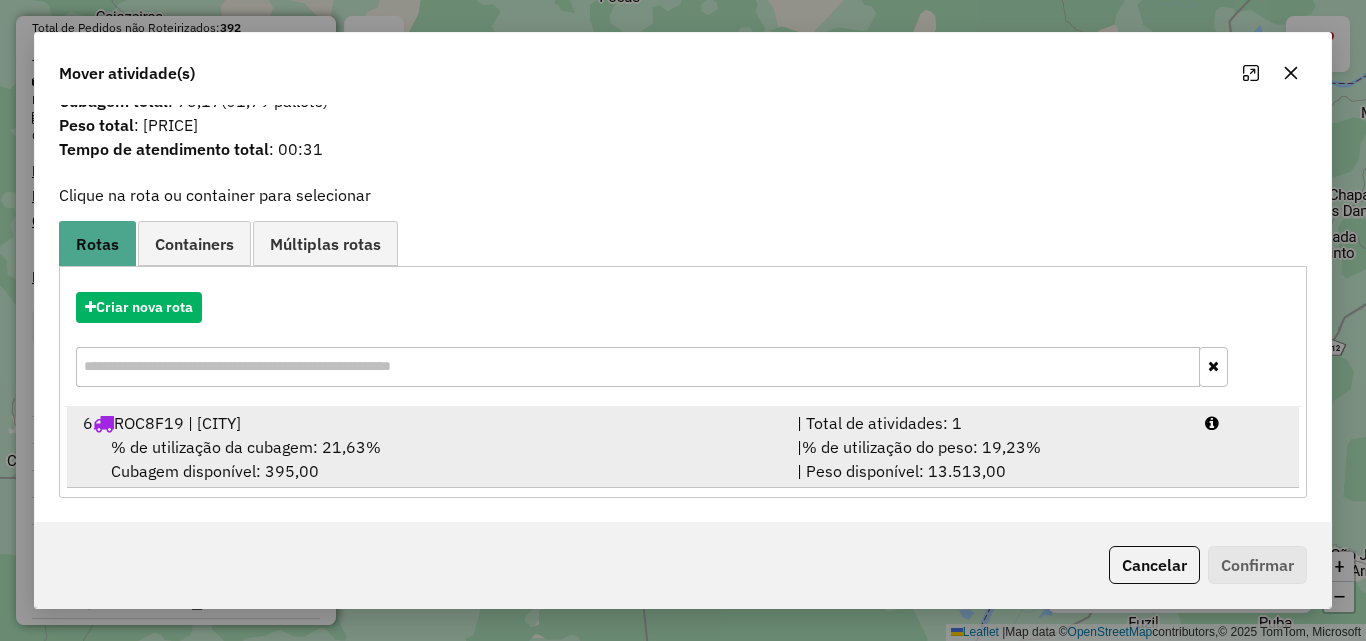click on "| [CITY] | Total de atividades: 1  % de utilização da cubagem: 21,63%  Cubagem disponível: 395,00   |  % de utilização do peso: 19,23%  | Peso disponível: 13.513,00" at bounding box center (683, 447) 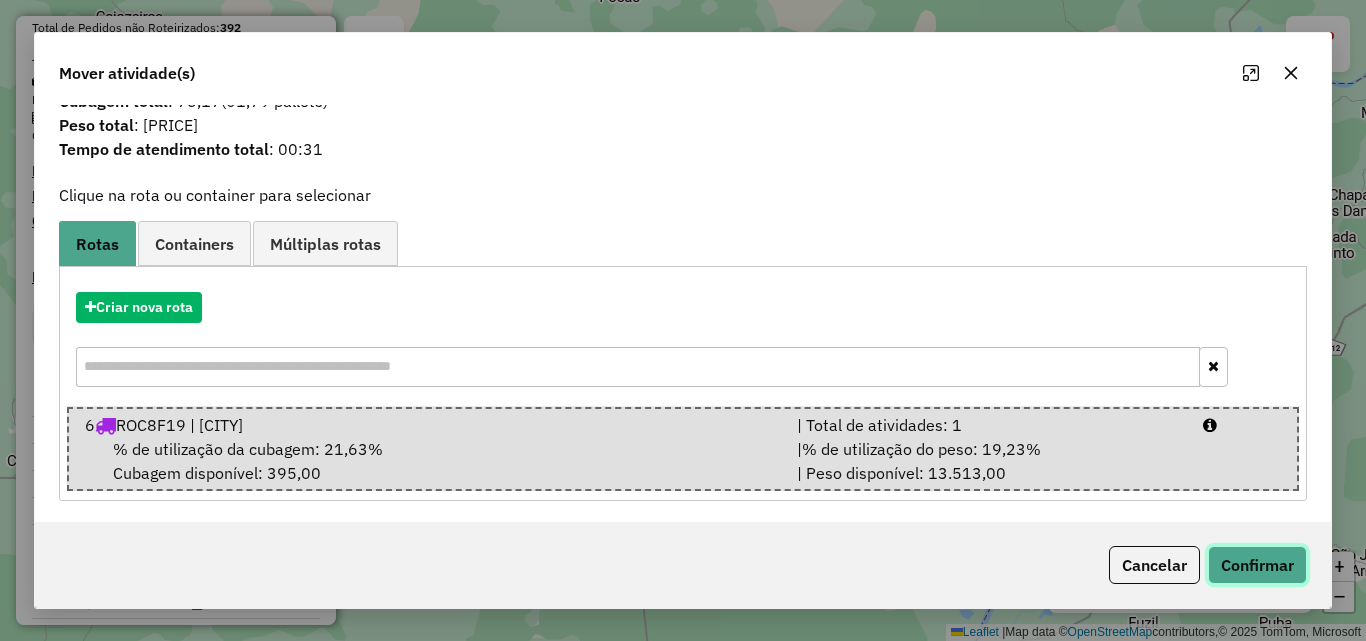 click on "Confirmar" 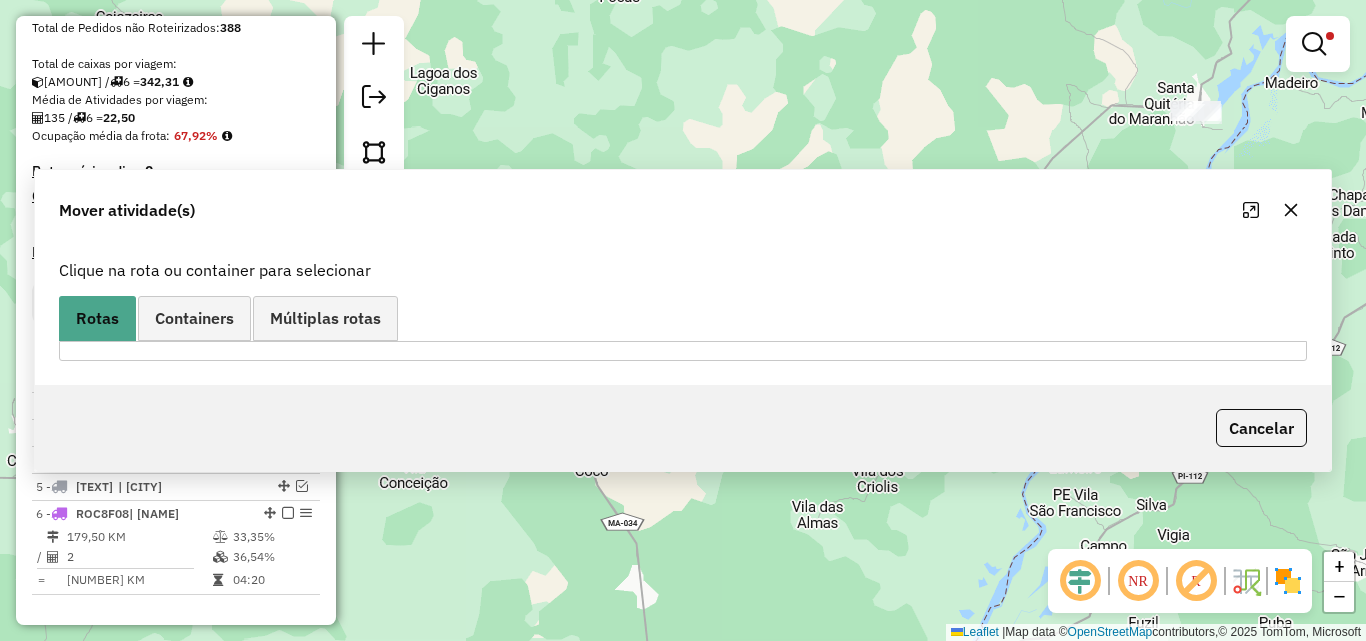 scroll, scrollTop: 0, scrollLeft: 0, axis: both 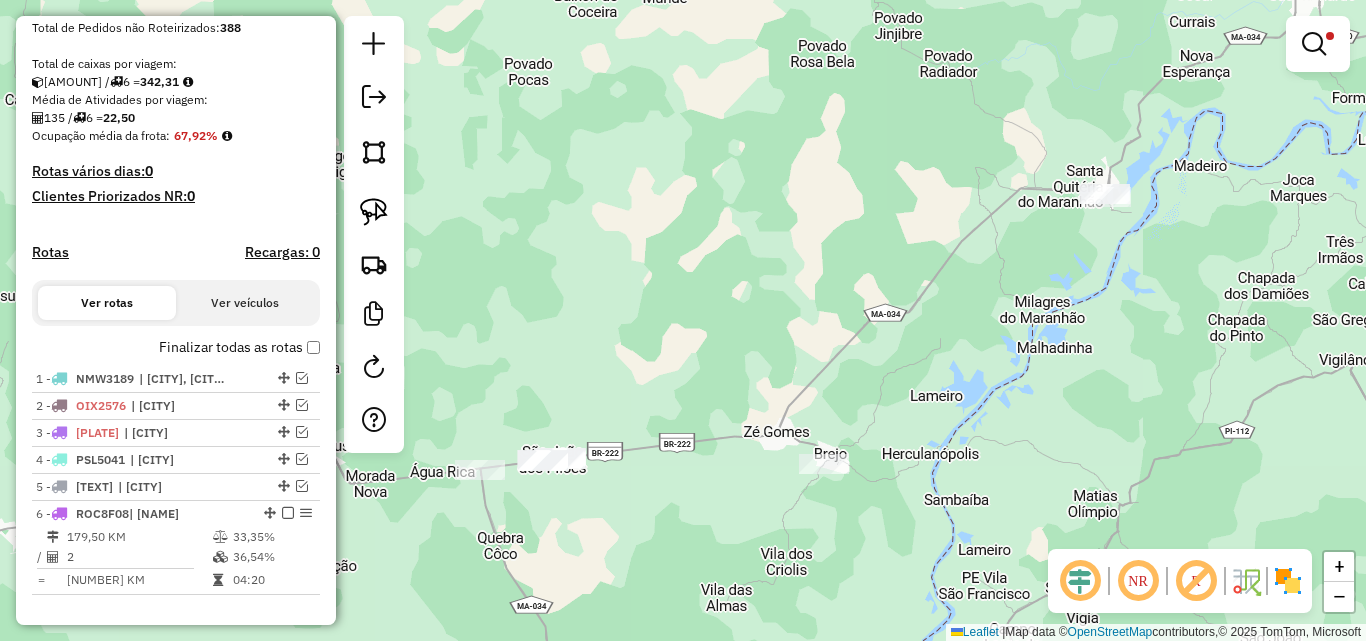 drag, startPoint x: 1150, startPoint y: 303, endPoint x: 862, endPoint y: 489, distance: 342.84106 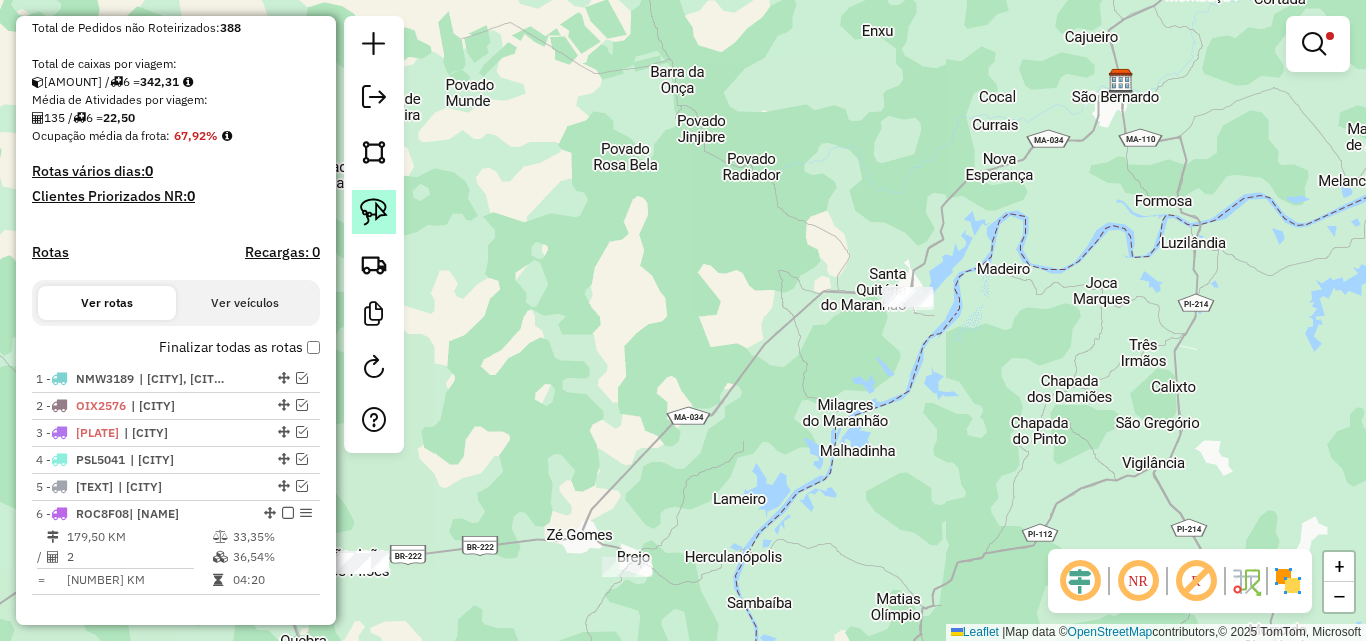 click 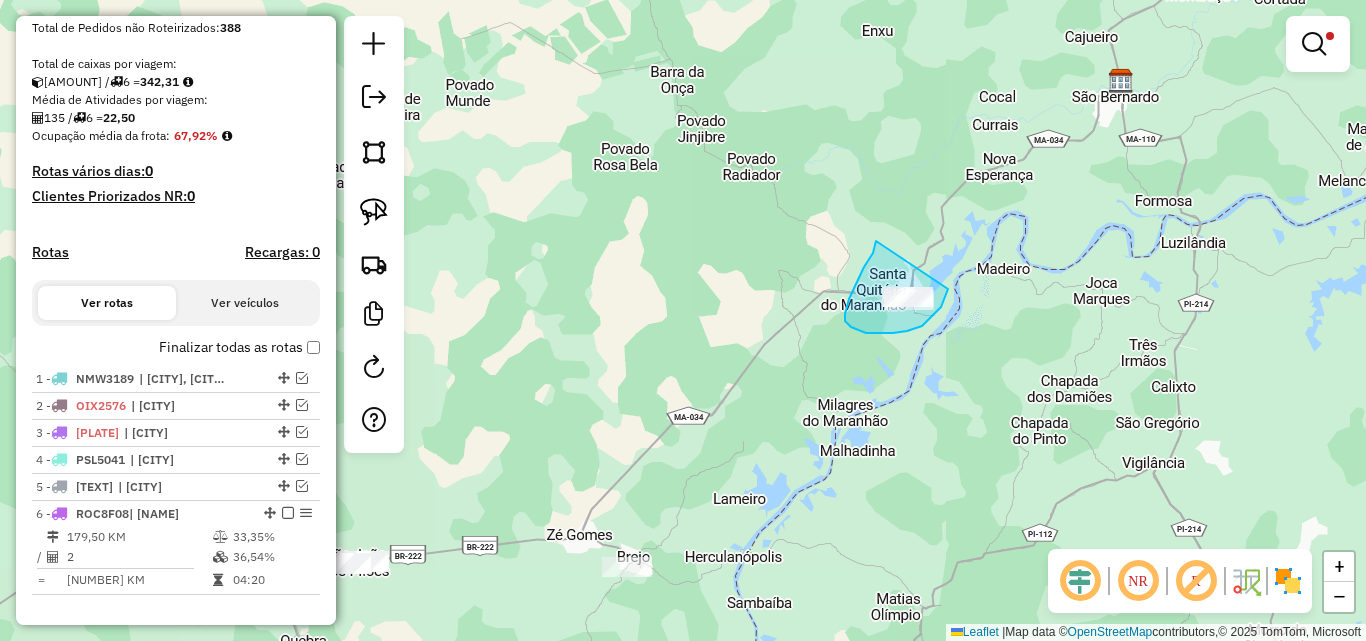 drag, startPoint x: 876, startPoint y: 241, endPoint x: 948, endPoint y: 286, distance: 84.90583 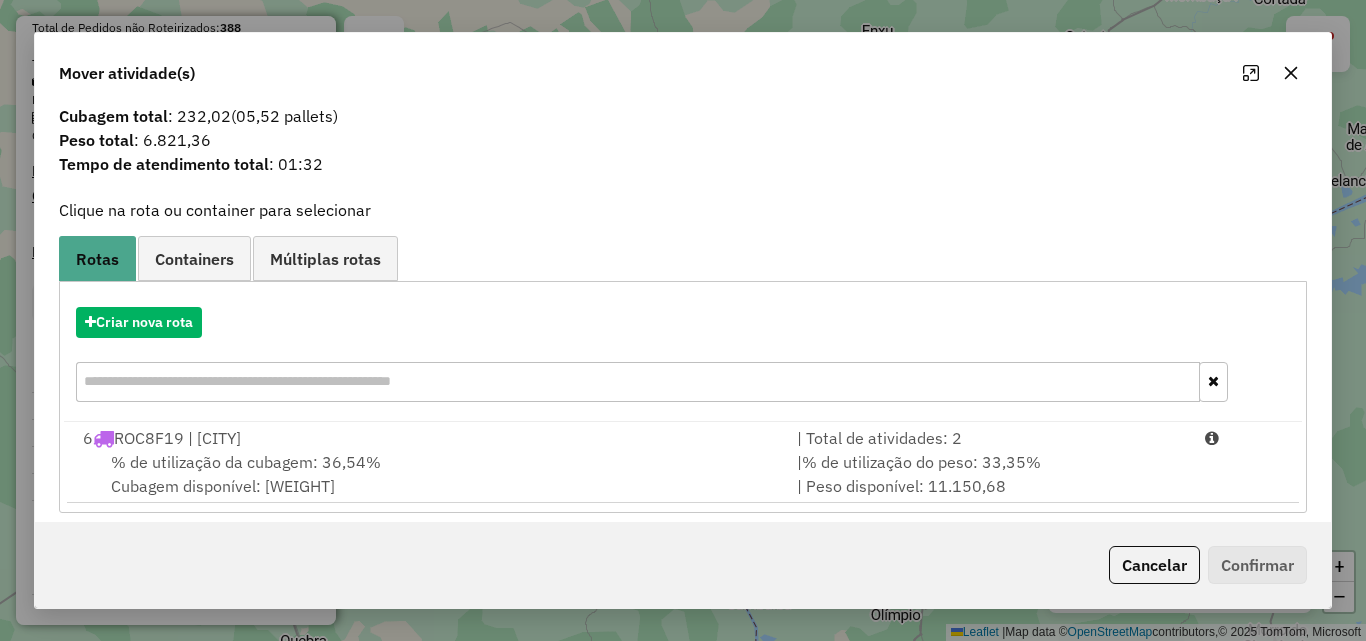 scroll, scrollTop: 48, scrollLeft: 0, axis: vertical 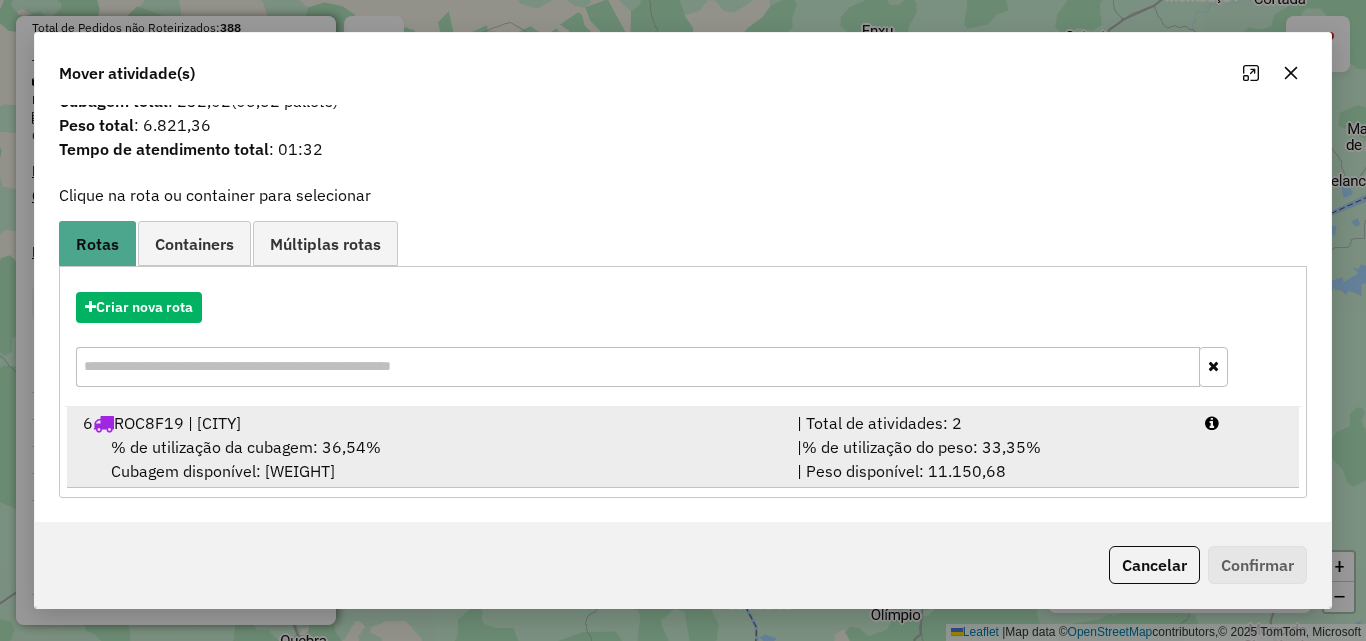 click on "% de utilização da cubagem: [PERCENTAGE]%  Cubagem disponível: [CUBAGE]" at bounding box center [428, 459] 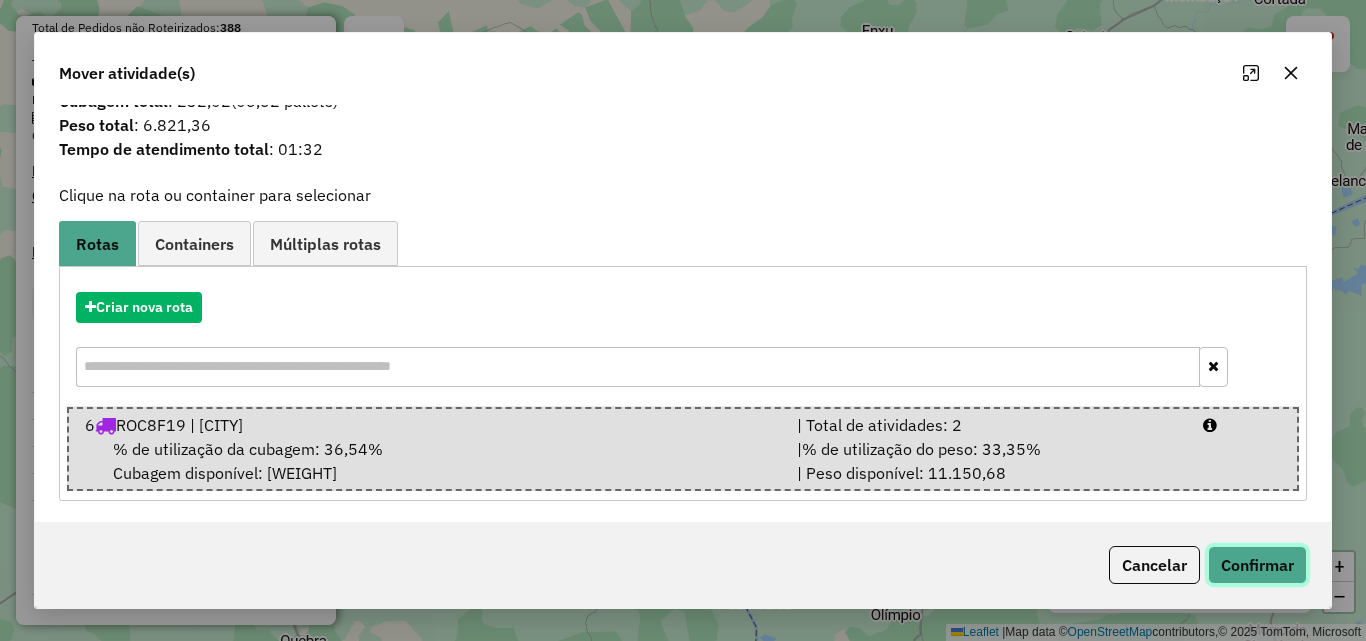 click on "Confirmar" 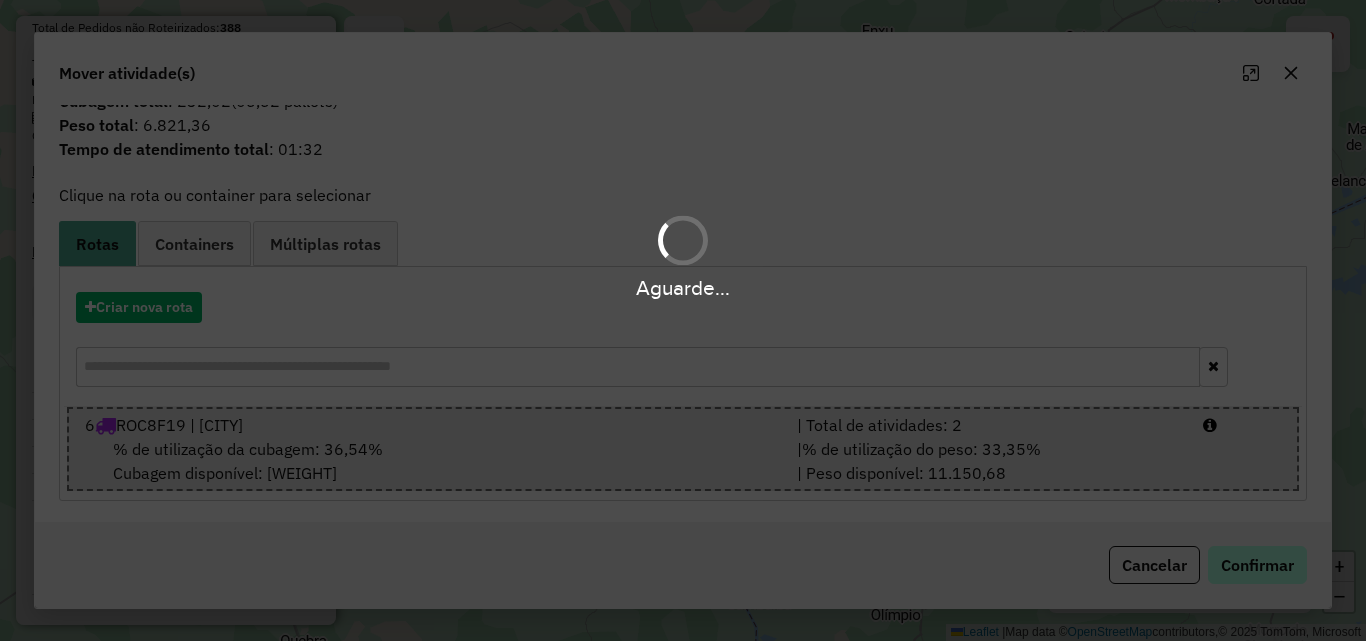 scroll, scrollTop: 0, scrollLeft: 0, axis: both 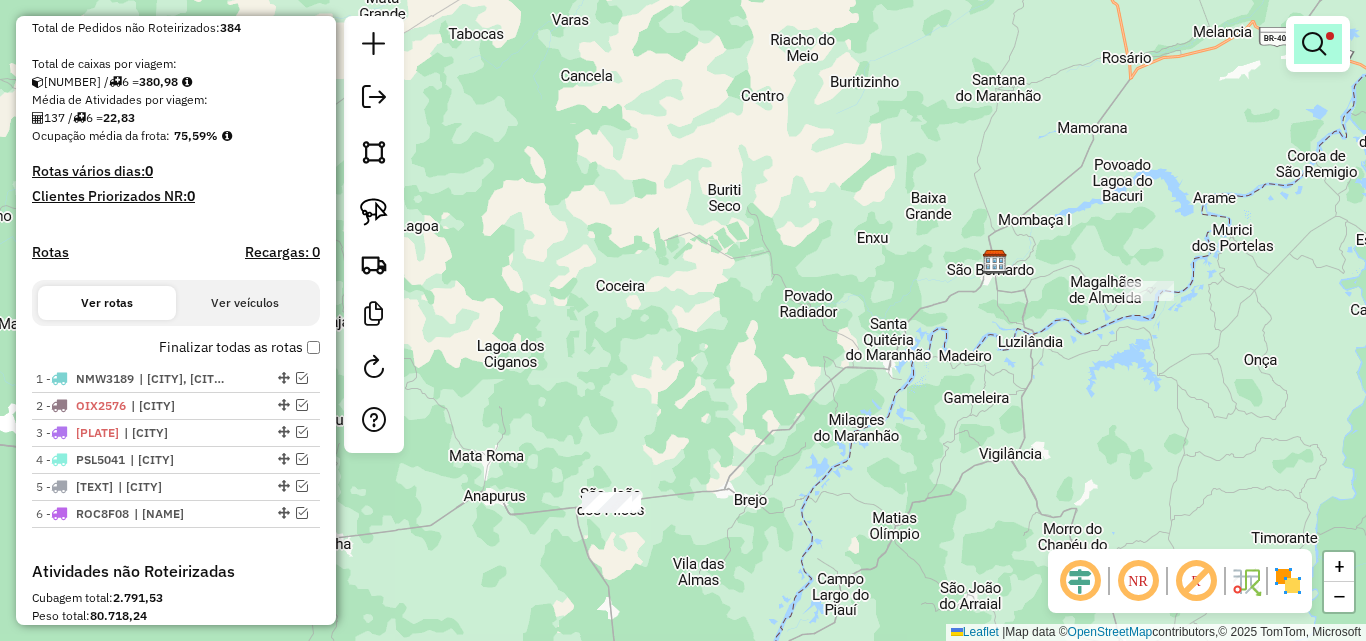 click at bounding box center [1314, 44] 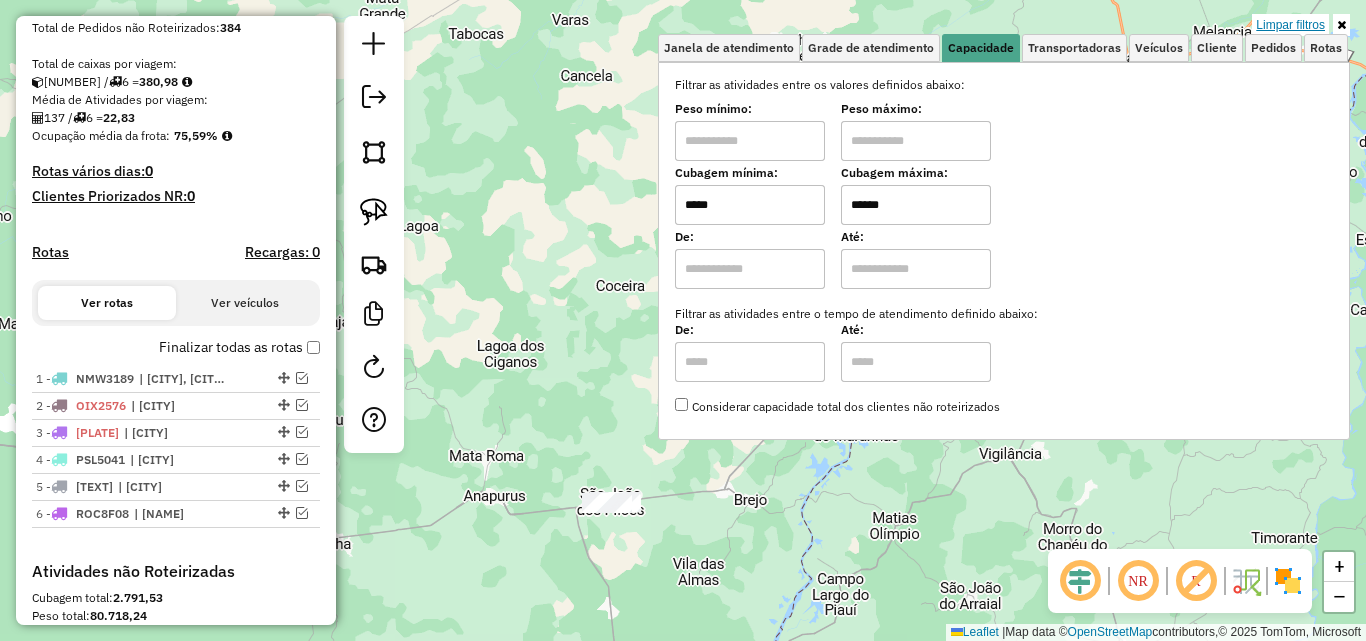 click on "Limpar filtros" at bounding box center [1290, 25] 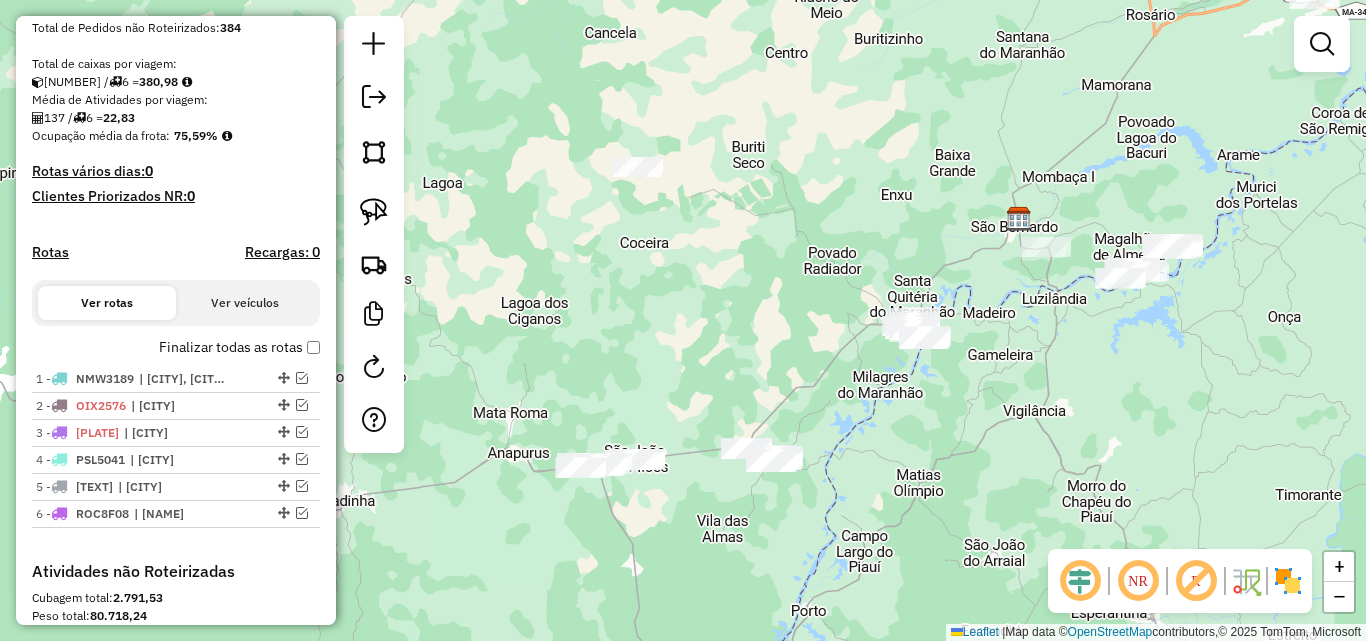 drag, startPoint x: 760, startPoint y: 300, endPoint x: 829, endPoint y: 173, distance: 144.53374 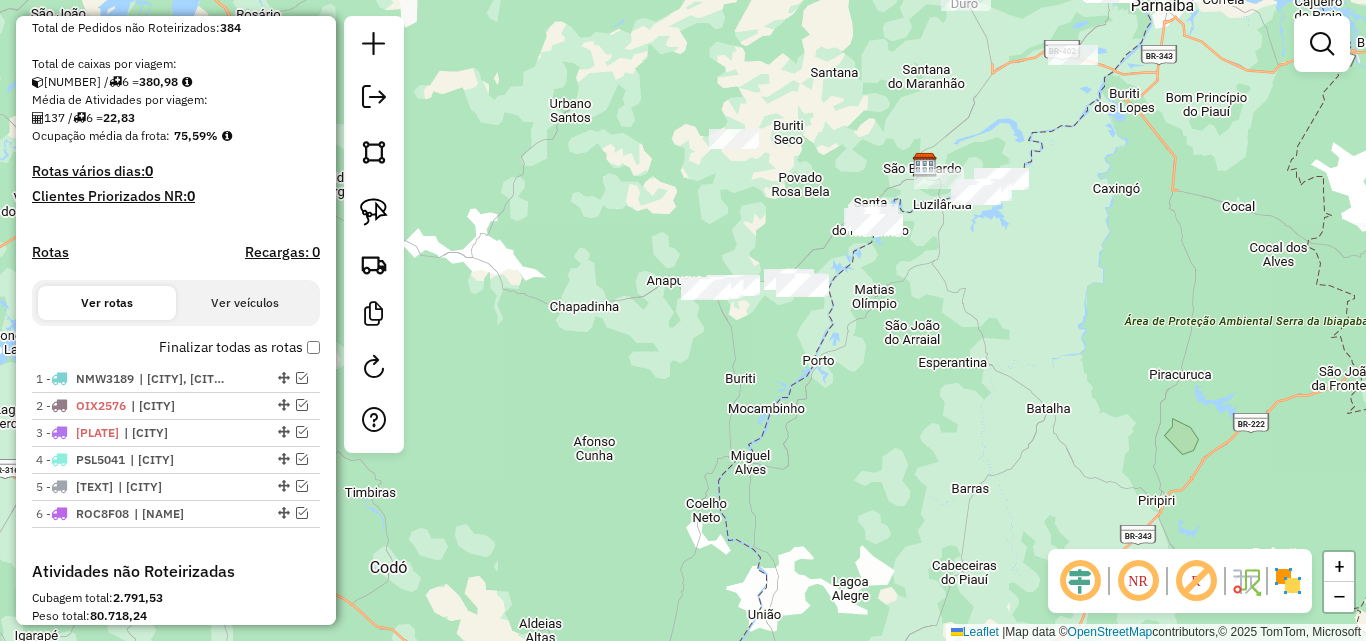 drag, startPoint x: 856, startPoint y: 340, endPoint x: 836, endPoint y: 490, distance: 151.32745 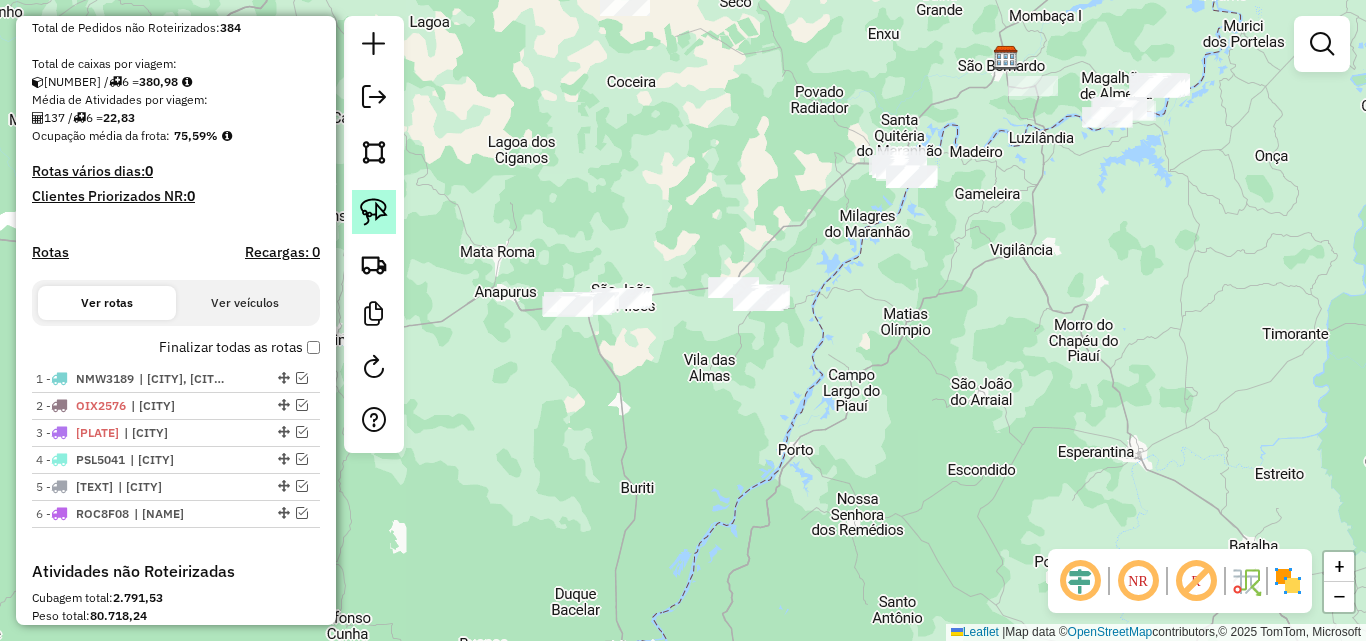 click 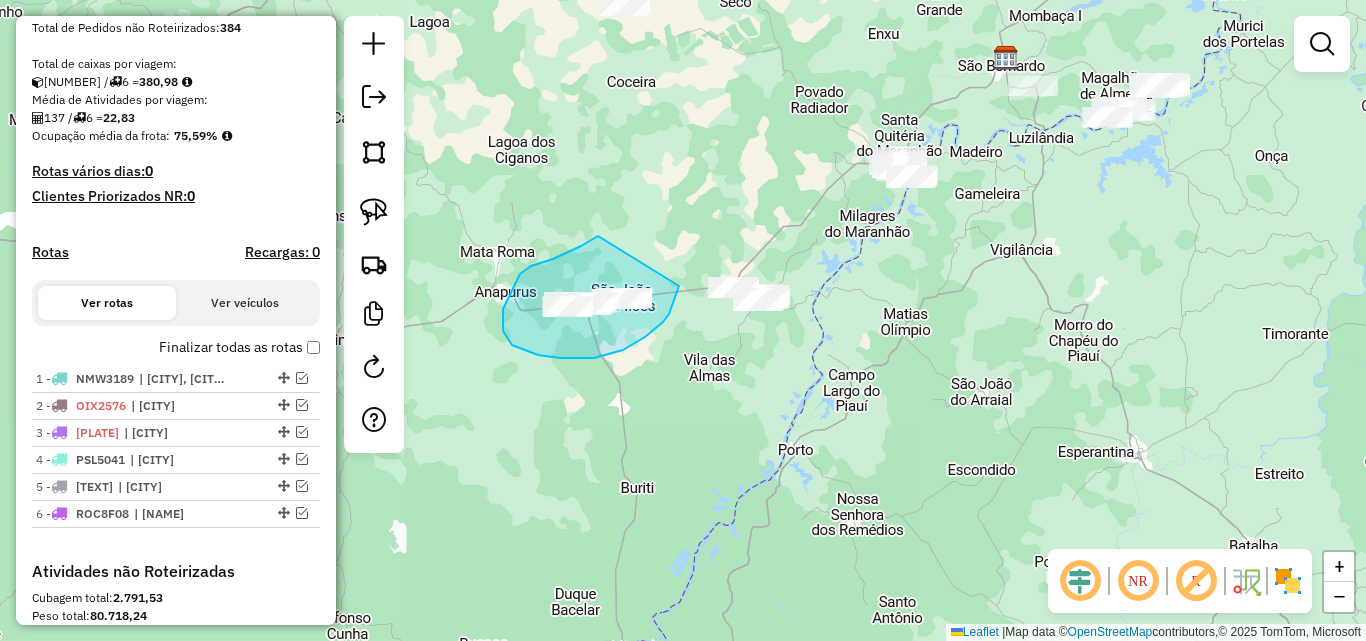 drag, startPoint x: 598, startPoint y: 236, endPoint x: 679, endPoint y: 286, distance: 95.189285 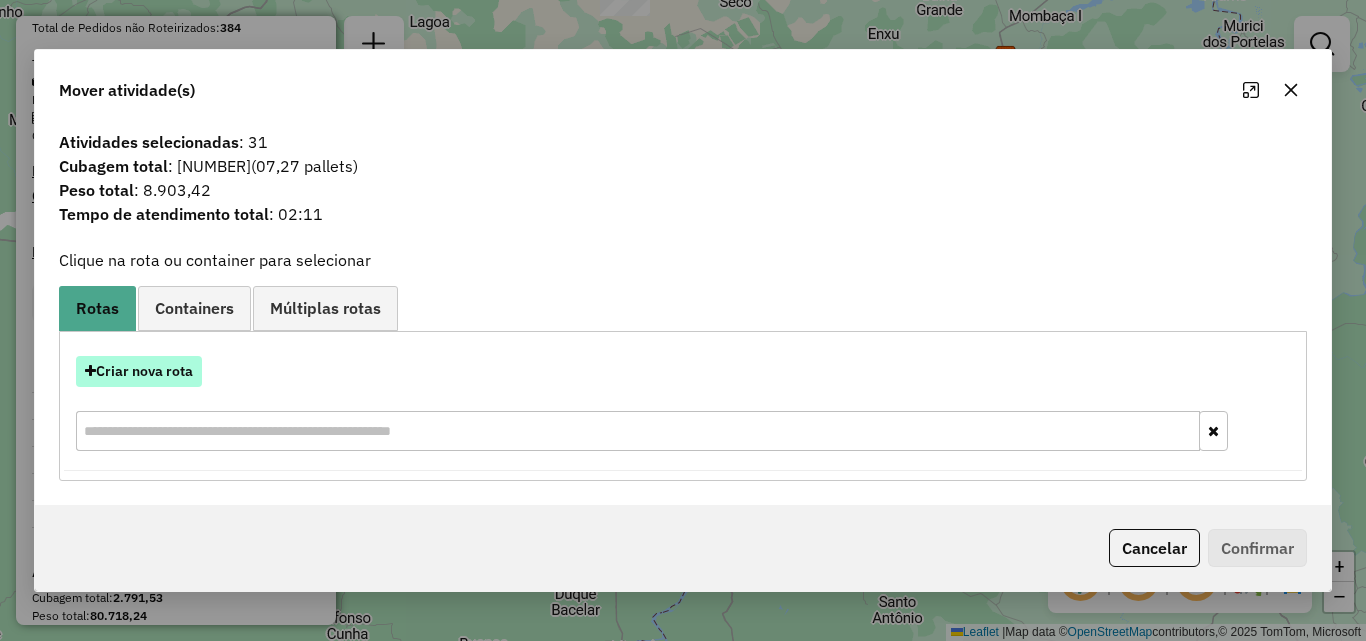 click on "Criar nova rota" at bounding box center (139, 371) 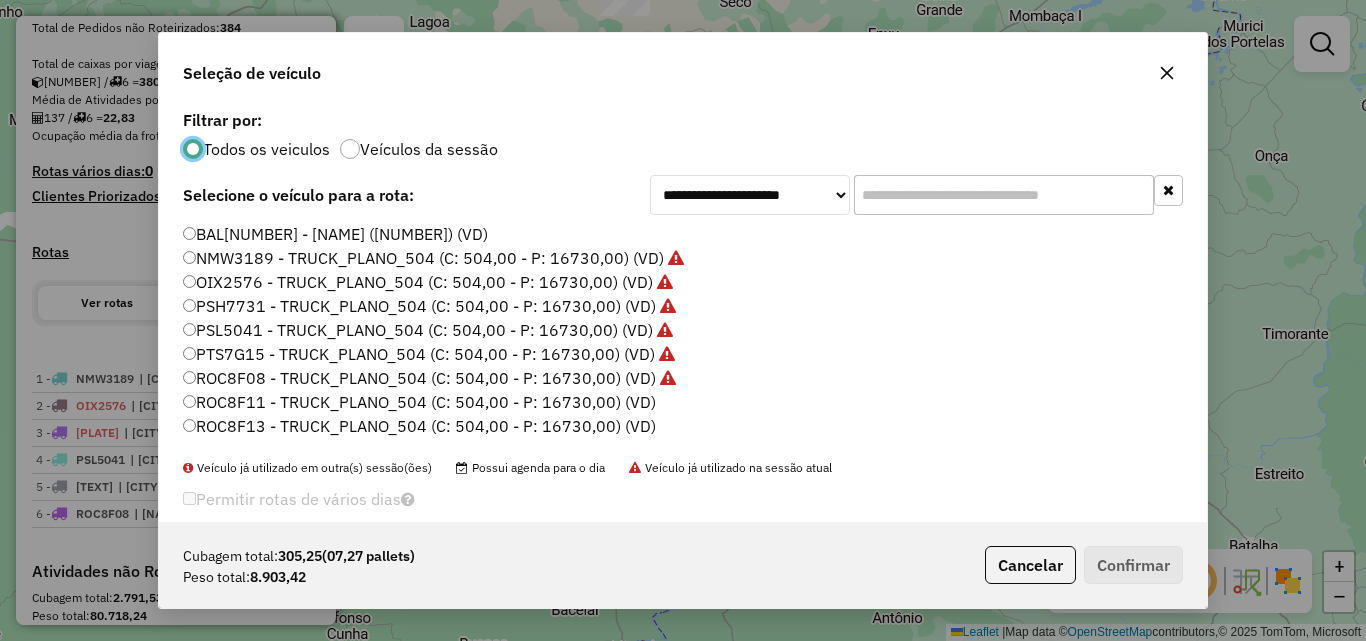 scroll, scrollTop: 11, scrollLeft: 6, axis: both 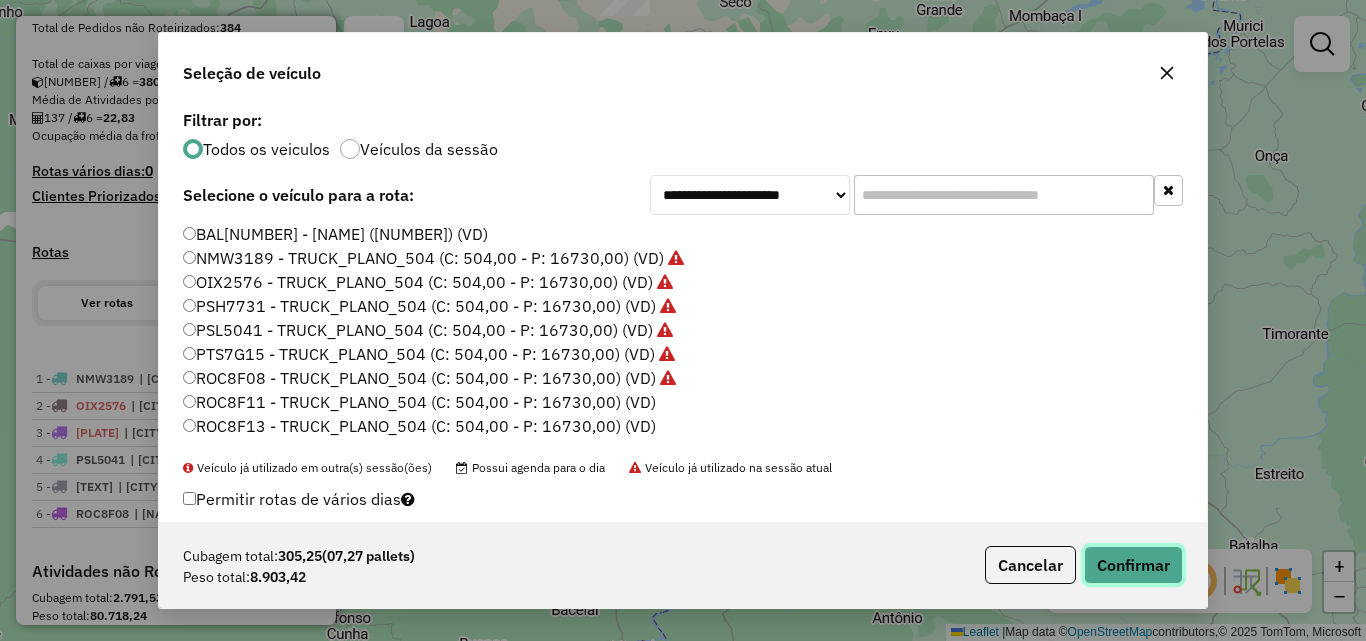 click on "Confirmar" 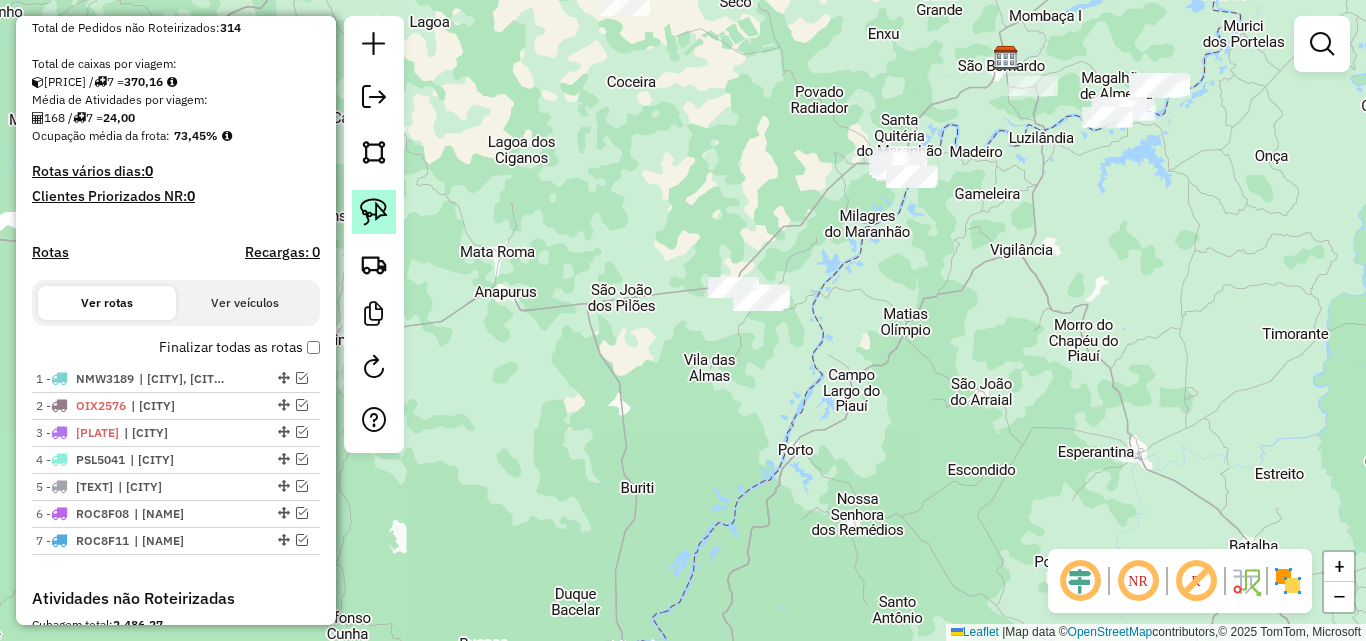 click 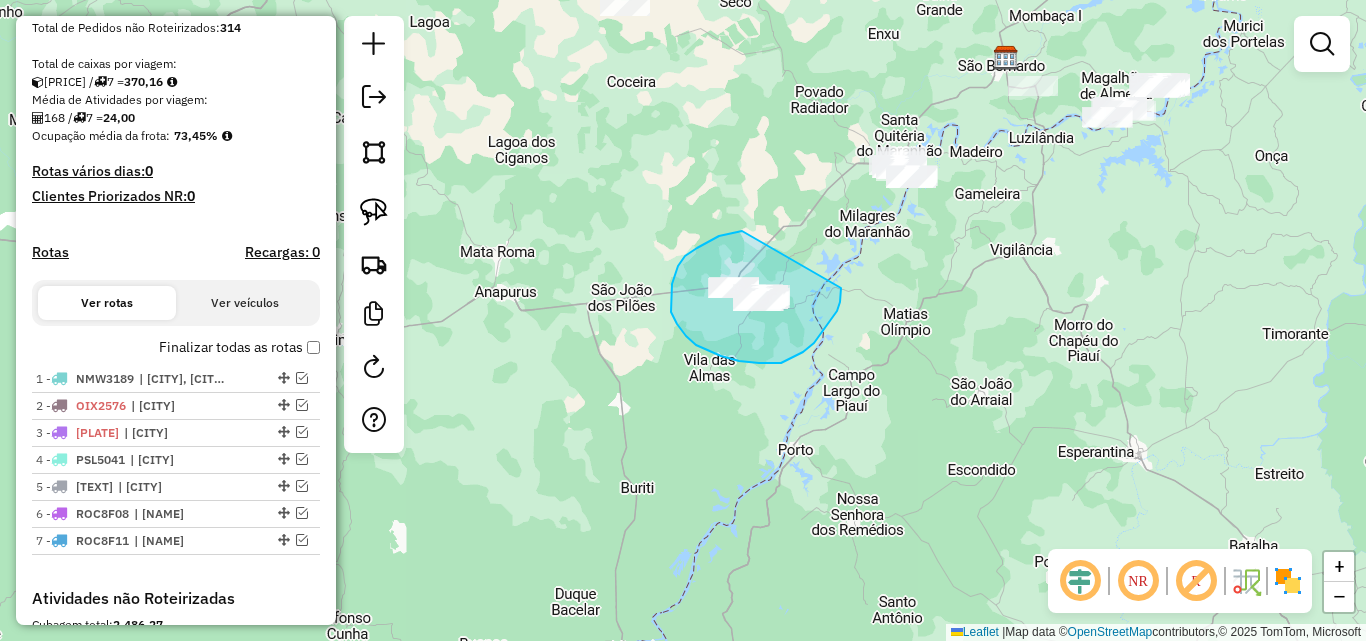 drag, startPoint x: 742, startPoint y: 231, endPoint x: 841, endPoint y: 285, distance: 112.76968 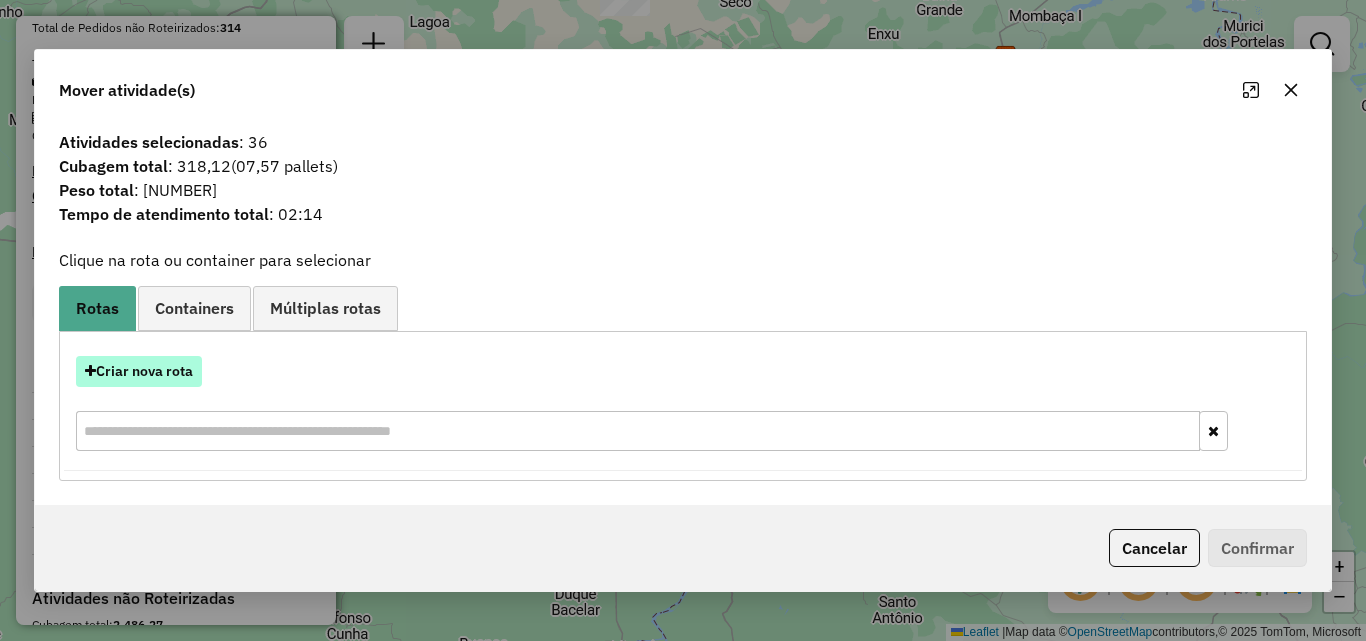 click on "Criar nova rota" at bounding box center (139, 371) 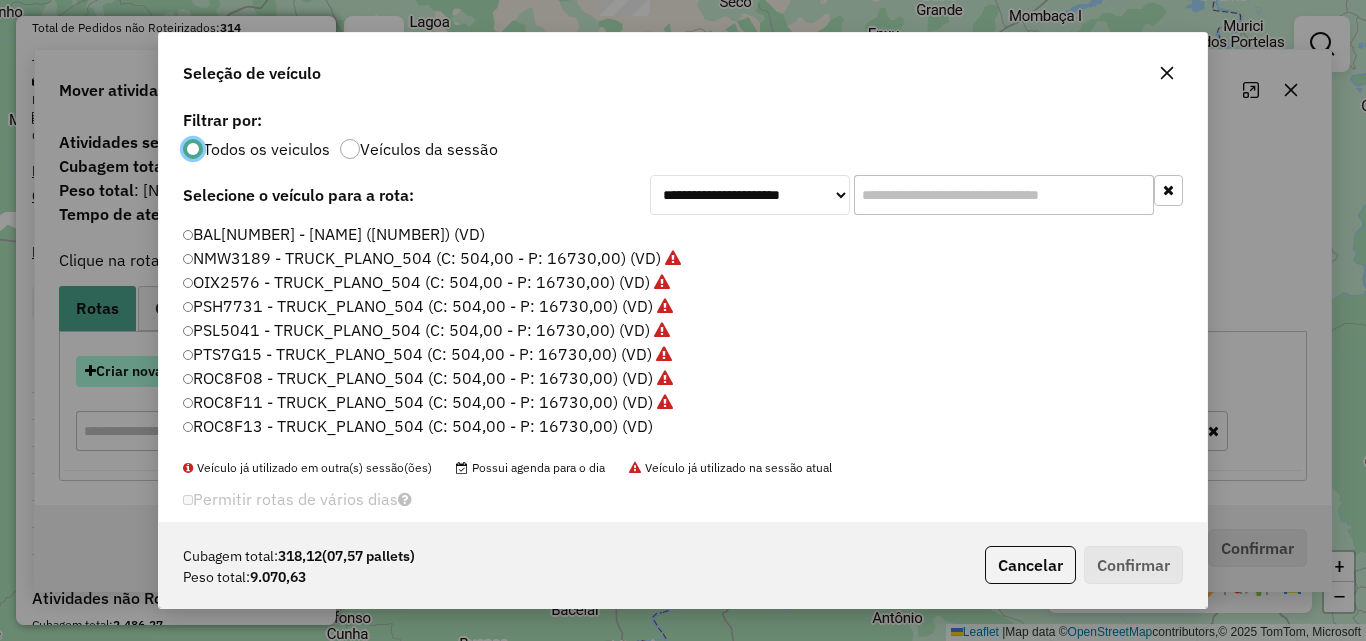 scroll, scrollTop: 11, scrollLeft: 6, axis: both 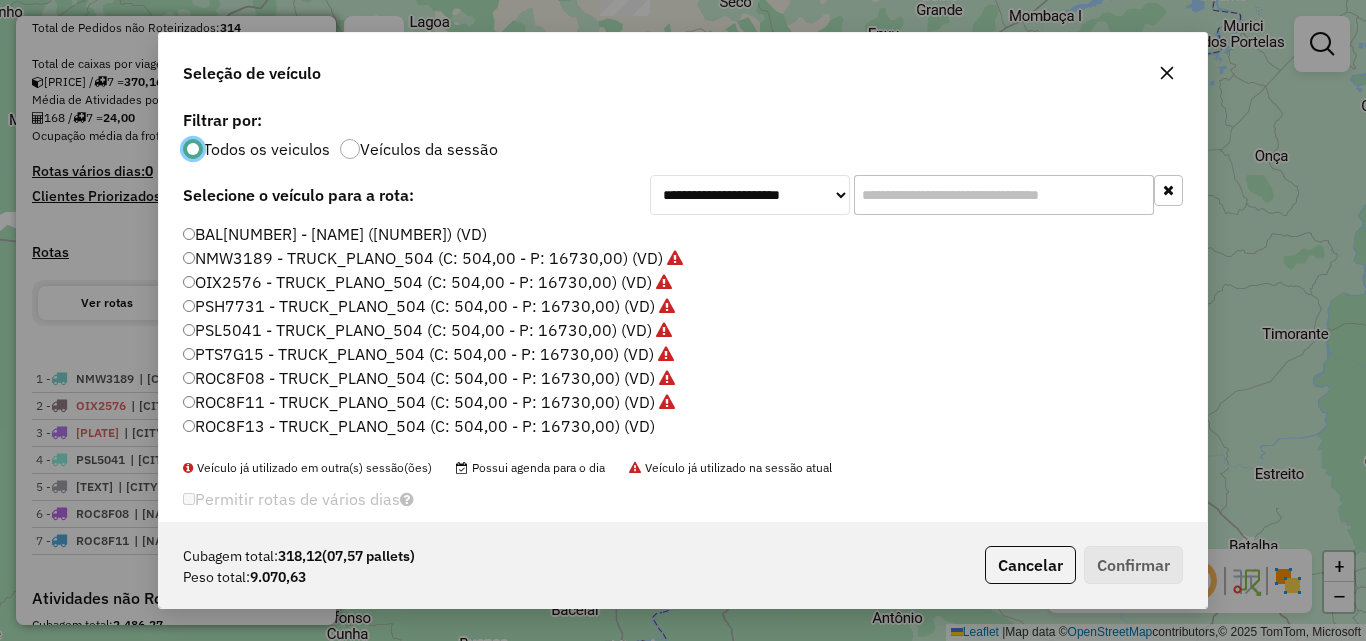 click on "ROC8F13 - TRUCK_PLANO_504 (C: 504,00 - P: 16730,00) (VD)" 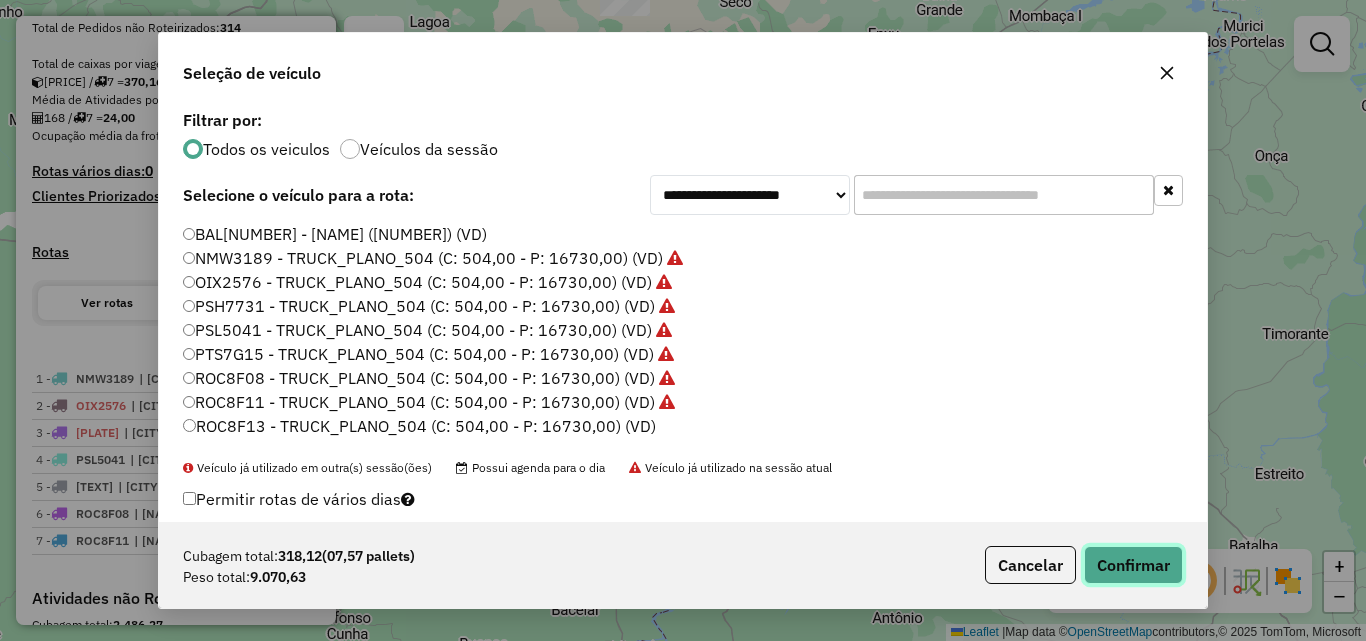 click on "Confirmar" 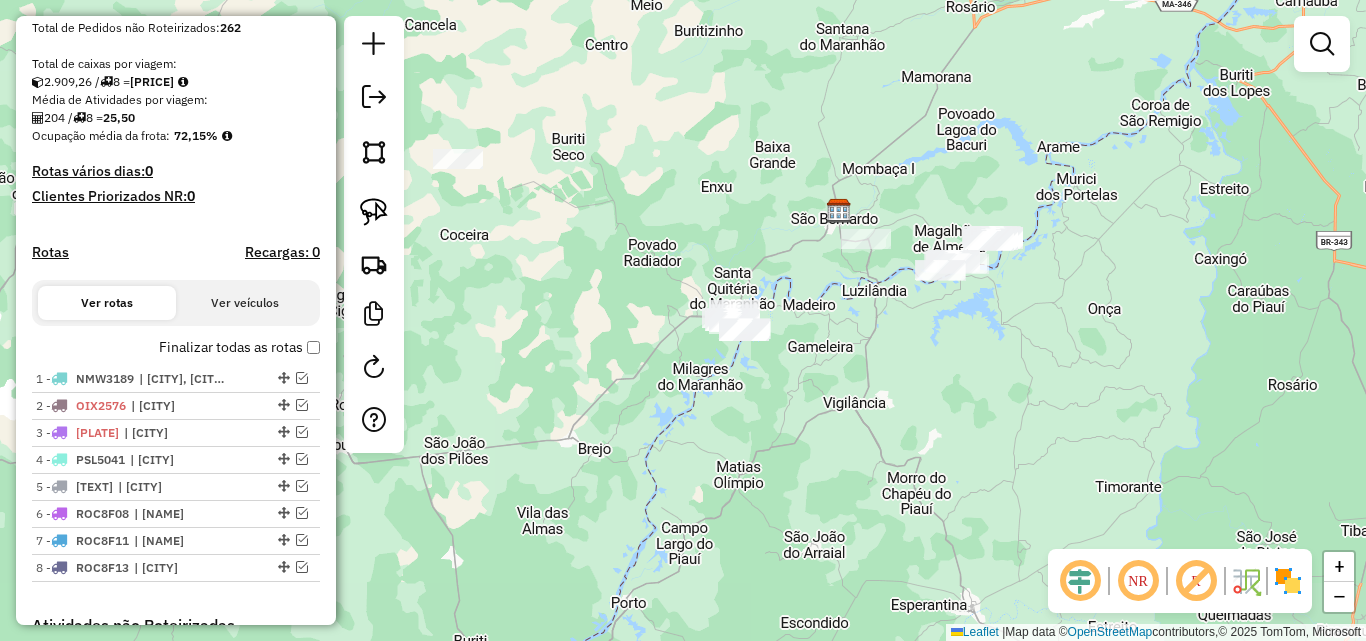 drag, startPoint x: 828, startPoint y: 260, endPoint x: 661, endPoint y: 413, distance: 226.49062 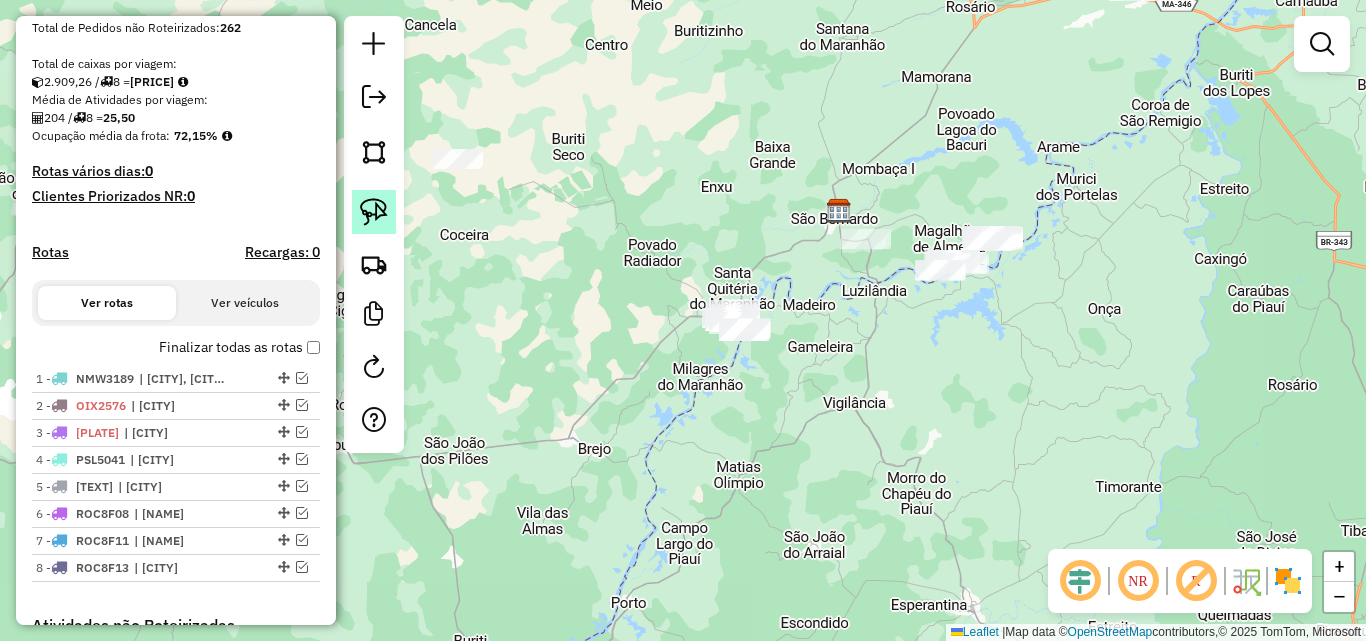 click 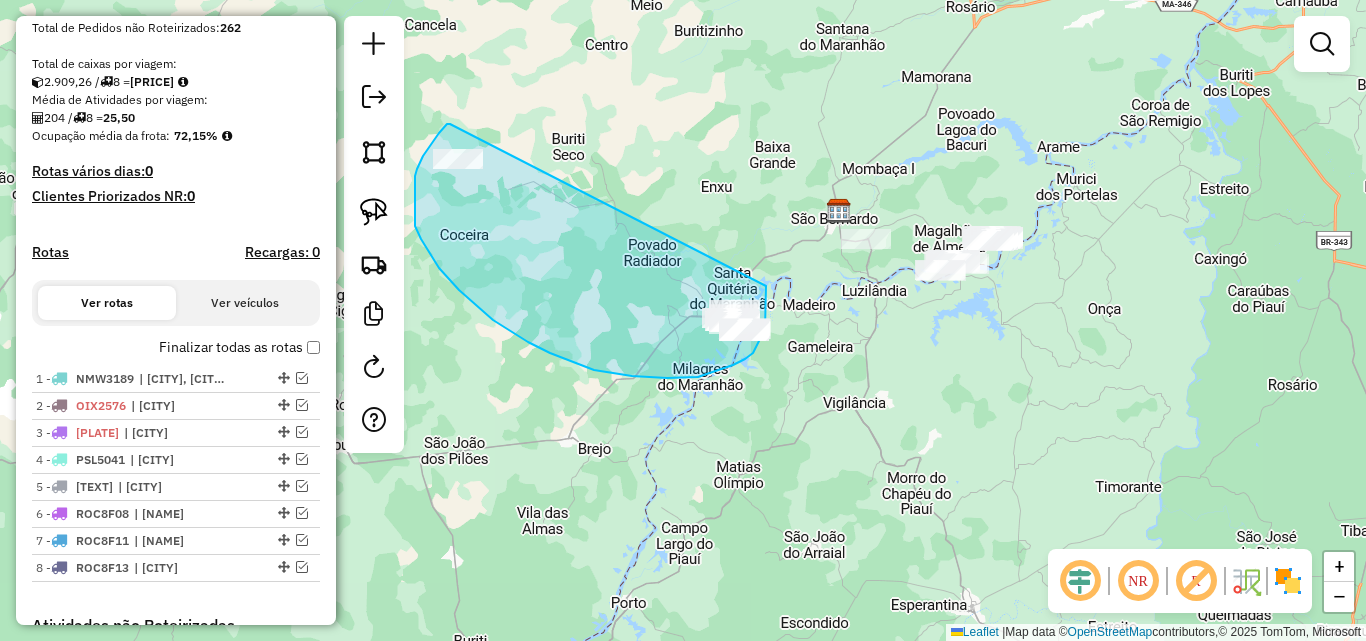drag, startPoint x: 450, startPoint y: 124, endPoint x: 766, endPoint y: 286, distance: 355.10562 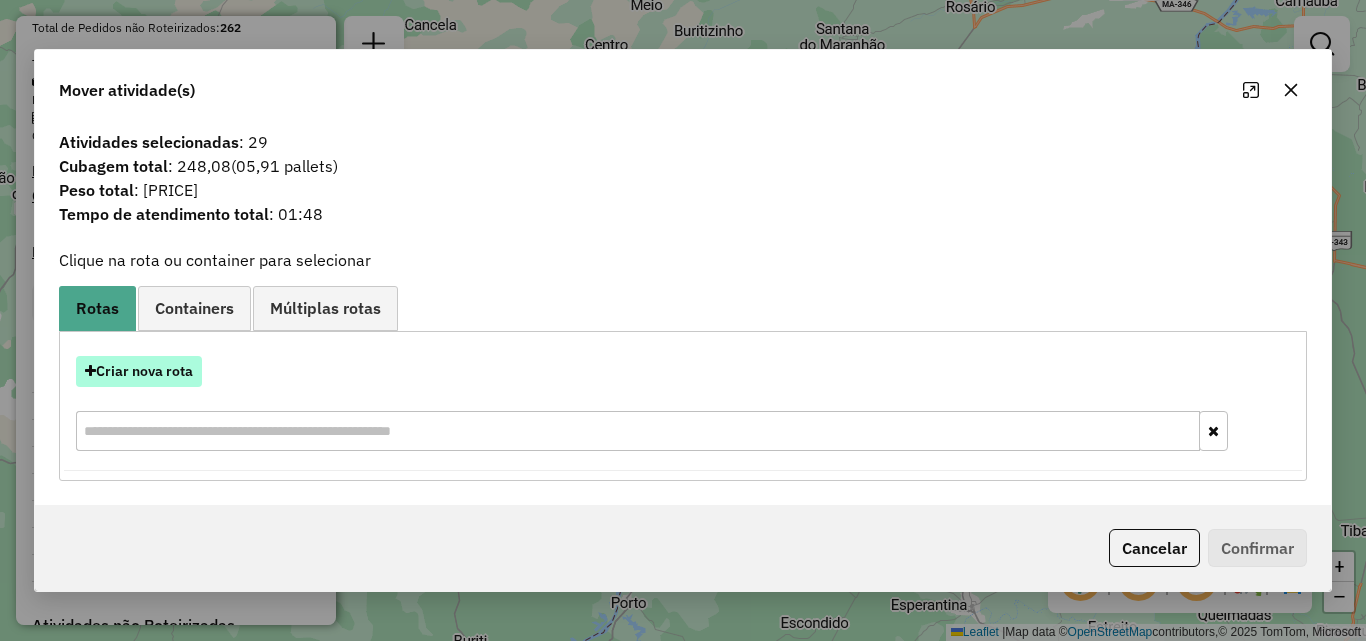 click on "Criar nova rota" at bounding box center [139, 371] 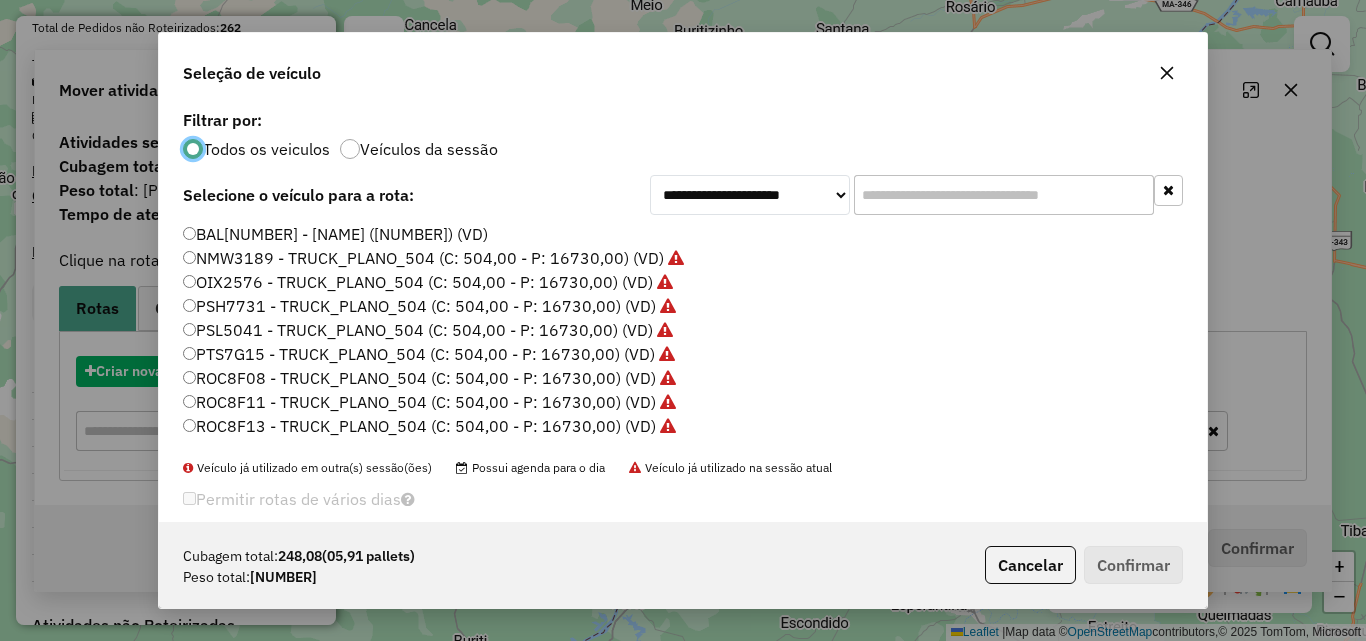 scroll, scrollTop: 11, scrollLeft: 6, axis: both 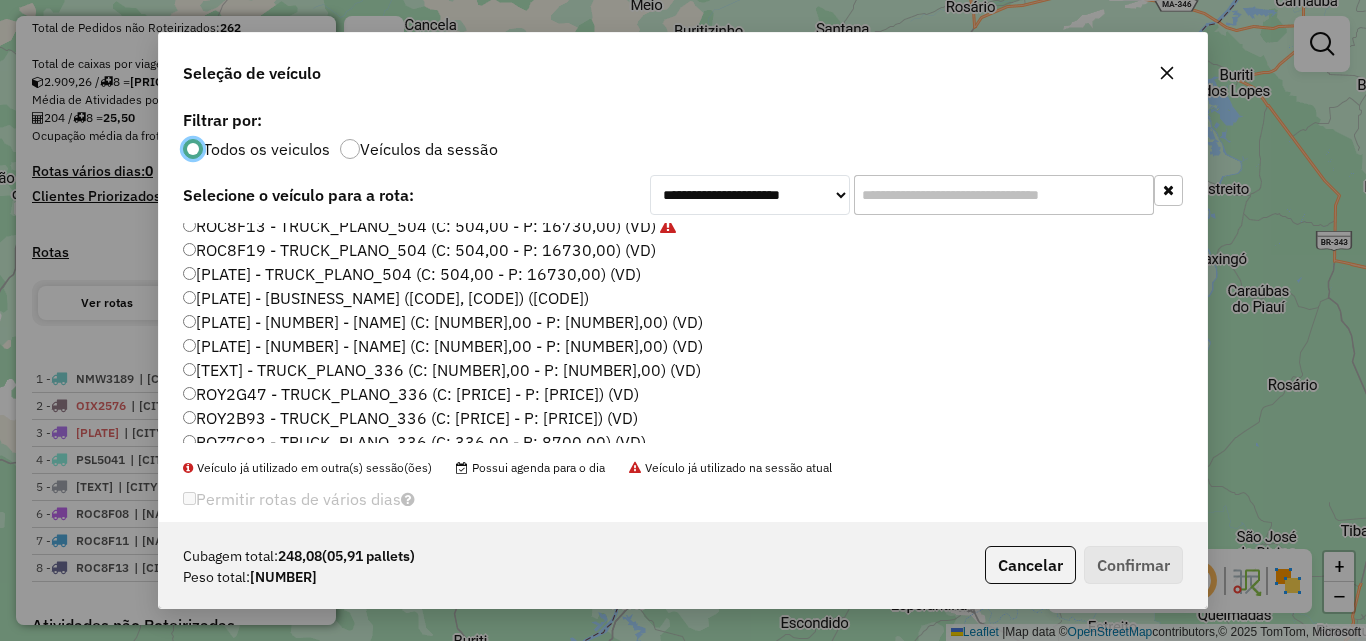 click on "[PLATE] - [NUMBER] - [NAME] (C: [NUMBER],00 - P: [NUMBER],00) (VD)" 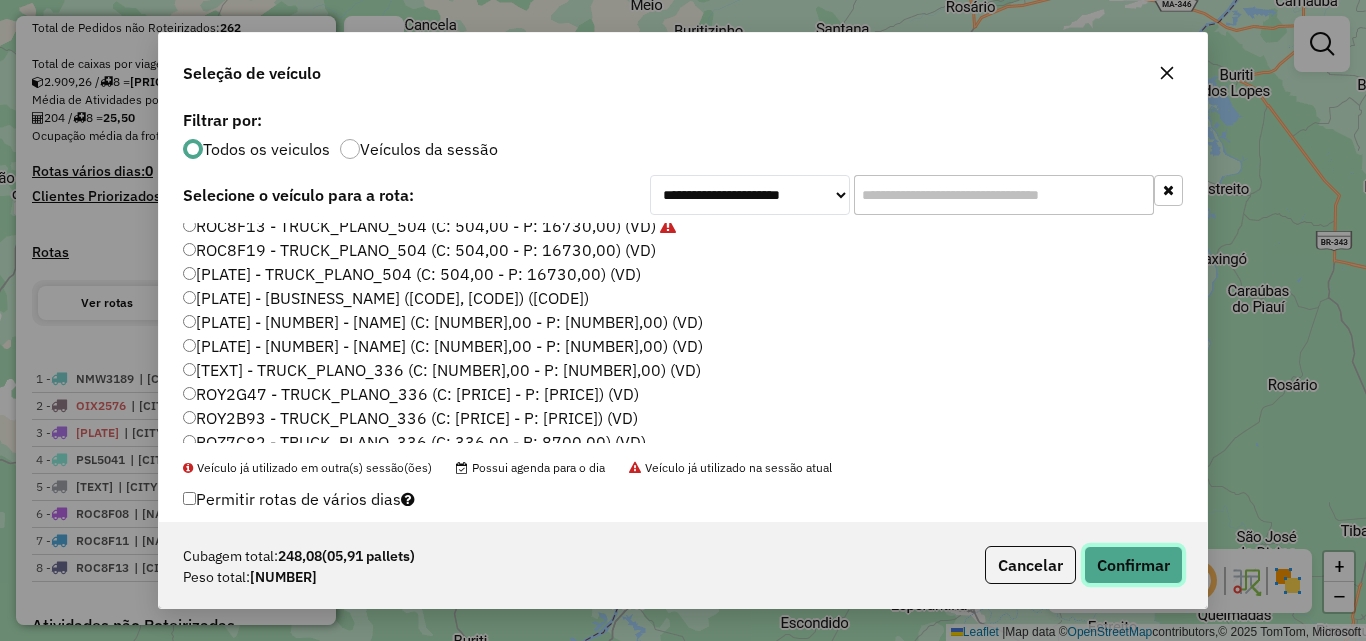 click on "Confirmar" 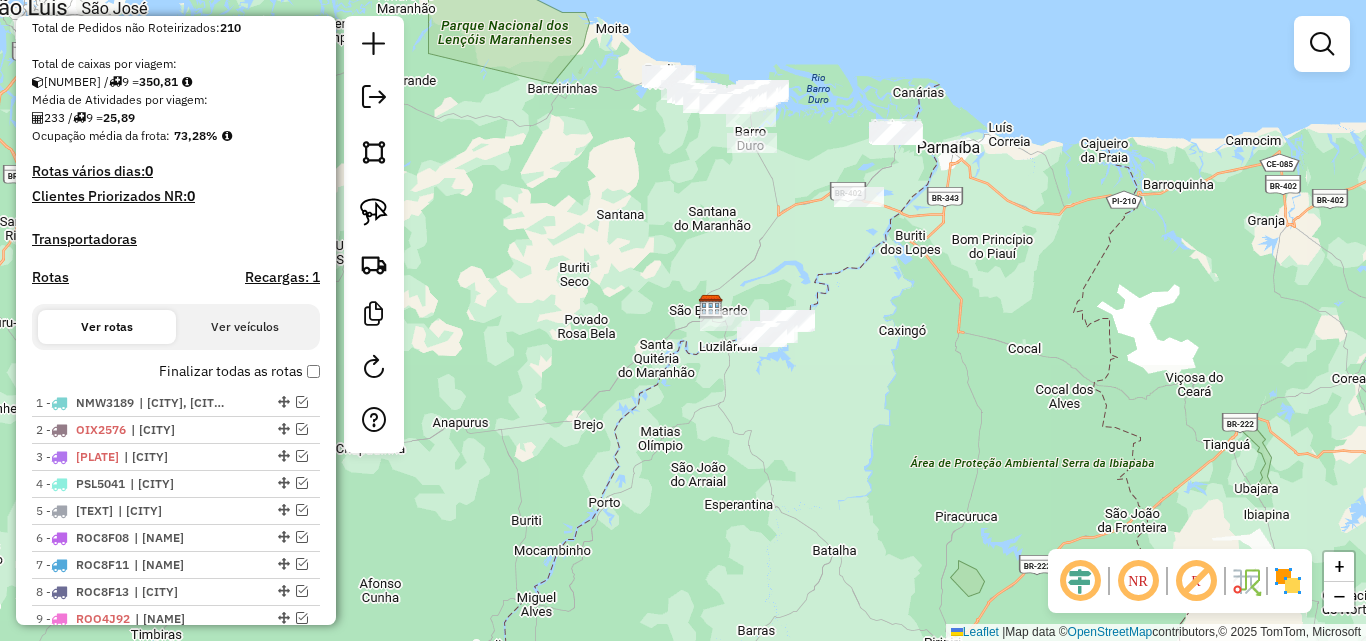 drag, startPoint x: 896, startPoint y: 315, endPoint x: 851, endPoint y: 393, distance: 90.04999 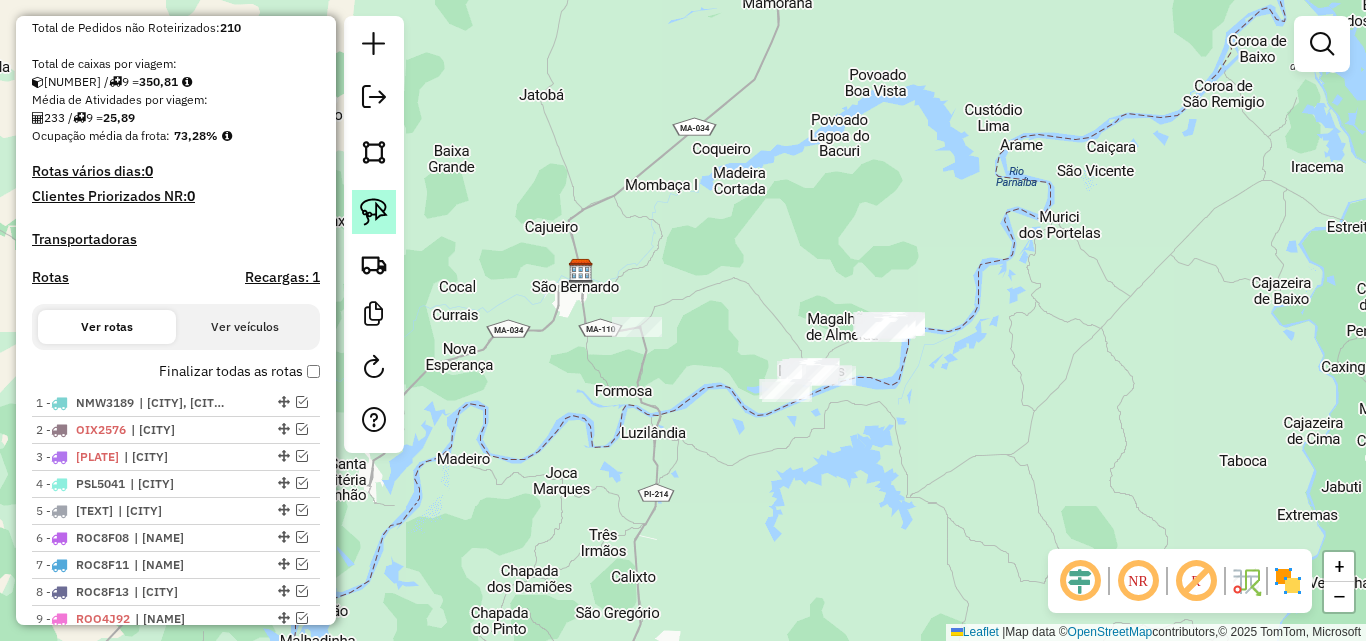 click 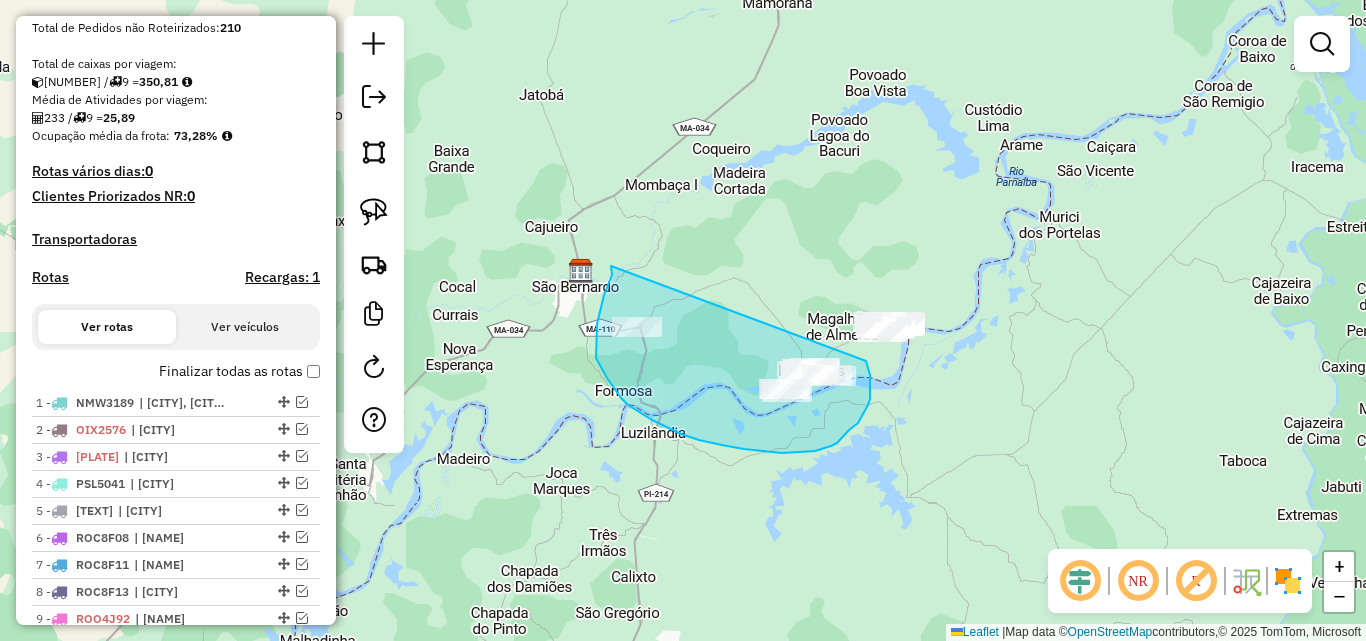 drag, startPoint x: 611, startPoint y: 266, endPoint x: 866, endPoint y: 361, distance: 272.1213 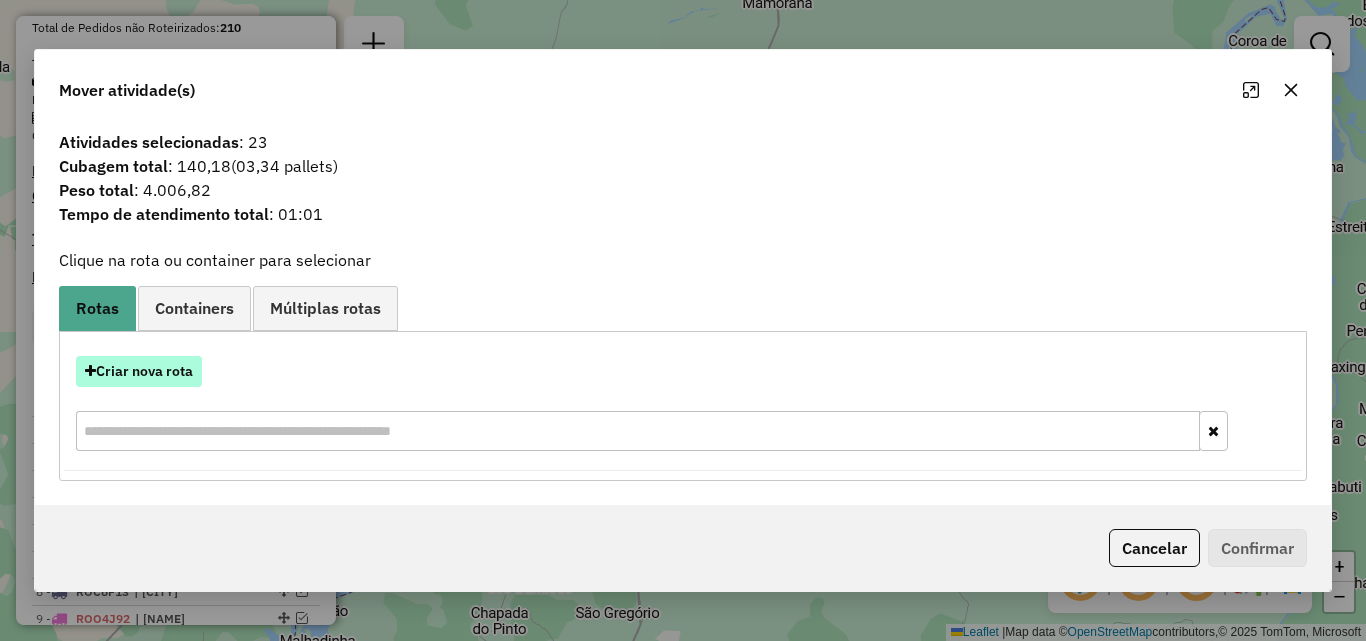 click on "Criar nova rota" at bounding box center (139, 371) 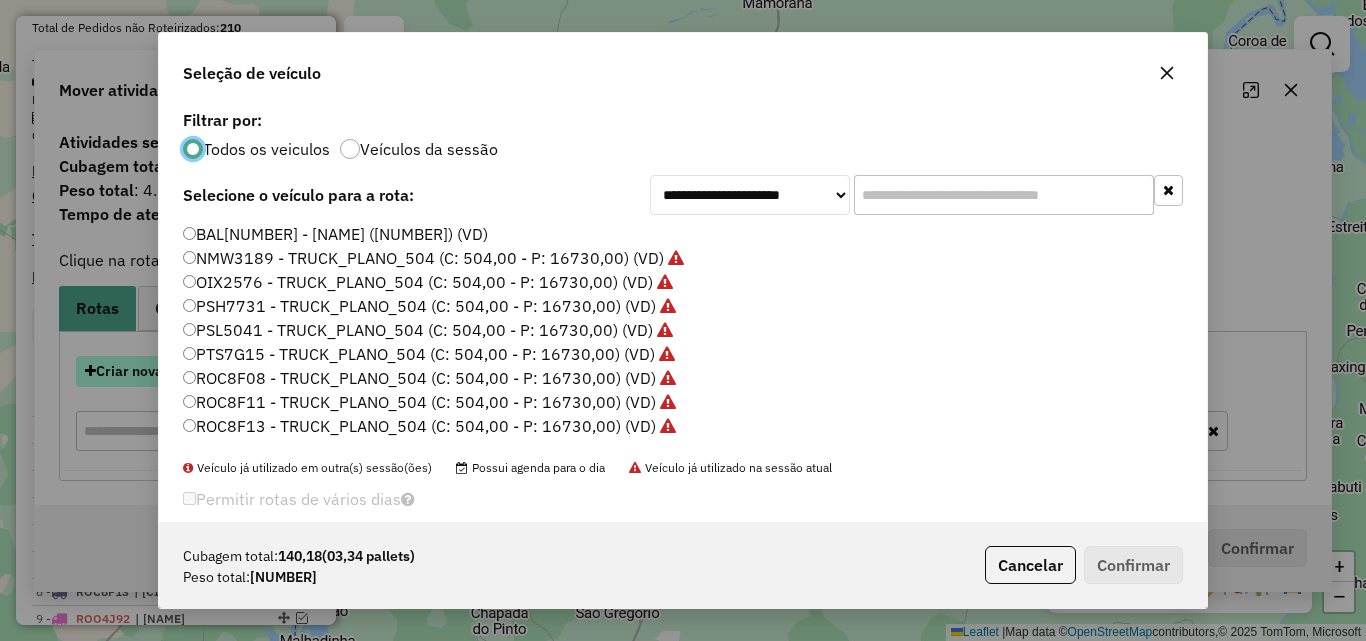 scroll, scrollTop: 11, scrollLeft: 6, axis: both 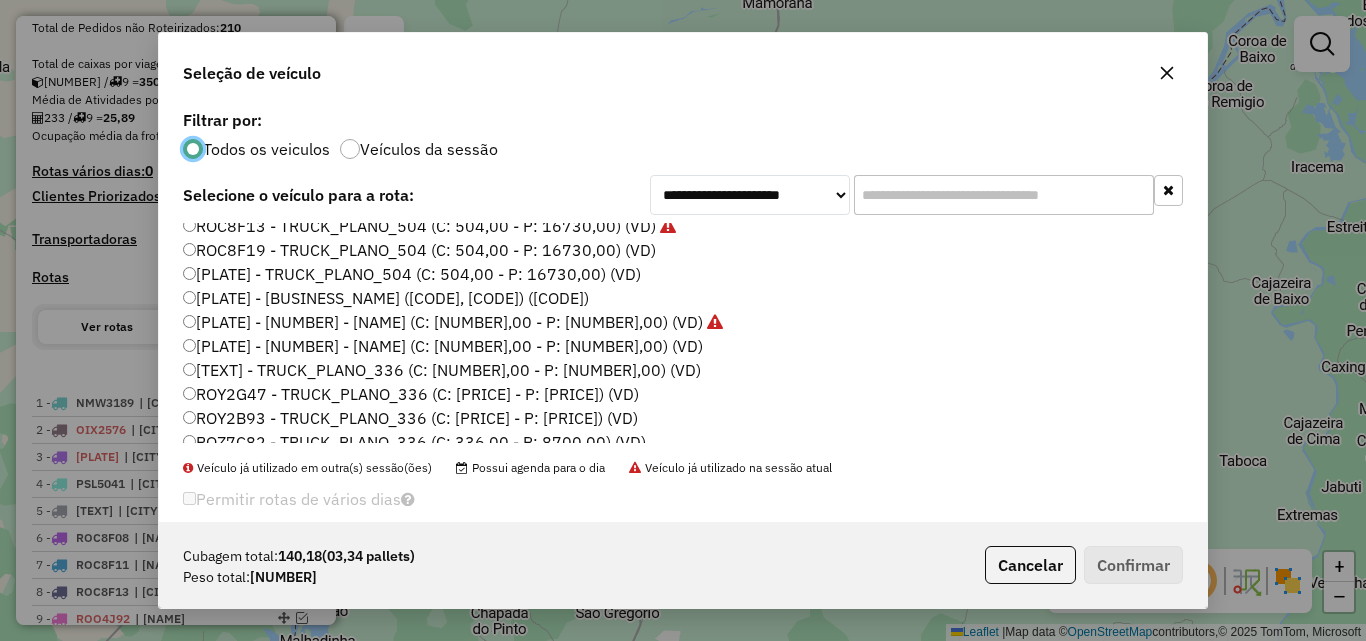click on "[PLATE] - [NUMBER] - [NAME] (C: [NUMBER],00 - P: [NUMBER],00) (VD)" 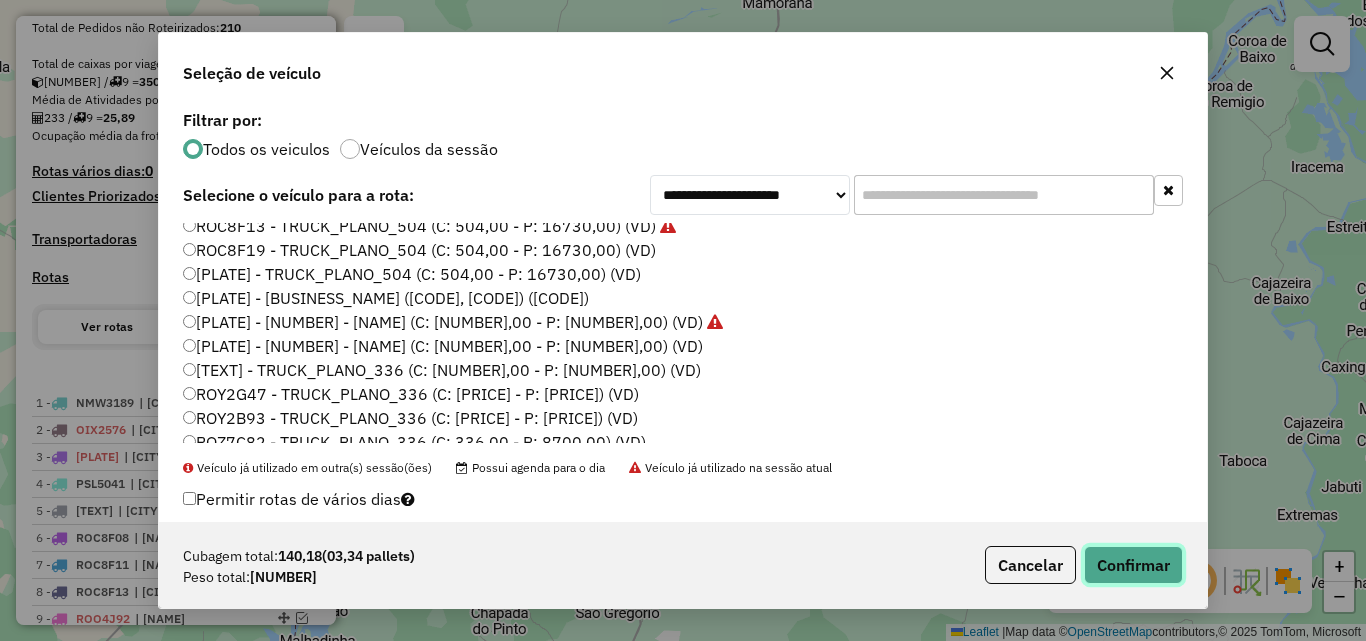 click on "Confirmar" 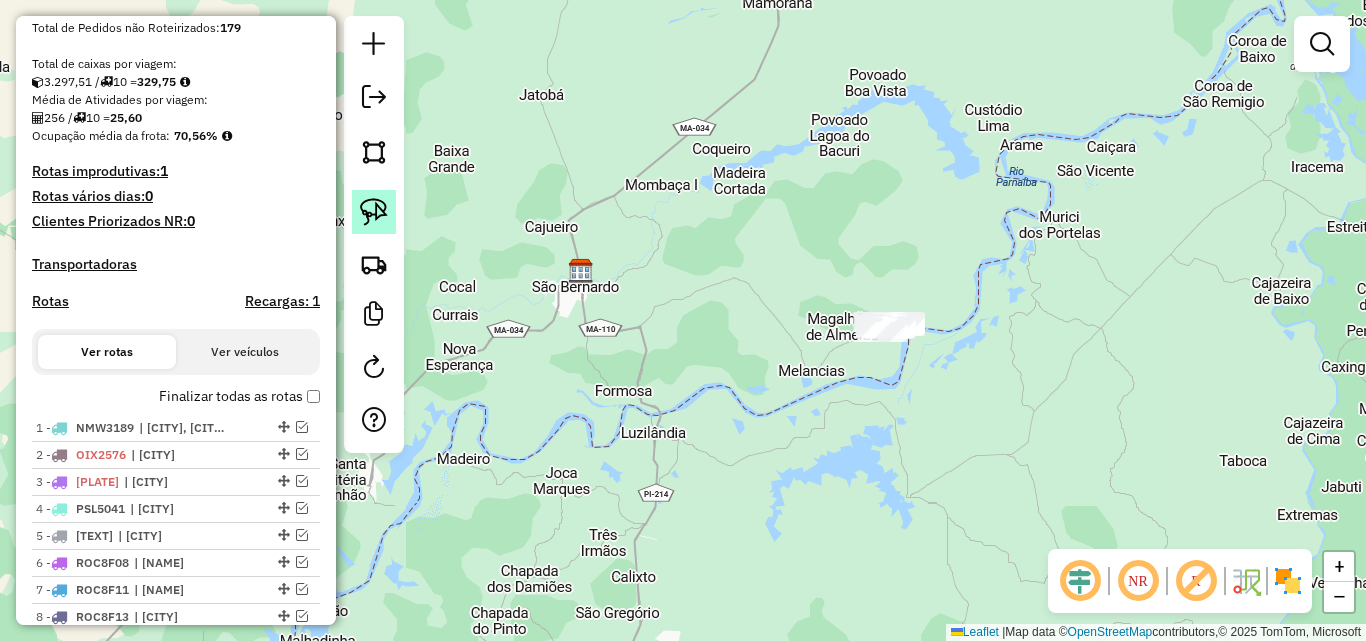 click 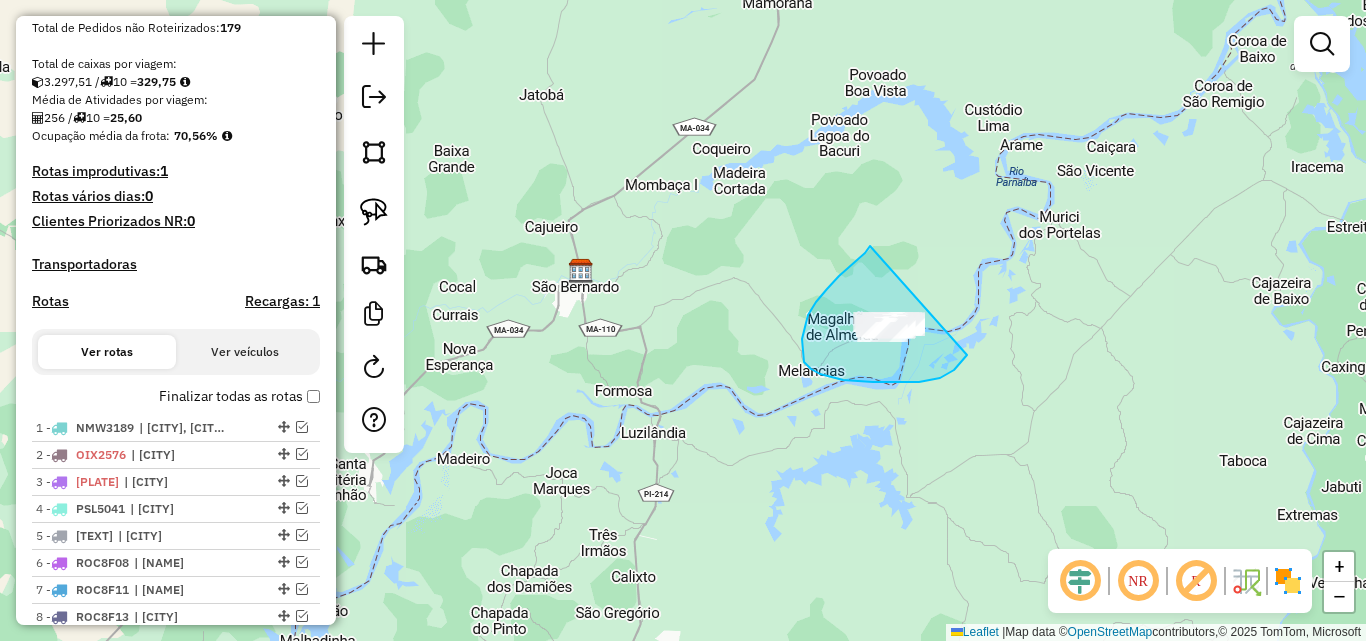 drag, startPoint x: 870, startPoint y: 246, endPoint x: 972, endPoint y: 323, distance: 127.80063 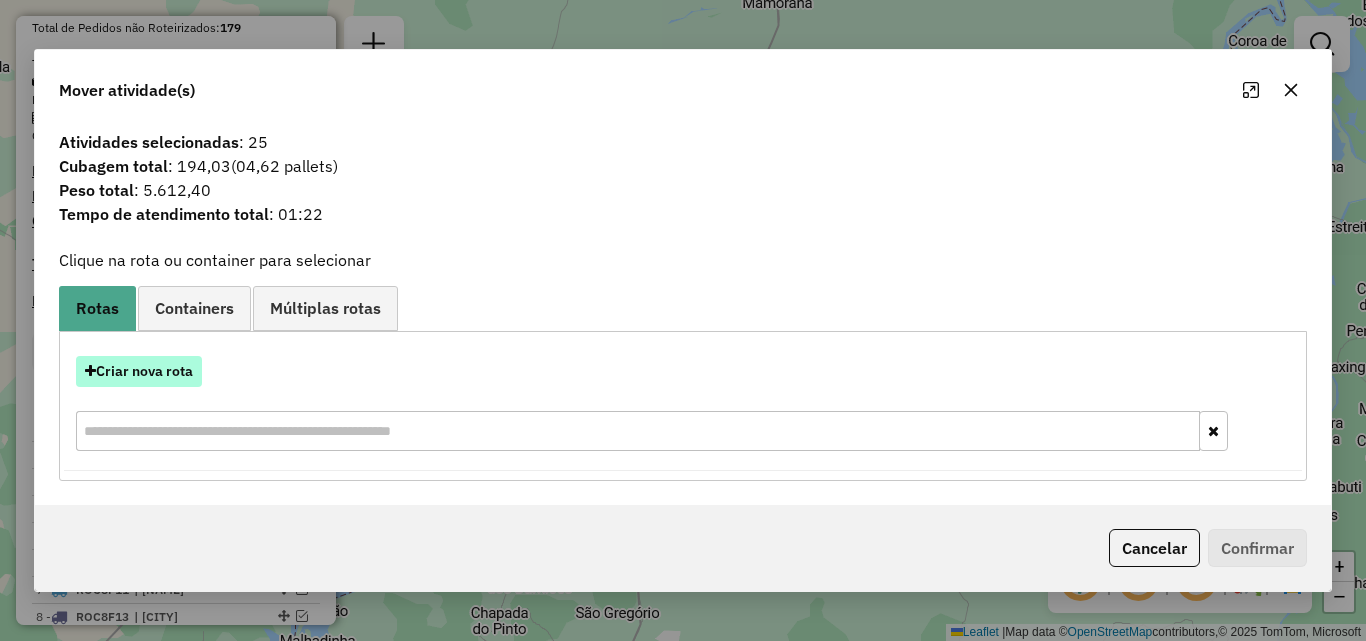 click on "Criar nova rota" at bounding box center [139, 371] 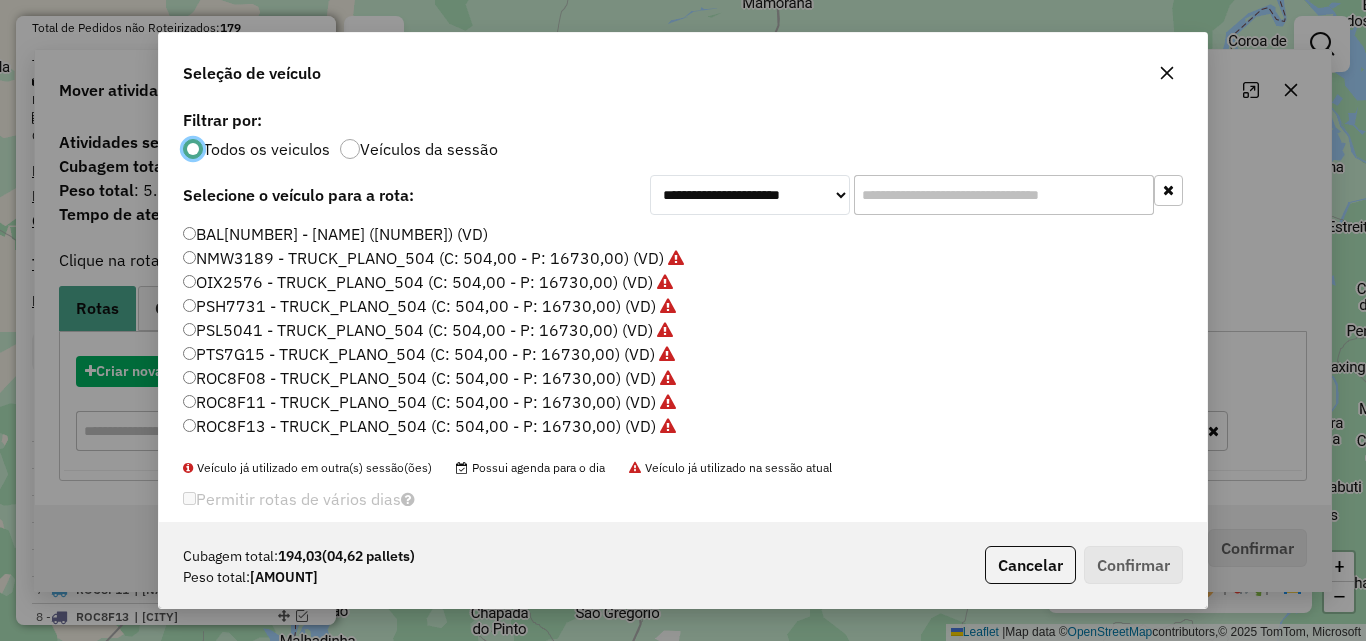 scroll, scrollTop: 11, scrollLeft: 6, axis: both 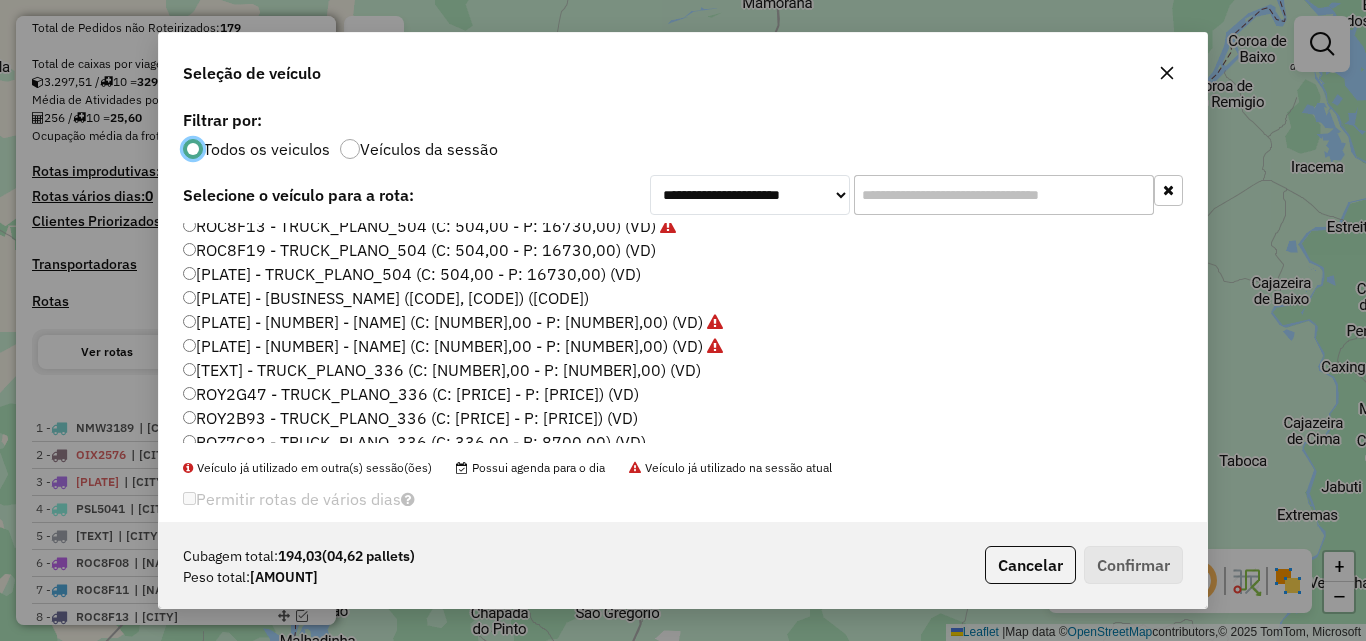 click on "ROC8F19 - TRUCK_PLANO_504 (C: 504,00 - P: 16730,00) (VD)" 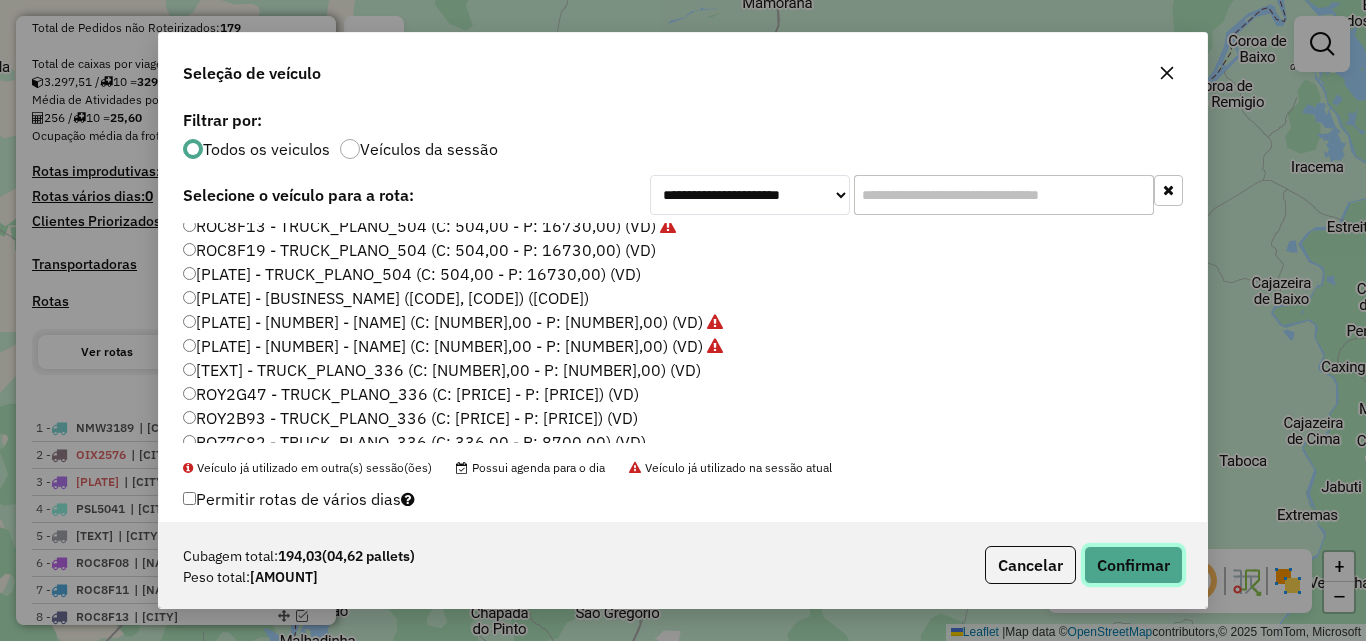click on "Confirmar" 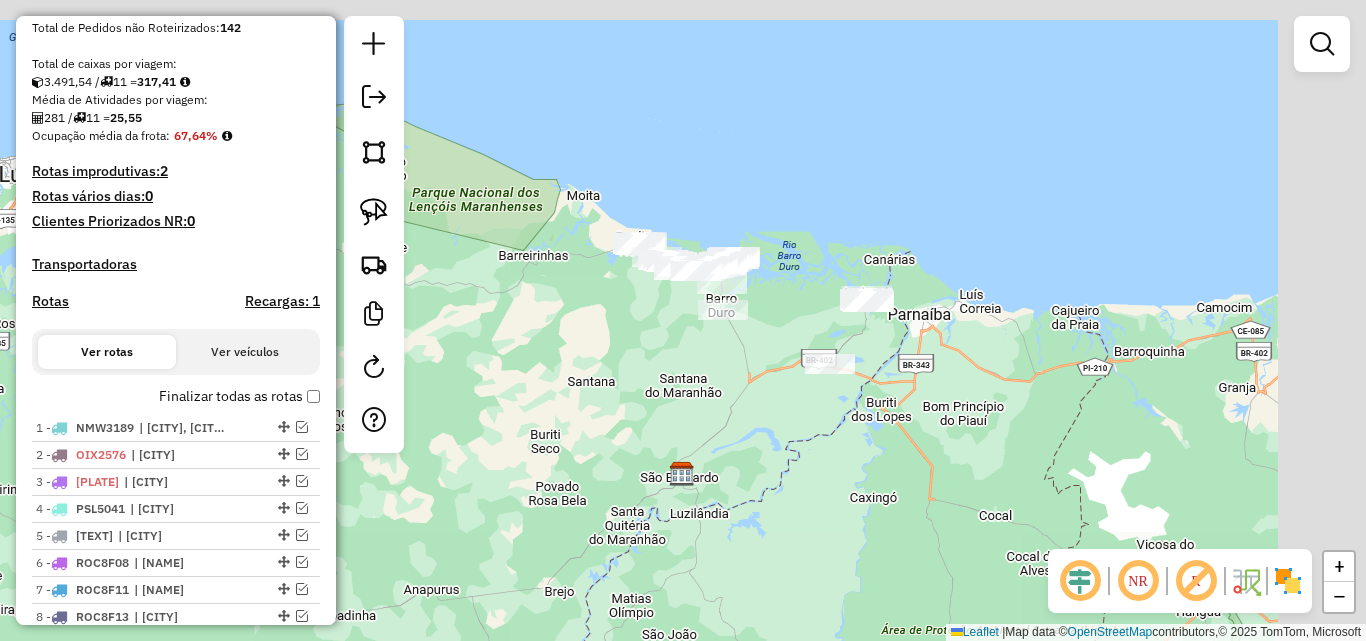 drag, startPoint x: 994, startPoint y: 255, endPoint x: 857, endPoint y: 506, distance: 285.95453 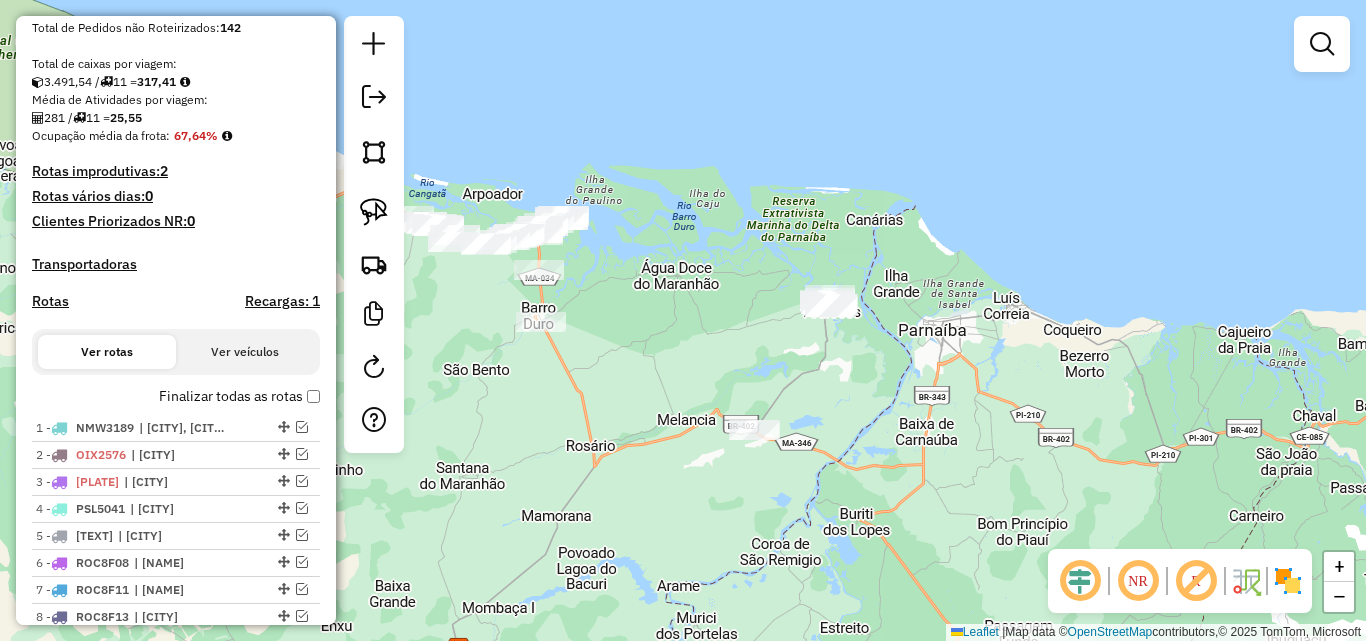 drag, startPoint x: 793, startPoint y: 295, endPoint x: 751, endPoint y: 353, distance: 71.610054 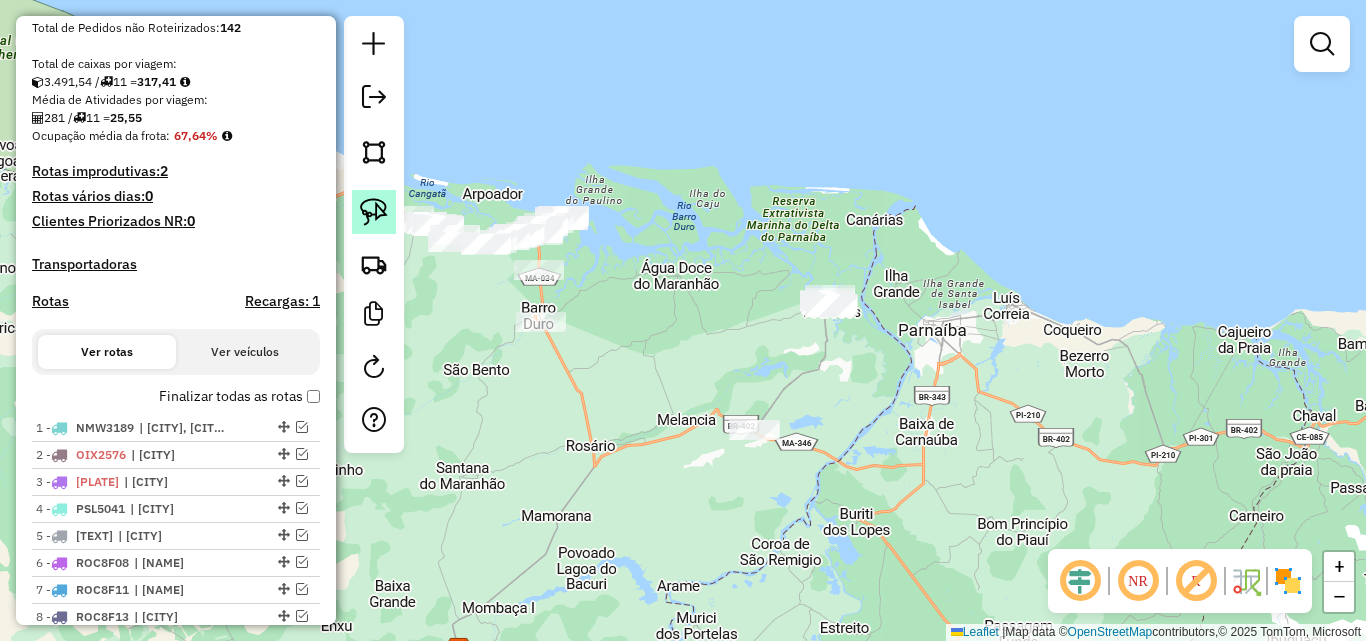click 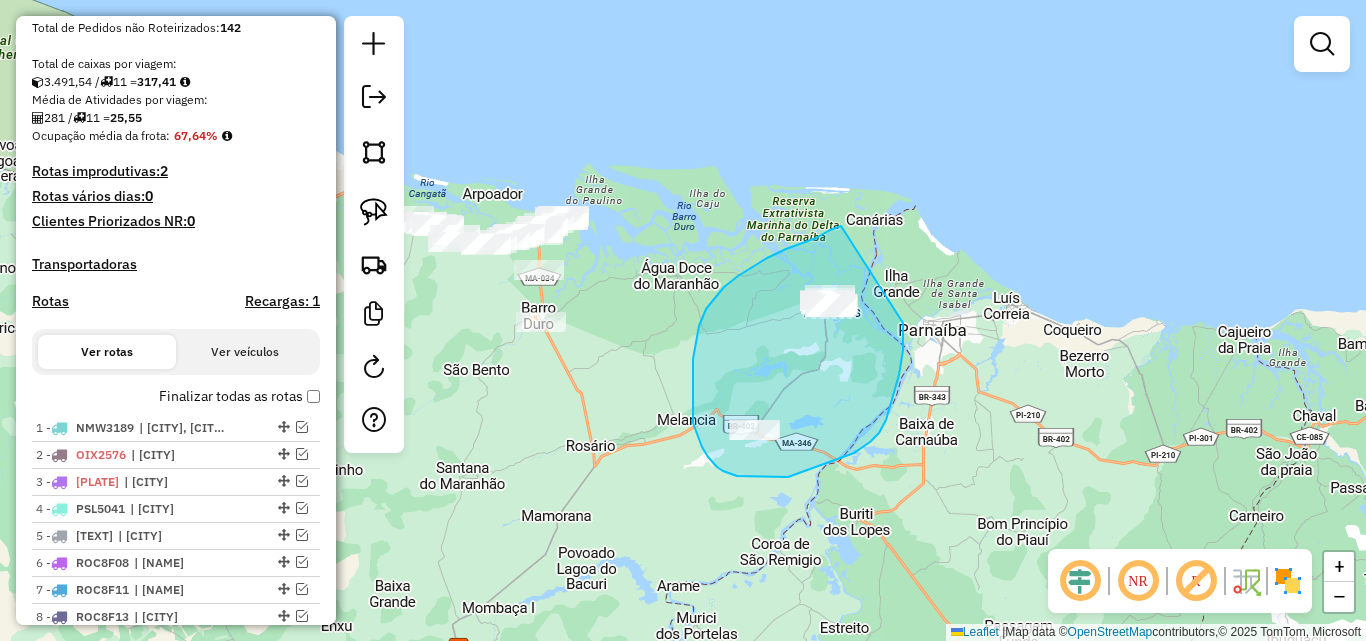 drag, startPoint x: 803, startPoint y: 243, endPoint x: 903, endPoint y: 323, distance: 128.06248 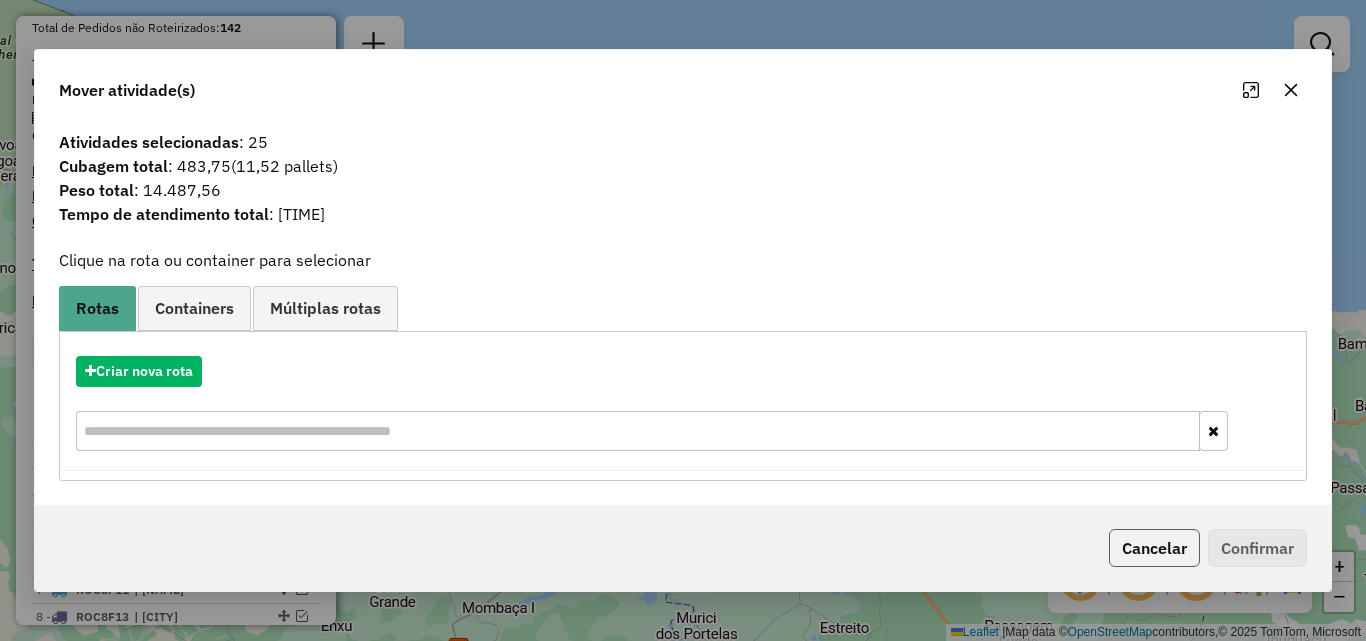 click on "Cancelar" 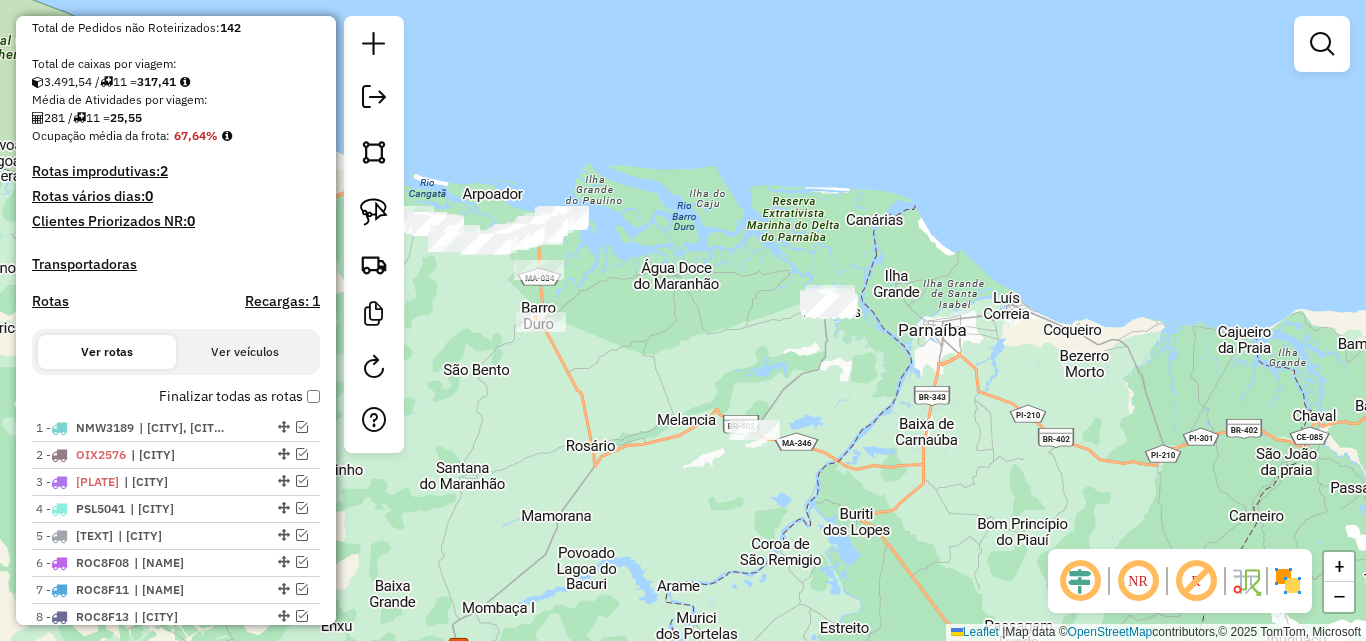 scroll, scrollTop: 0, scrollLeft: 0, axis: both 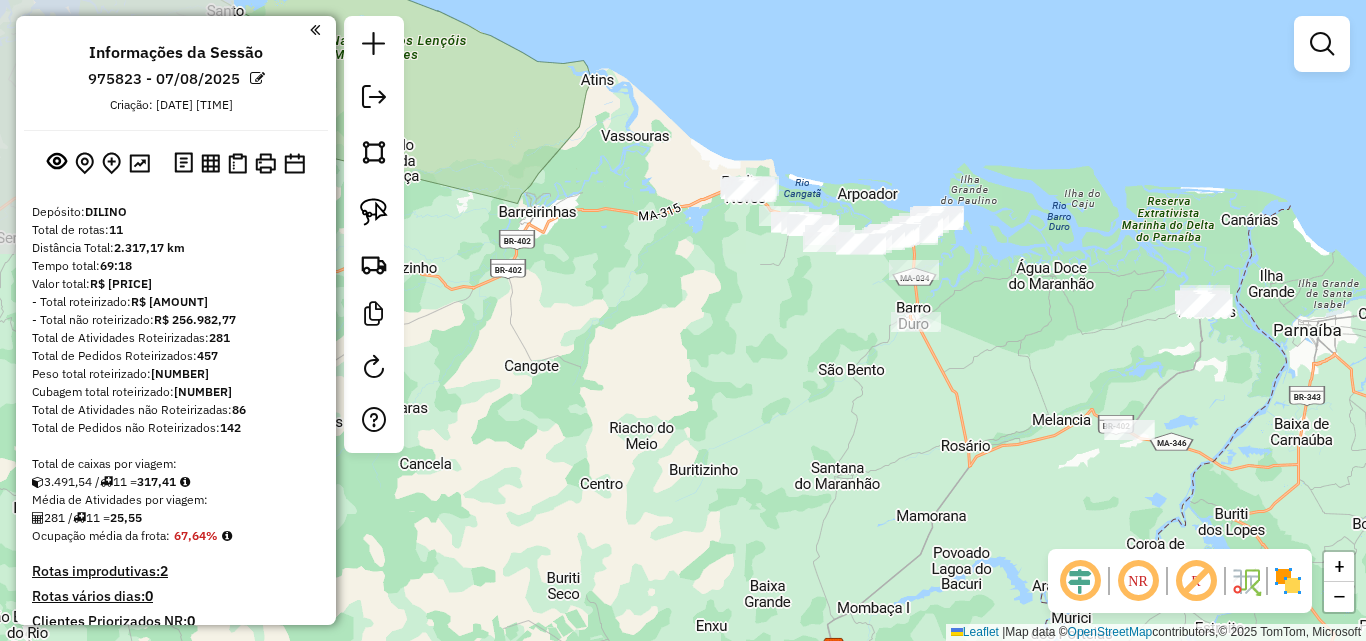 drag, startPoint x: 548, startPoint y: 441, endPoint x: 921, endPoint y: 441, distance: 373 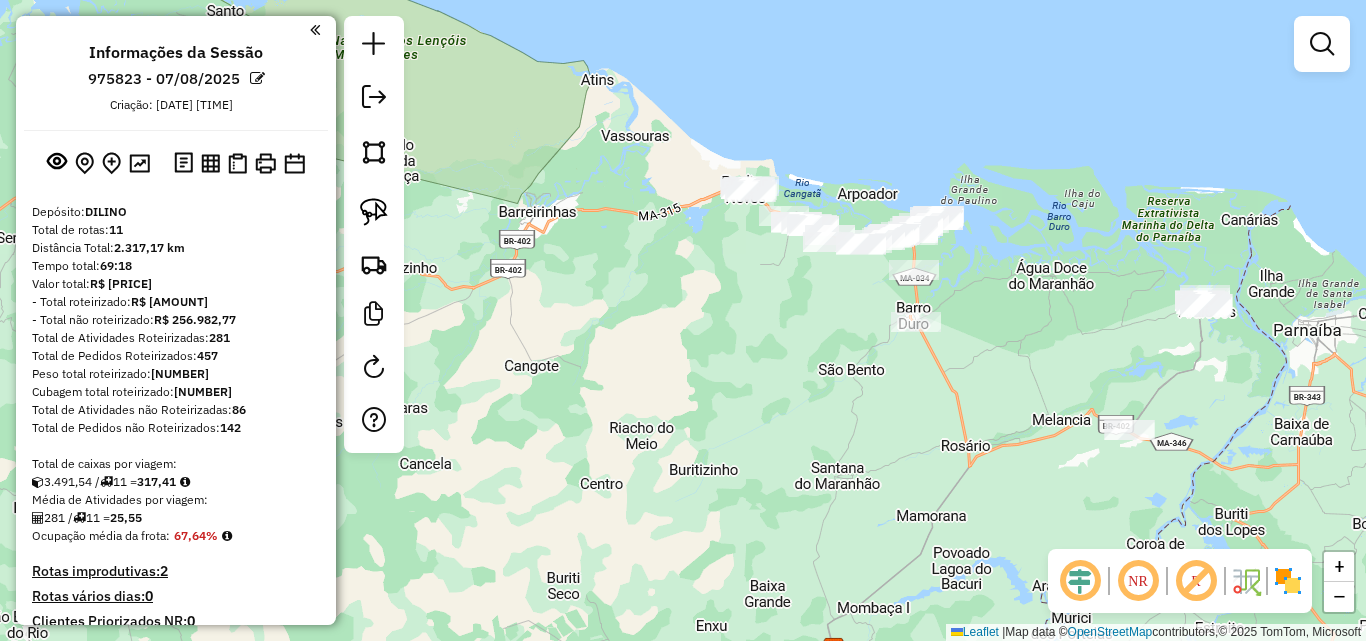 drag, startPoint x: 798, startPoint y: 277, endPoint x: 770, endPoint y: 379, distance: 105.773346 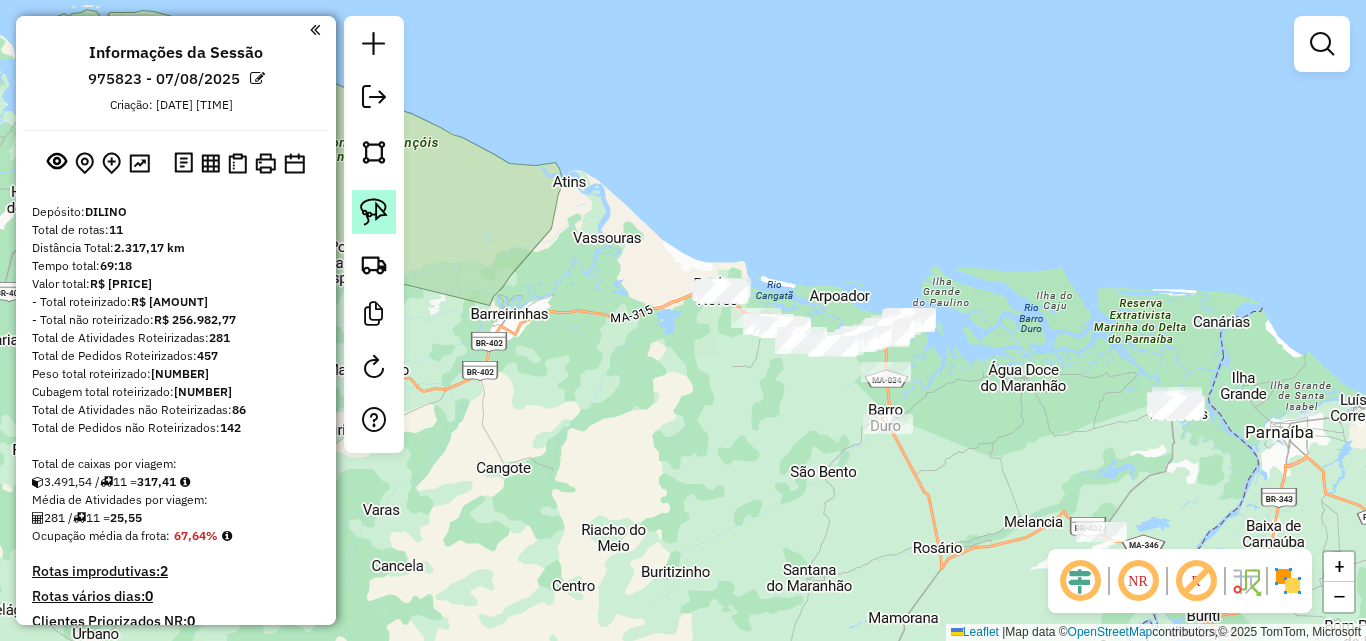 click 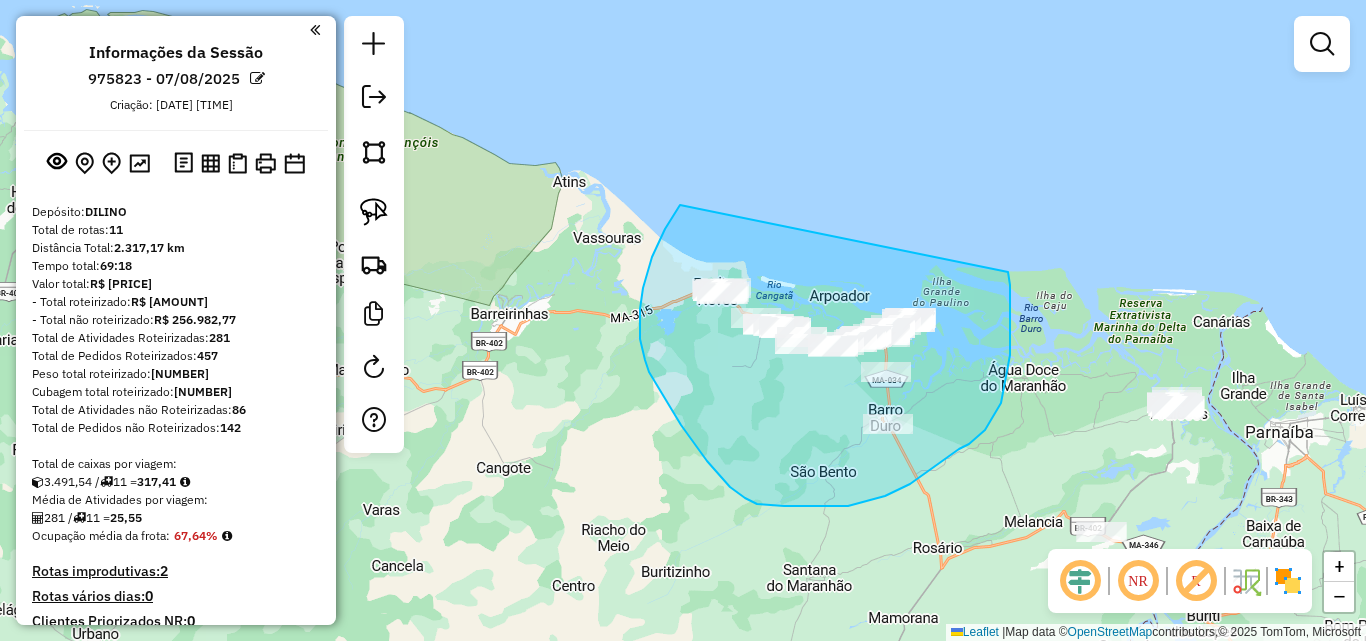 drag, startPoint x: 680, startPoint y: 205, endPoint x: 1006, endPoint y: 265, distance: 331.4755 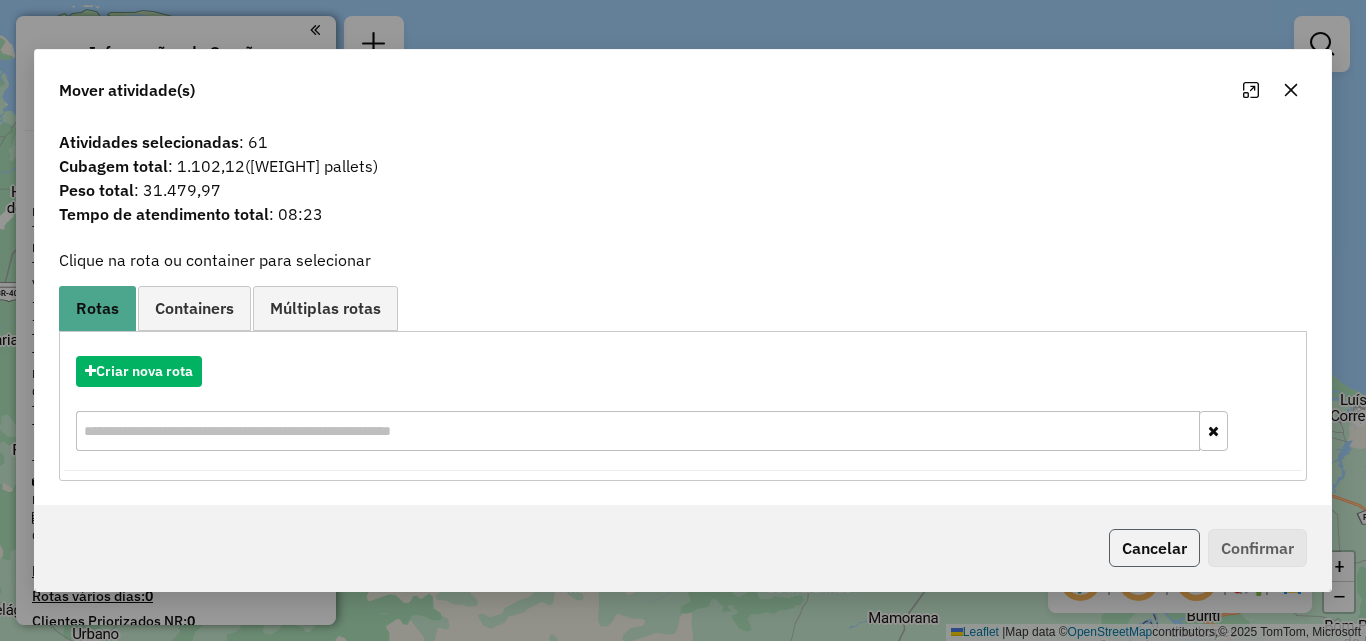 click on "Cancelar" 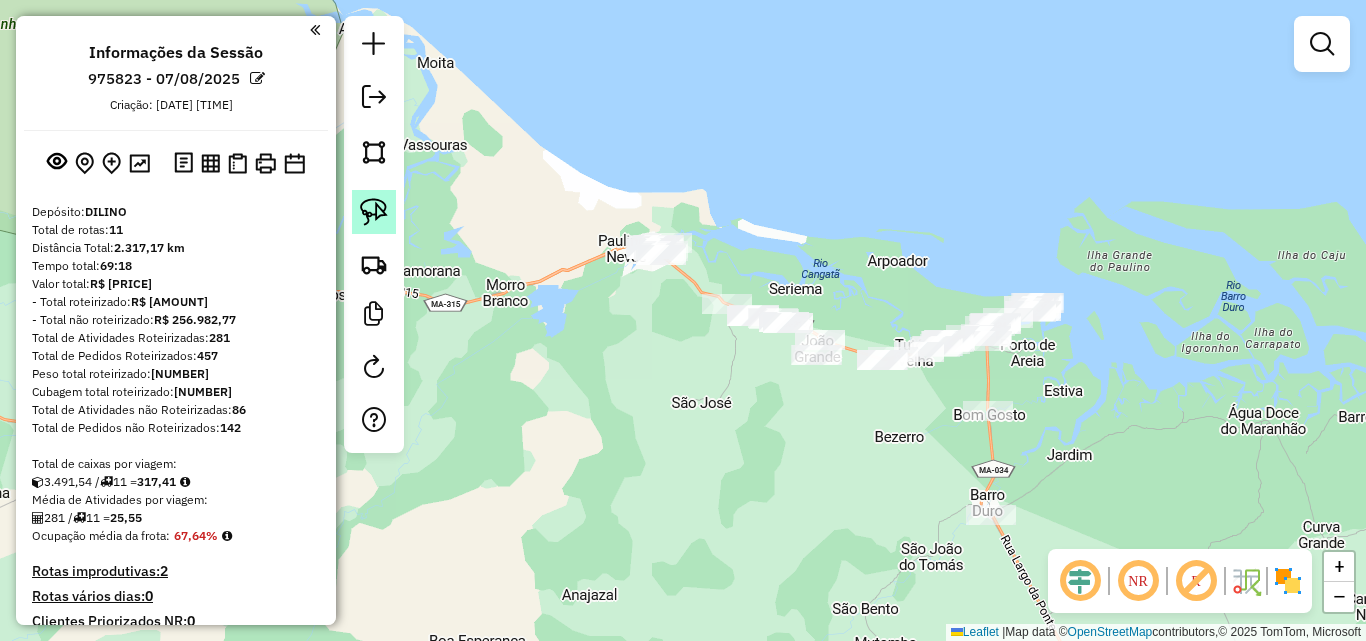 click 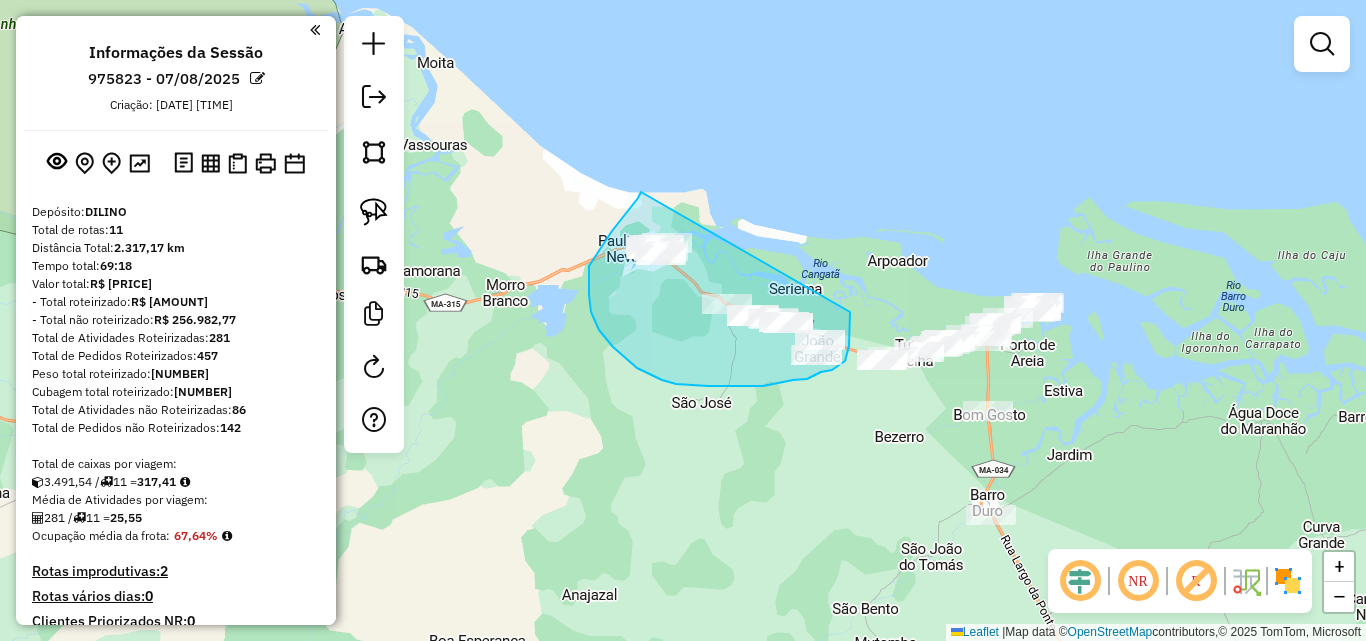 drag, startPoint x: 641, startPoint y: 192, endPoint x: 850, endPoint y: 312, distance: 241 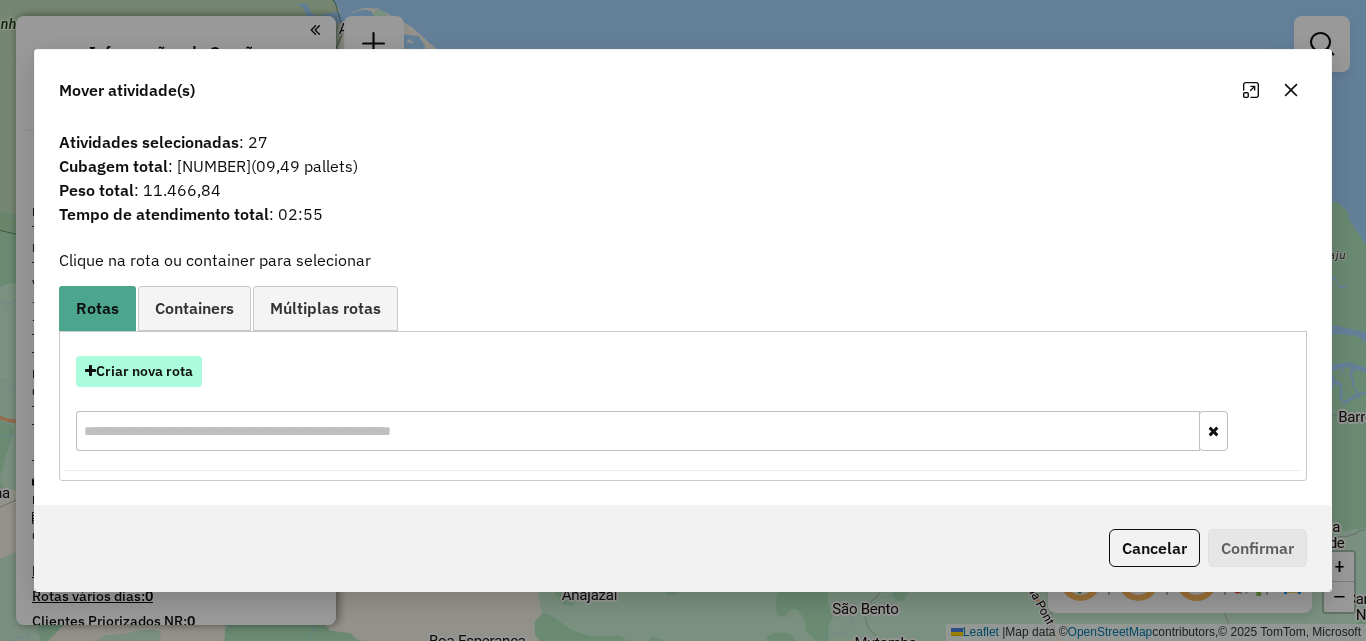 click on "Criar nova rota" at bounding box center (139, 371) 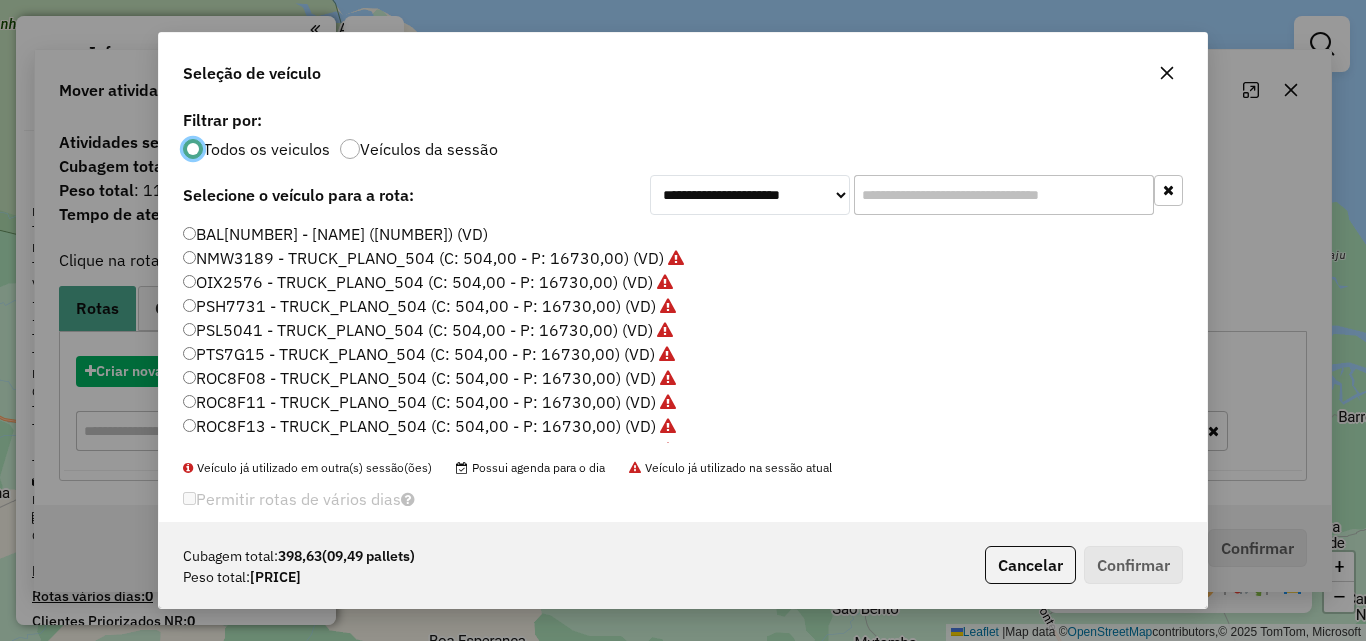 scroll, scrollTop: 11, scrollLeft: 6, axis: both 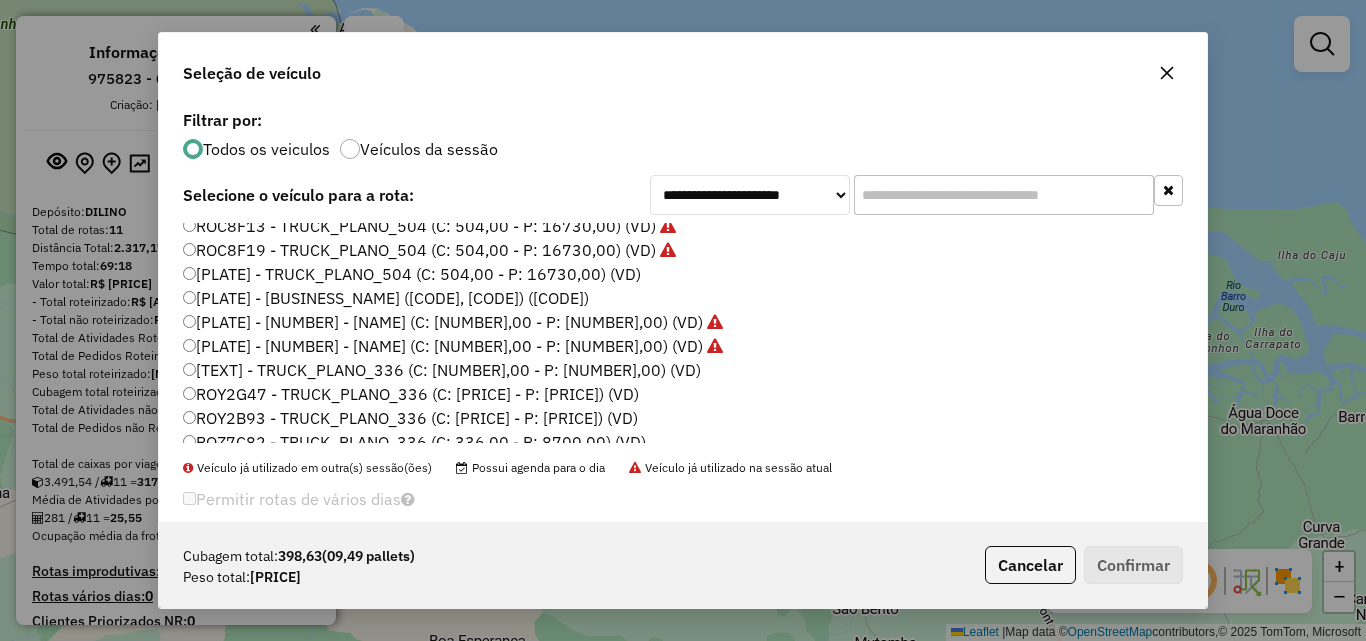 click on "[PLATE] - TRUCK_PLANO_504 (C: 504,00 - P: 16730,00) (VD)" 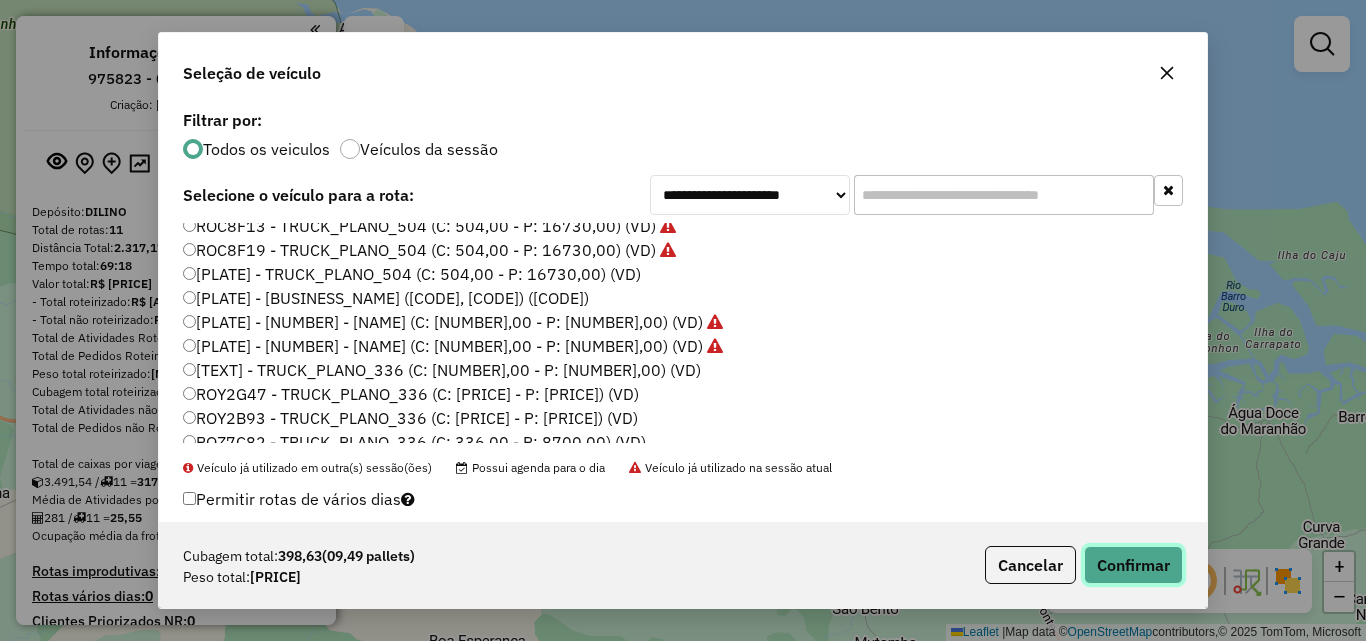 click on "Confirmar" 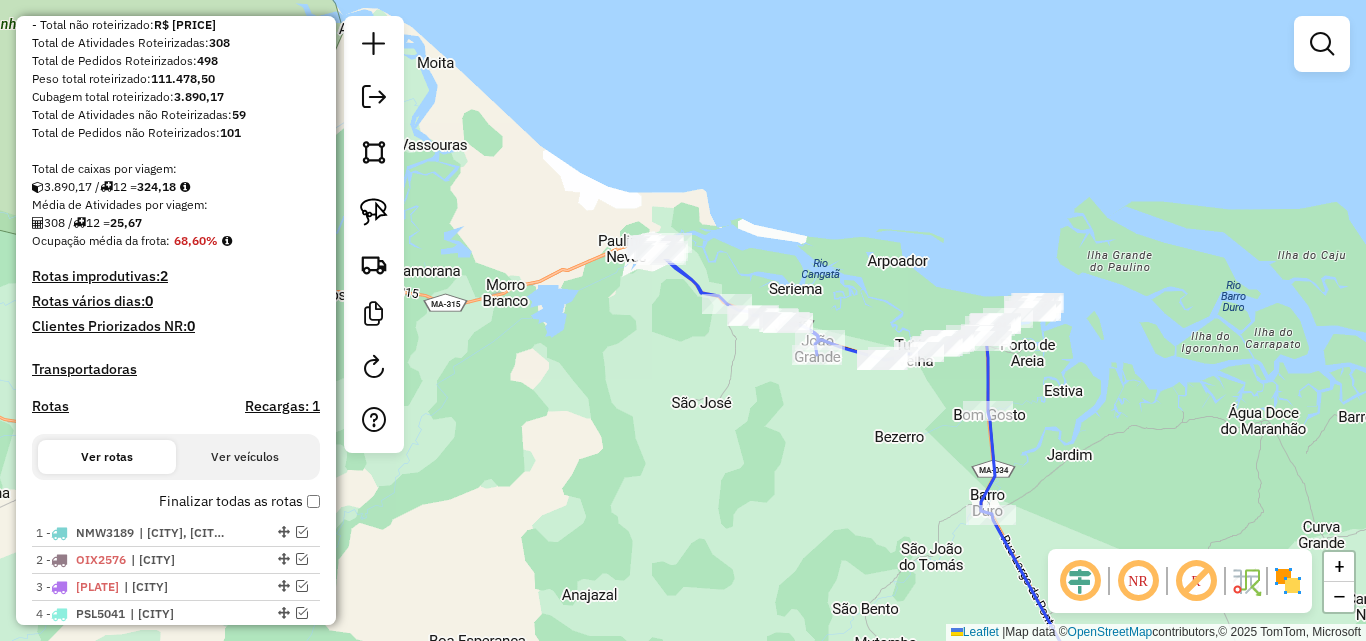 scroll, scrollTop: 300, scrollLeft: 0, axis: vertical 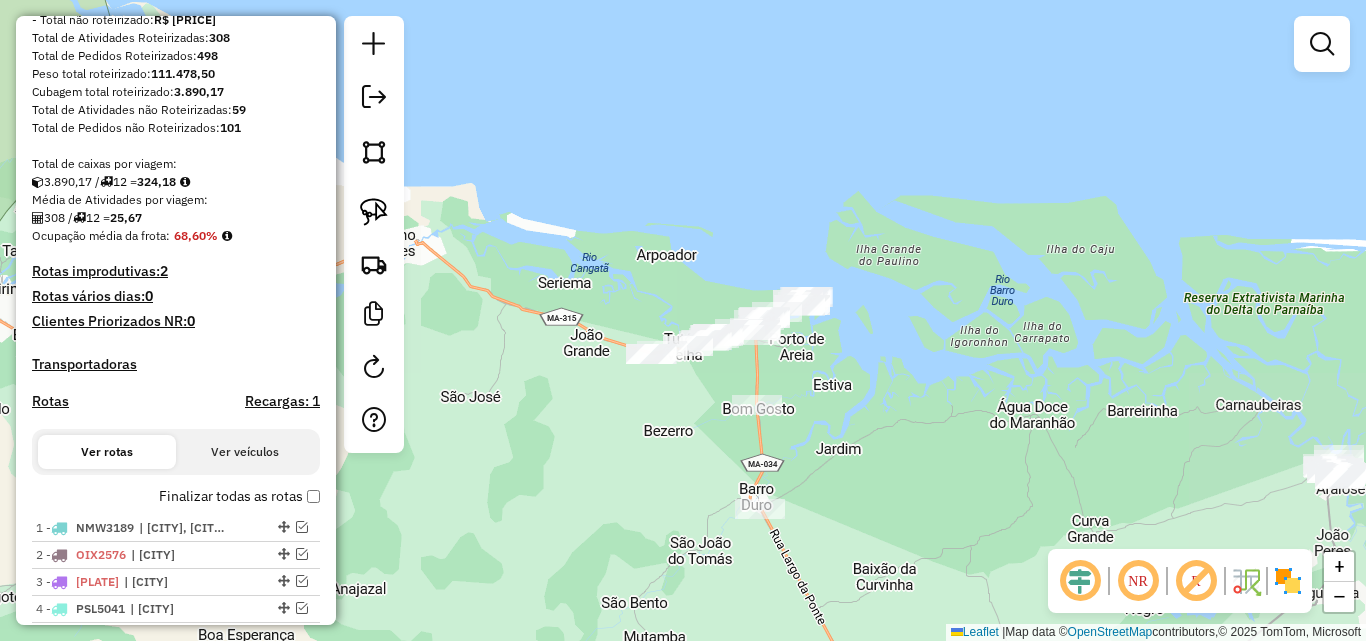 drag, startPoint x: 774, startPoint y: 445, endPoint x: 530, endPoint y: 450, distance: 244.05122 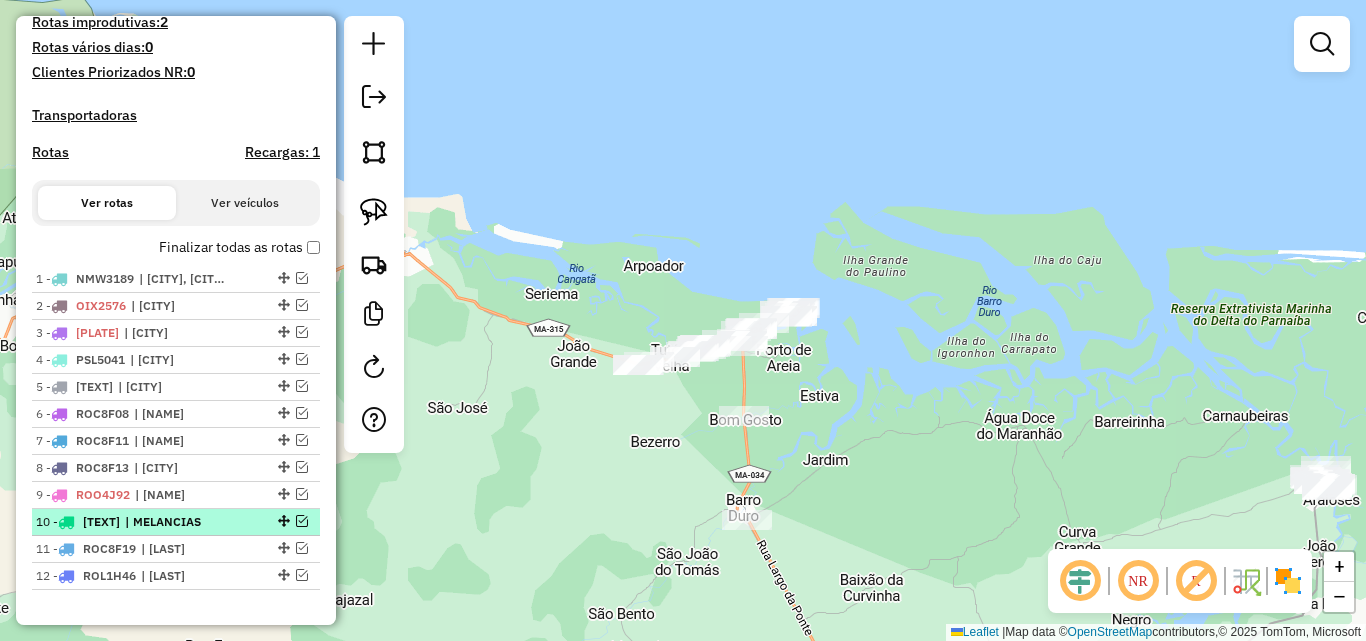 scroll, scrollTop: 600, scrollLeft: 0, axis: vertical 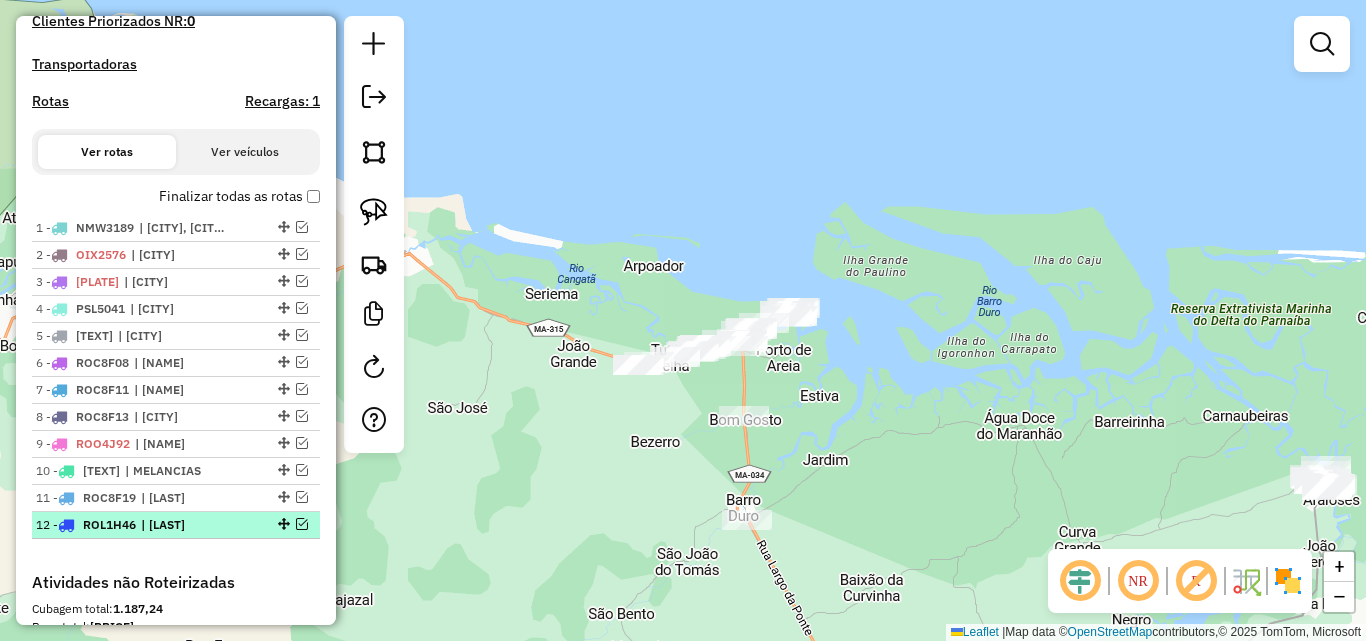 click at bounding box center [282, 524] 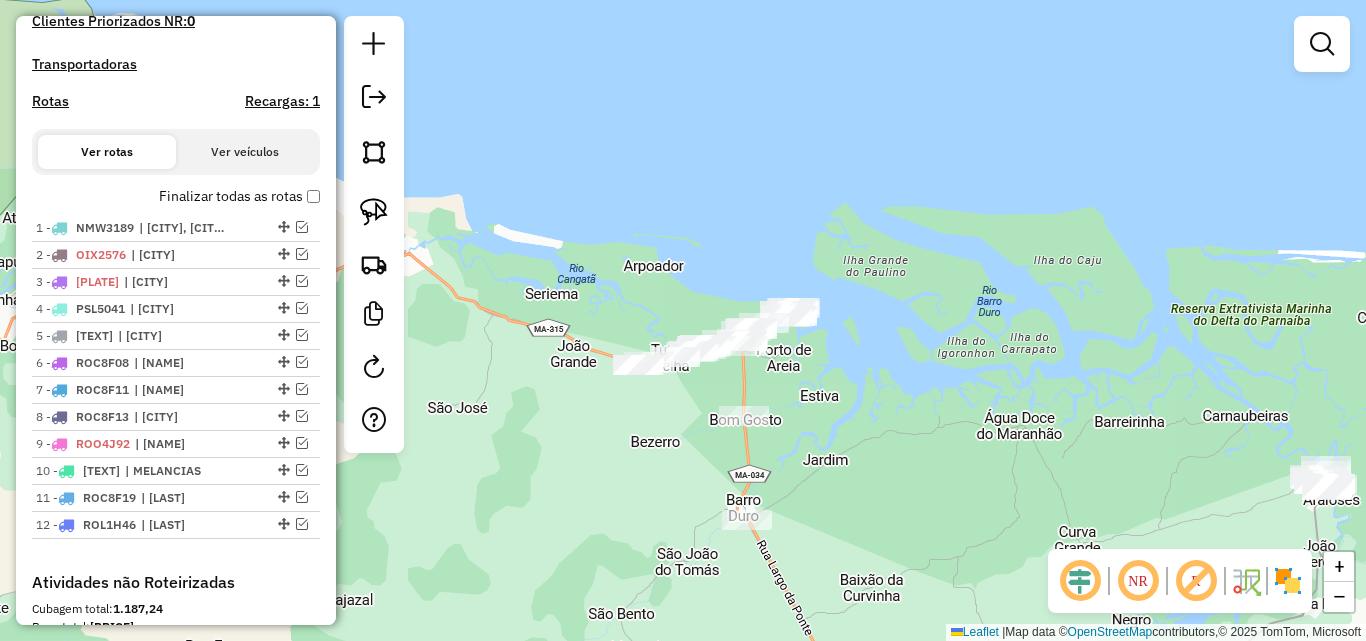 select on "**********" 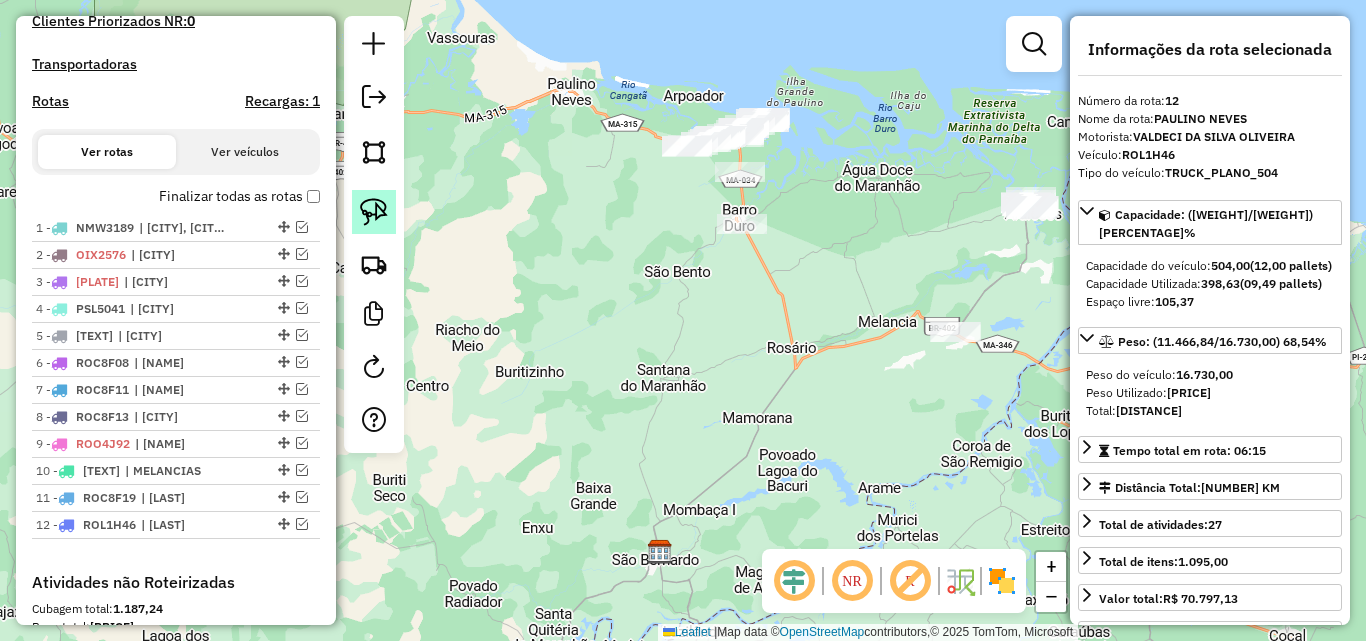 click 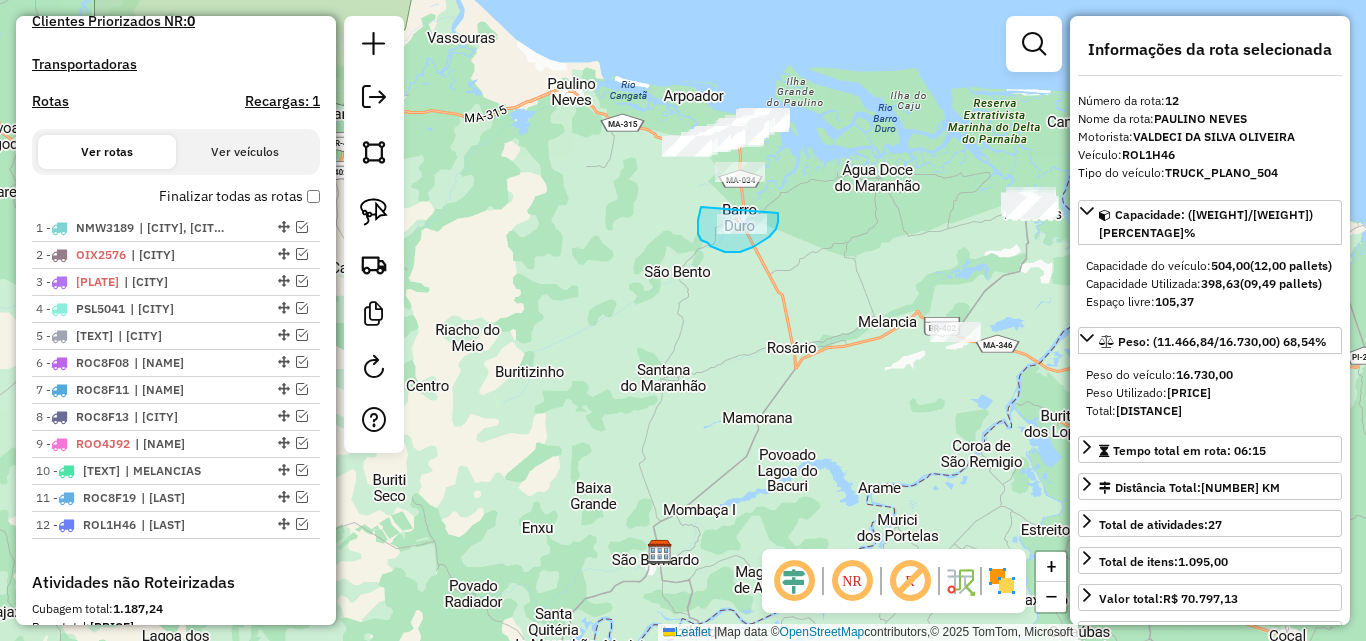 drag, startPoint x: 701, startPoint y: 207, endPoint x: 778, endPoint y: 211, distance: 77.10383 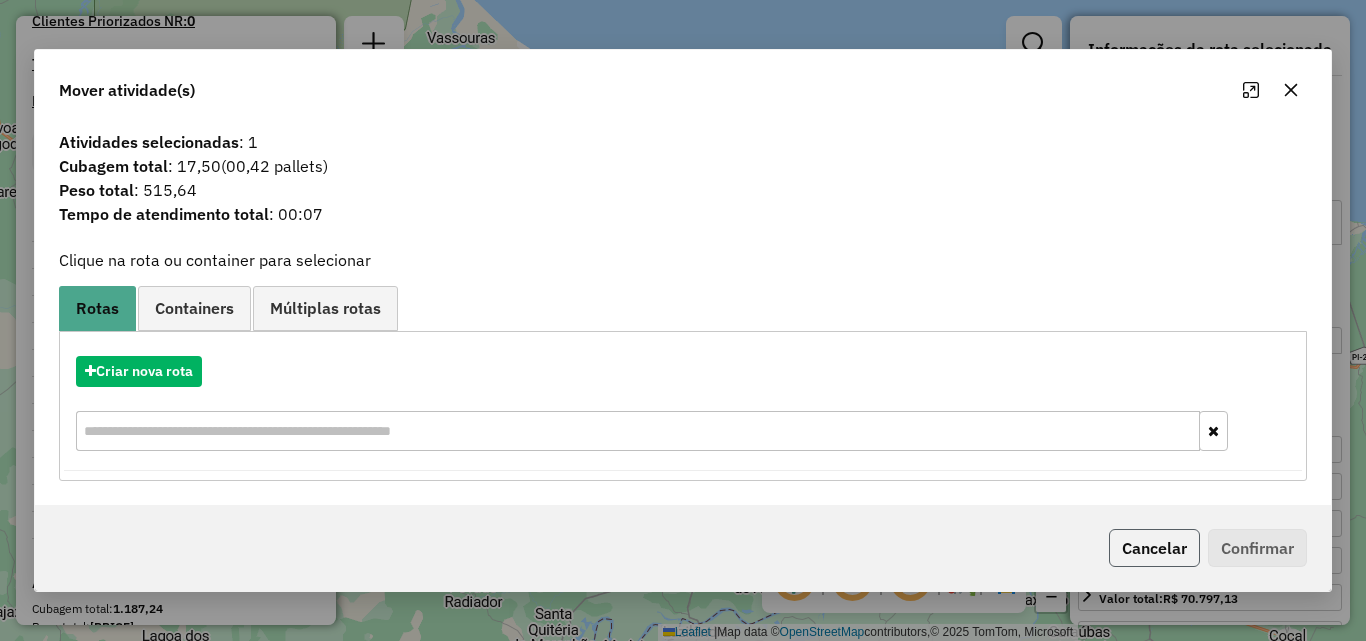 click on "Cancelar" 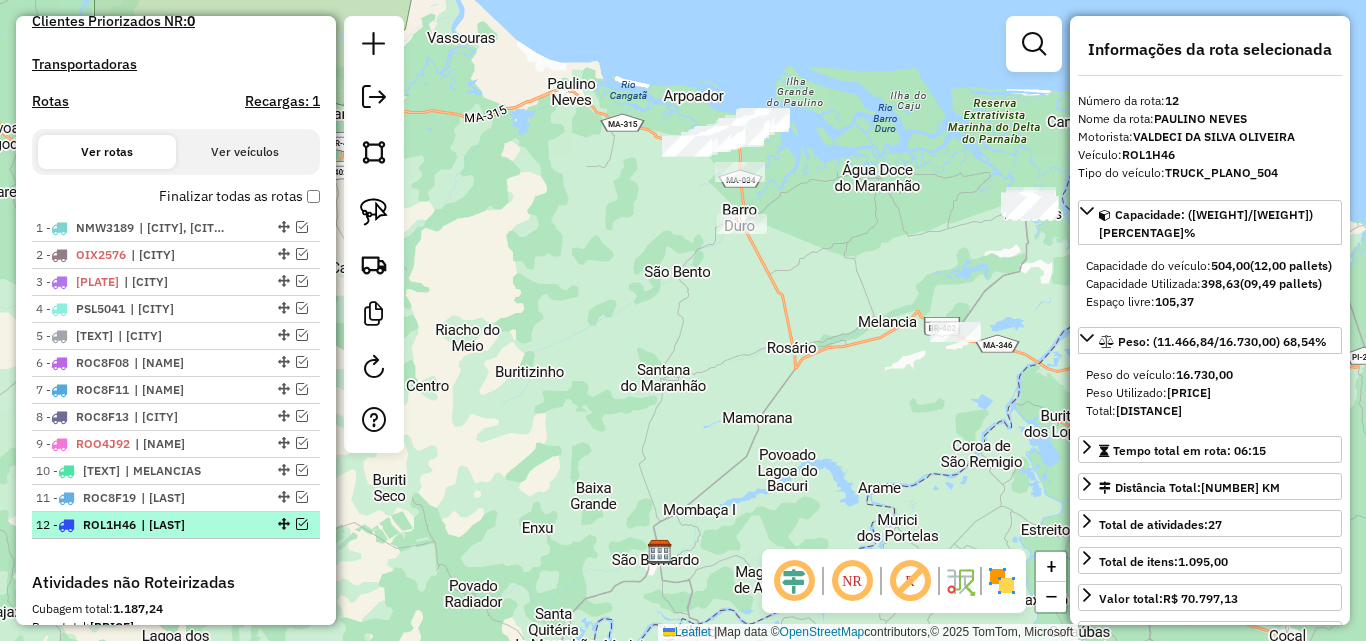 click at bounding box center (302, 524) 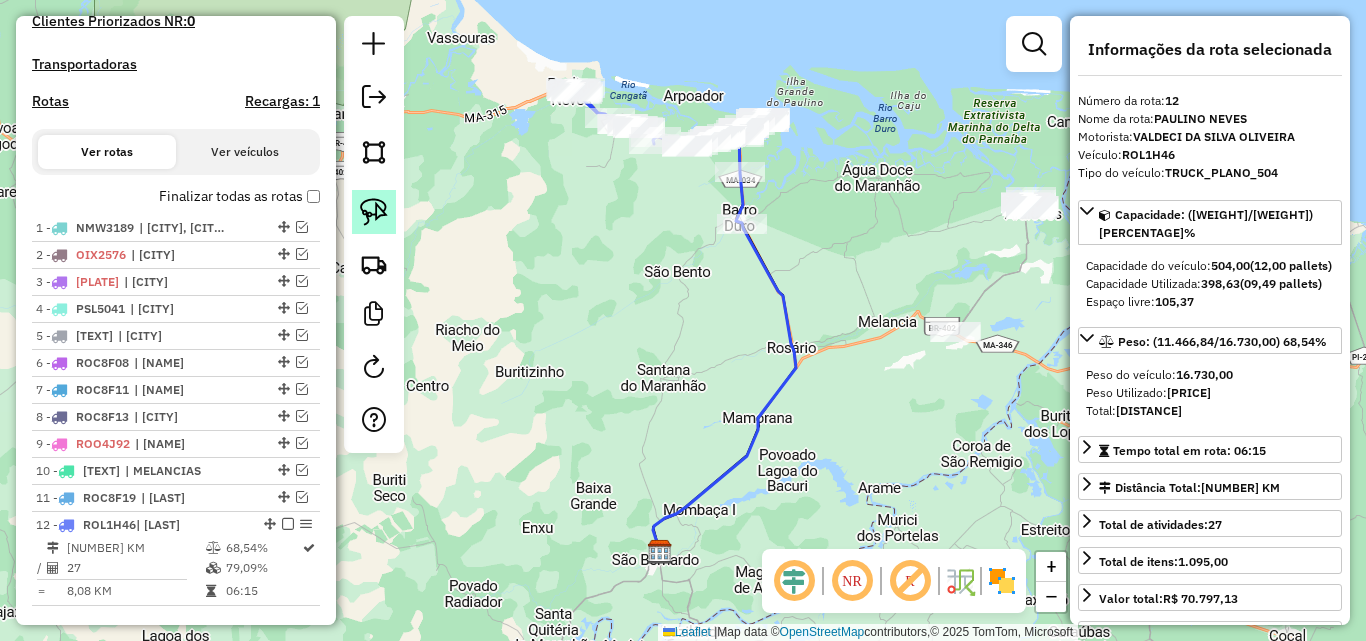 click 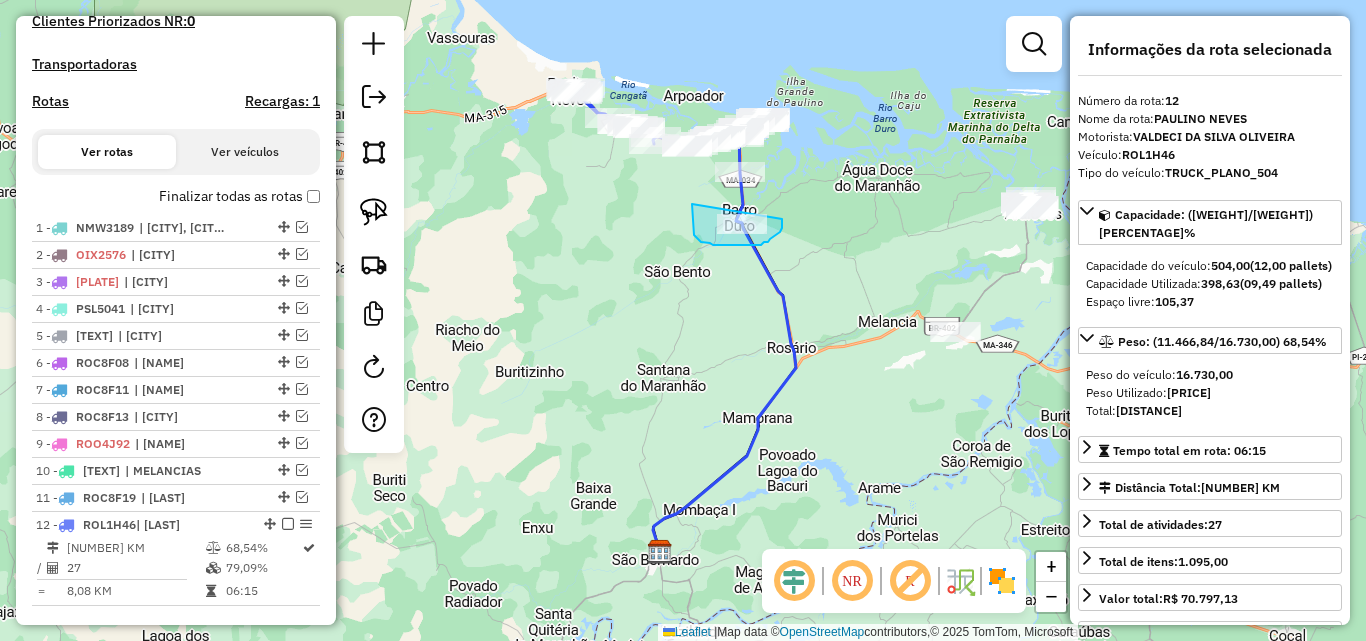 drag, startPoint x: 692, startPoint y: 204, endPoint x: 782, endPoint y: 214, distance: 90.55385 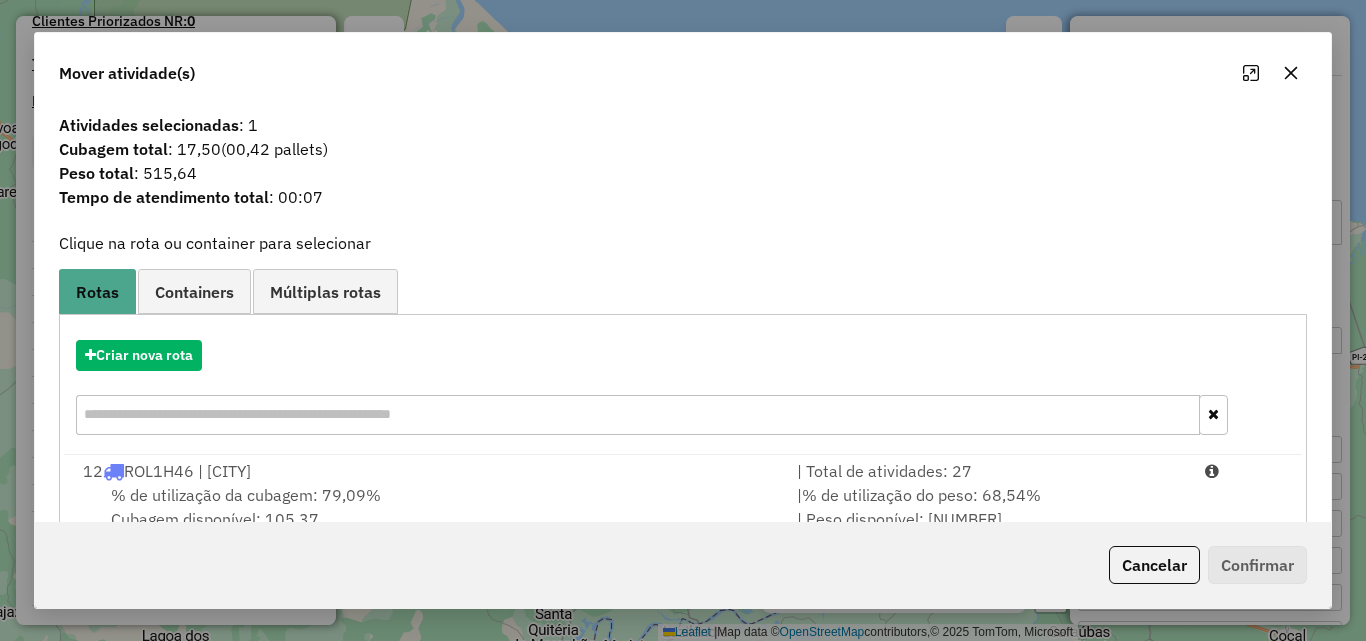 scroll, scrollTop: 48, scrollLeft: 0, axis: vertical 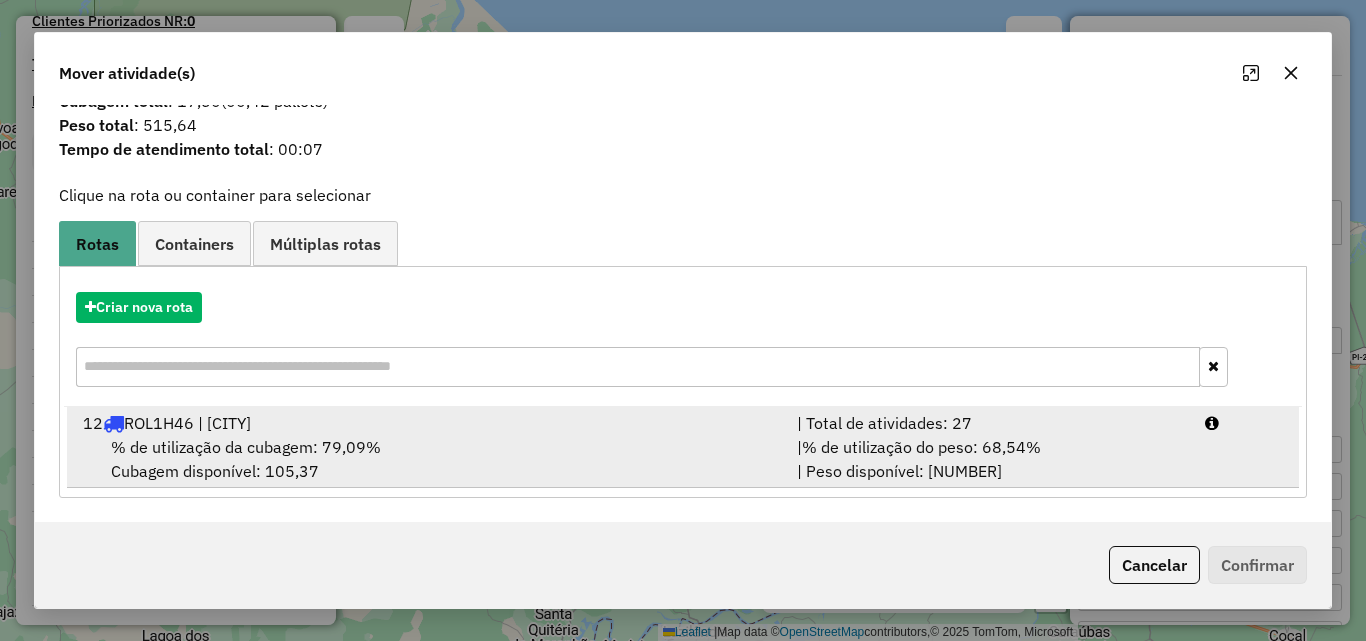 click on "[NUMBER] [PLATE] | [CITY]" at bounding box center [428, 423] 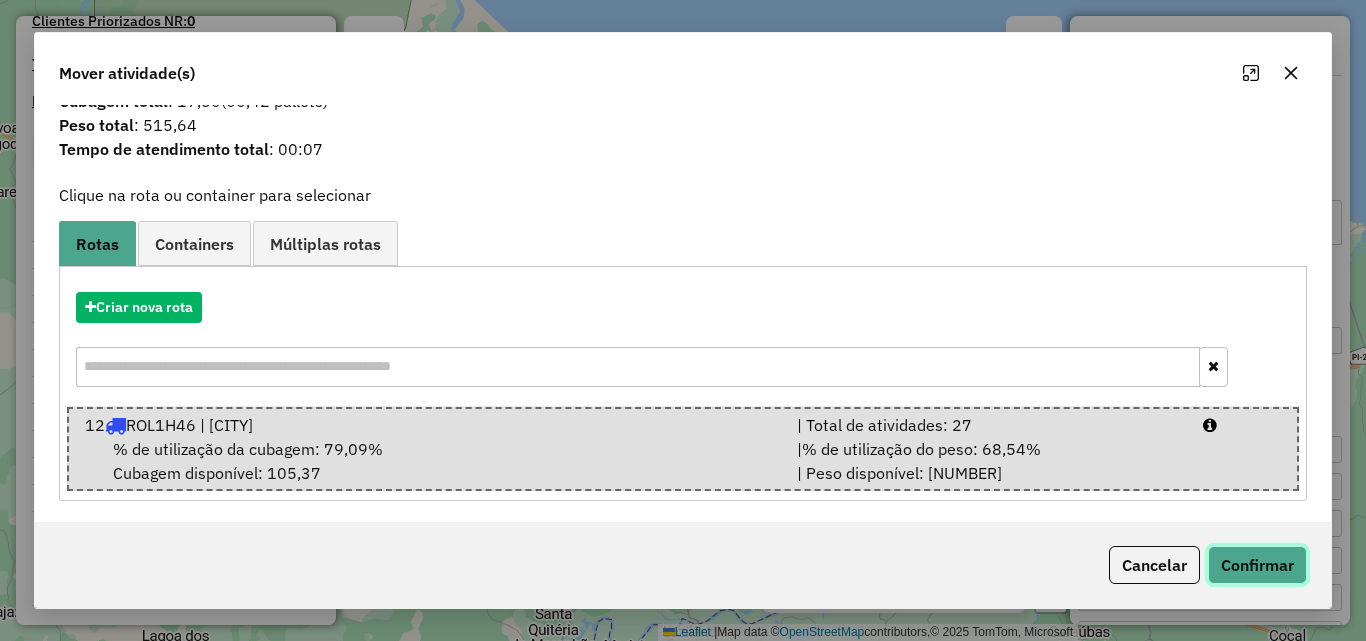 click on "Confirmar" 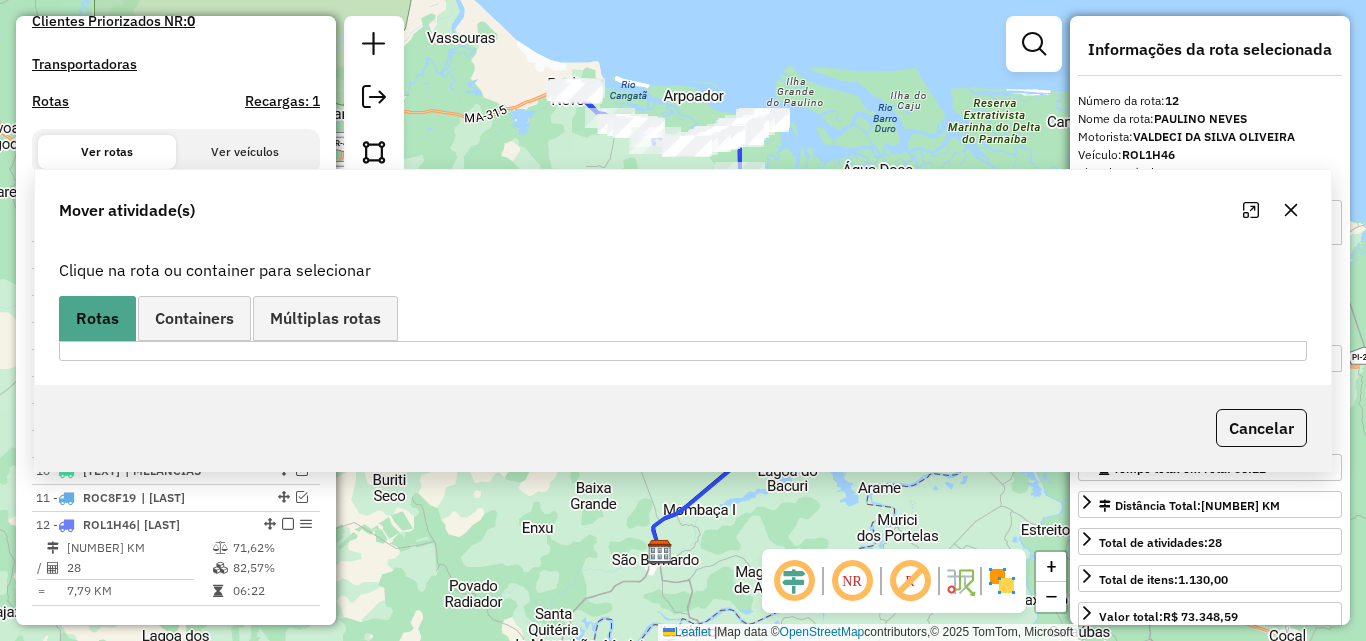 scroll, scrollTop: 0, scrollLeft: 0, axis: both 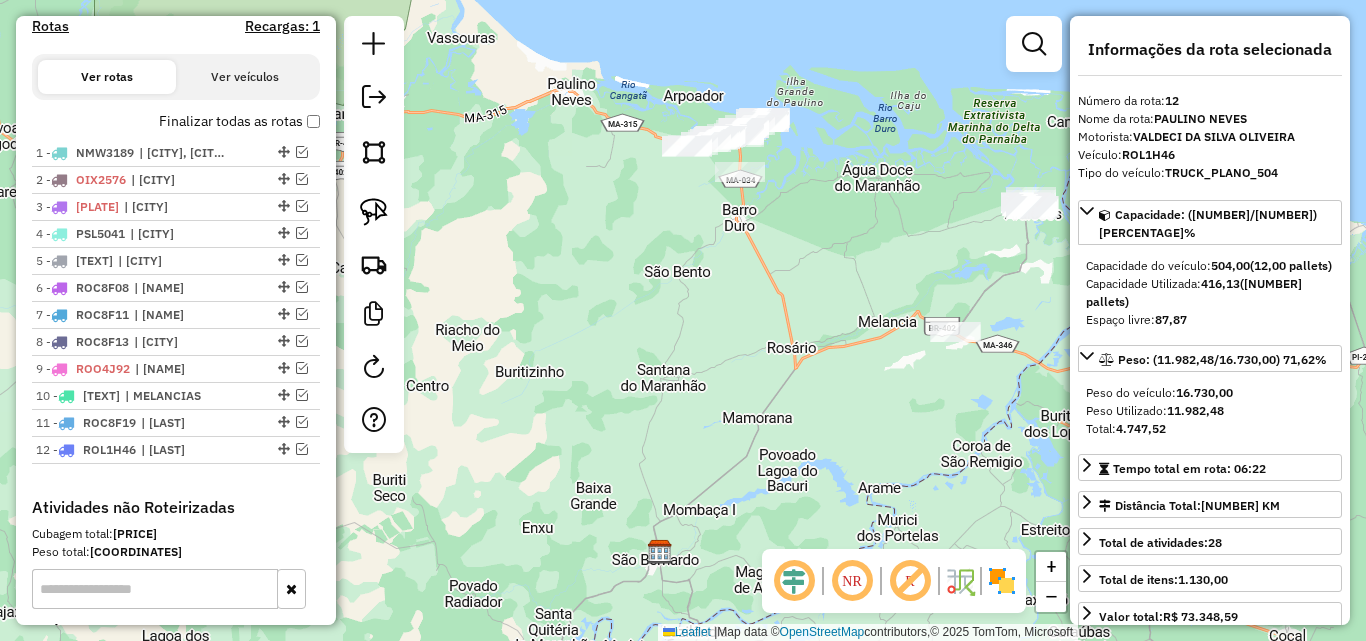 drag, startPoint x: 808, startPoint y: 165, endPoint x: 758, endPoint y: 321, distance: 163.81697 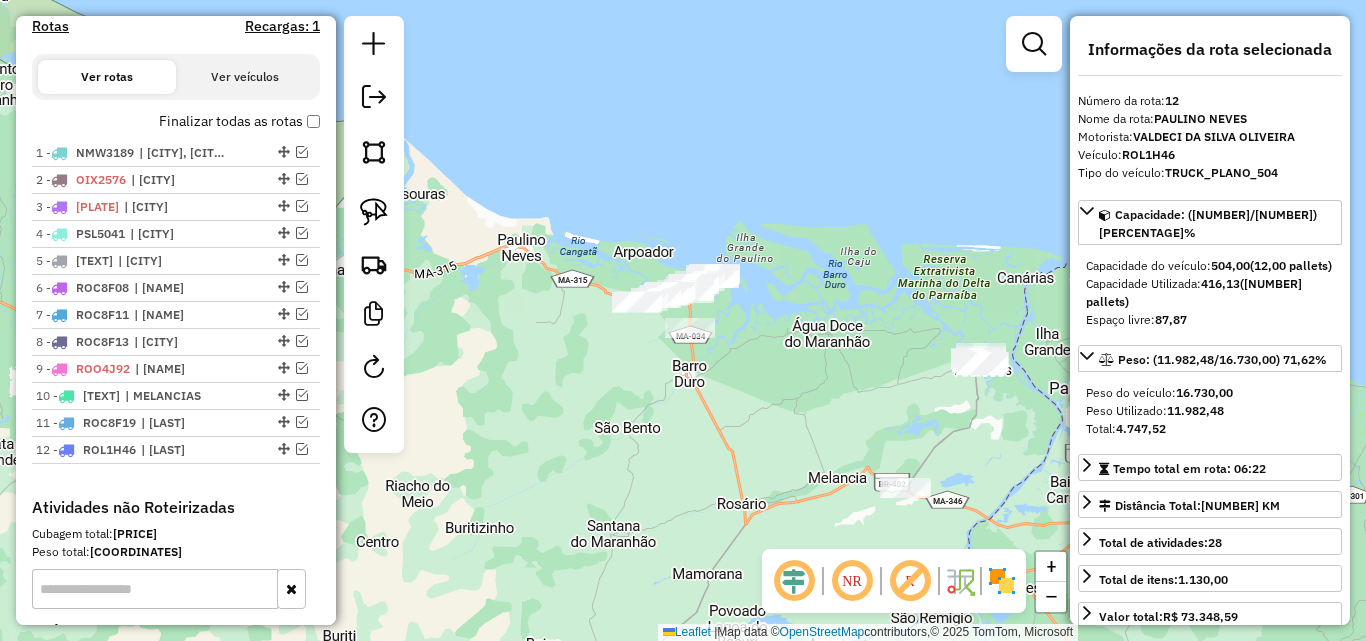 click on "Janela de atendimento Grade de atendimento Capacidade Transportadoras Veículos Cliente Pedidos  Rotas Selecione os dias de semana para filtrar as janelas de atendimento  Seg   Ter   Qua   Qui   Sex   Sáb   Dom  Informe o período da janela de atendimento: De: Até:  Filtrar exatamente a janela do cliente  Considerar janela de atendimento padrão  Selecione os dias de semana para filtrar as grades de atendimento  Seg   Ter   Qua   Qui   Sex   Sáb   Dom   Considerar clientes sem dia de atendimento cadastrado  Clientes fora do dia de atendimento selecionado Filtrar as atividades entre os valores definidos abaixo:  Peso mínimo:   Peso máximo:   Cubagem mínima:   Cubagem máxima:   De:   Até:  Filtrar as atividades entre o tempo de atendimento definido abaixo:  De:   Até:   Considerar capacidade total dos clientes não roteirizados Transportadora: Selecione um ou mais itens Tipo de veículo: Selecione um ou mais itens Veículo: Selecione um ou mais itens Motorista: Selecione um ou mais itens Nome: Rótulo:" 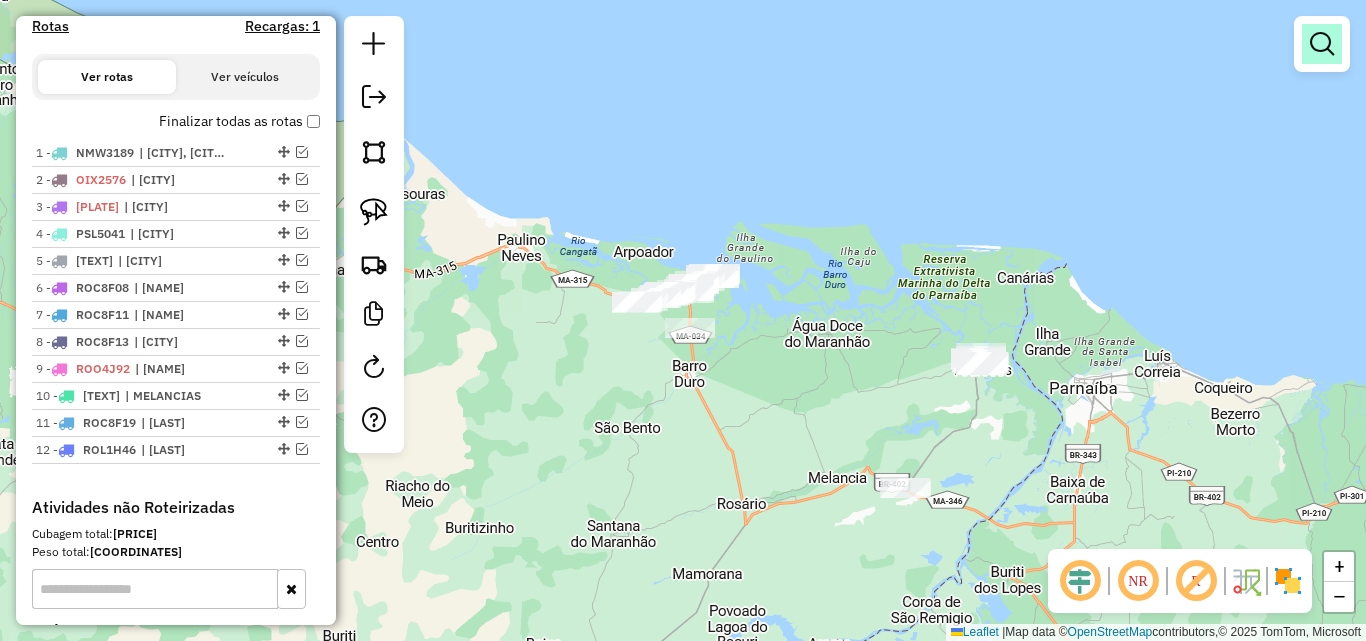 click at bounding box center [1322, 44] 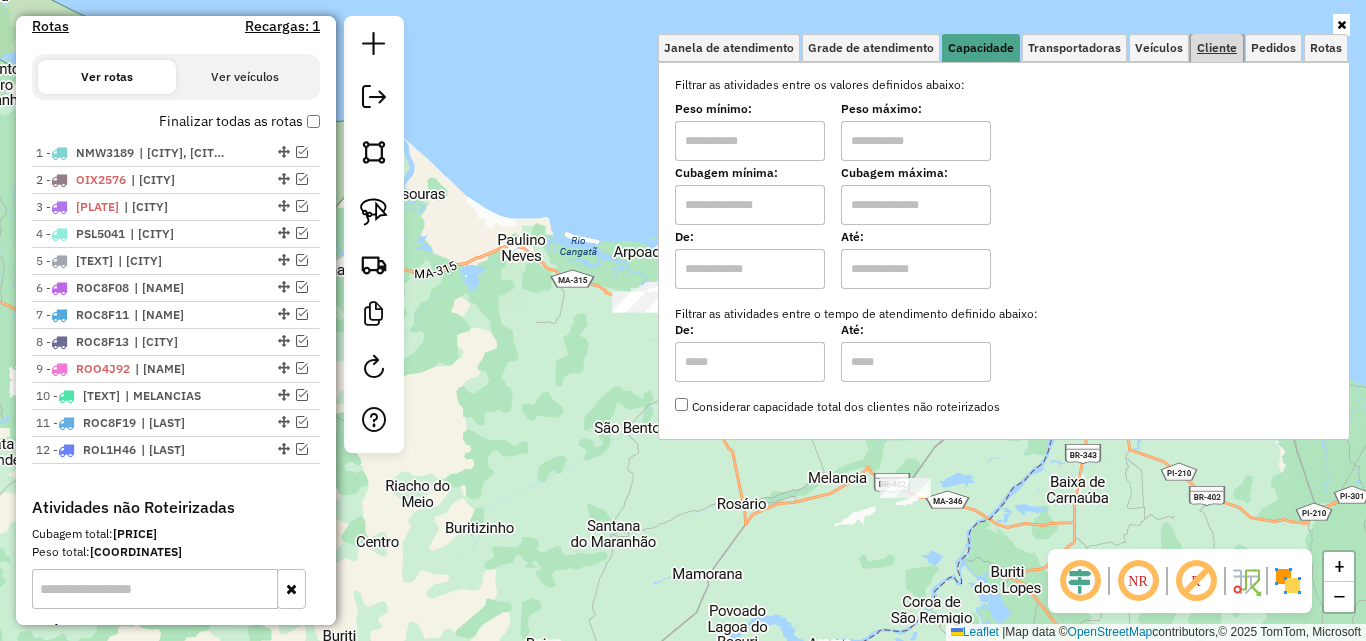 click on "Cliente" at bounding box center (1217, 48) 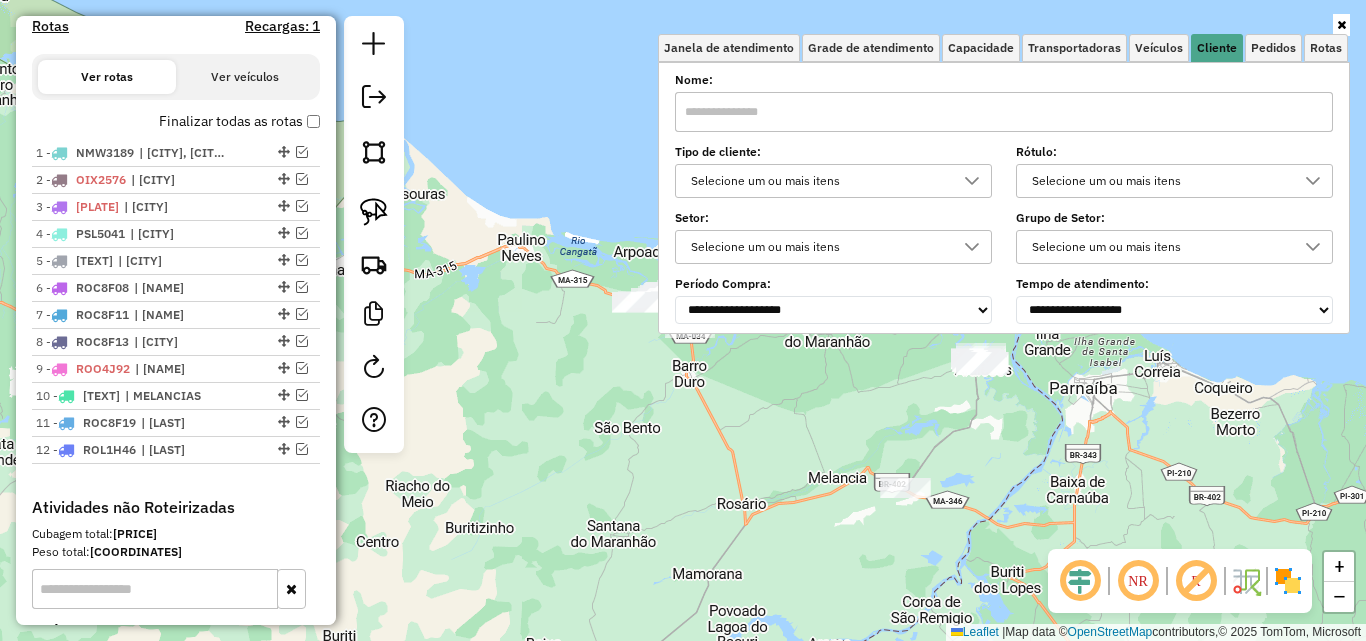 click on "Selecione um ou mais itens" at bounding box center (818, 181) 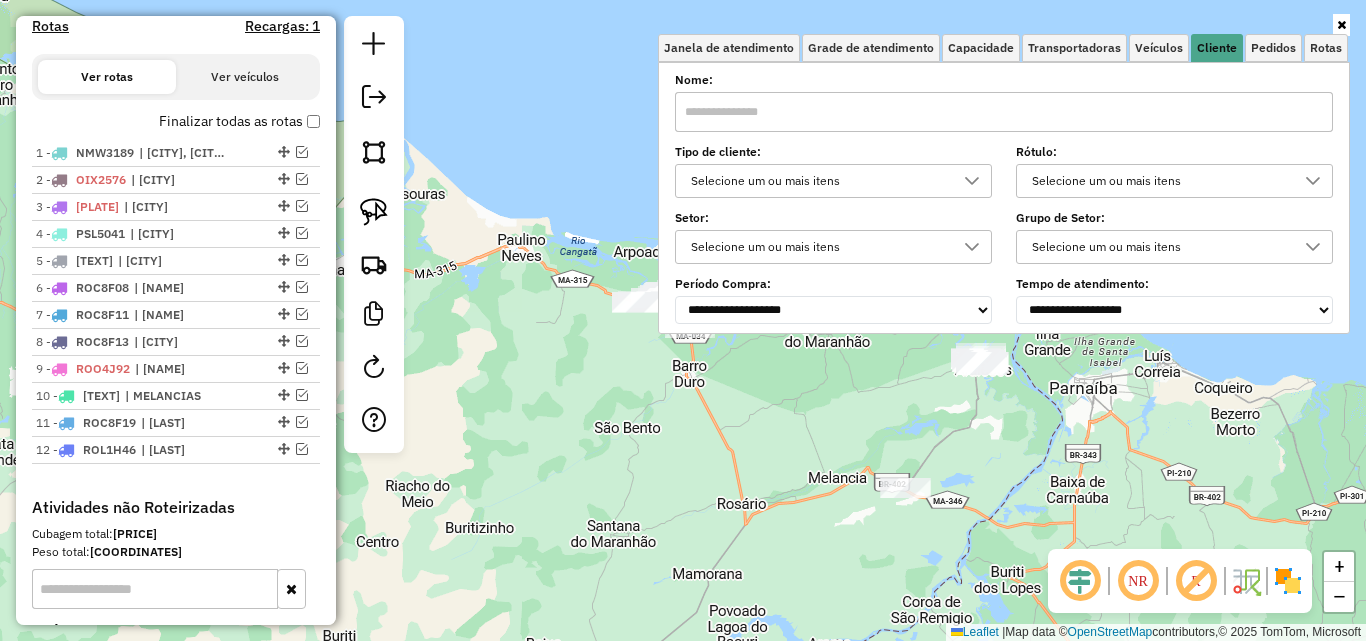 scroll, scrollTop: 12, scrollLeft: 69, axis: both 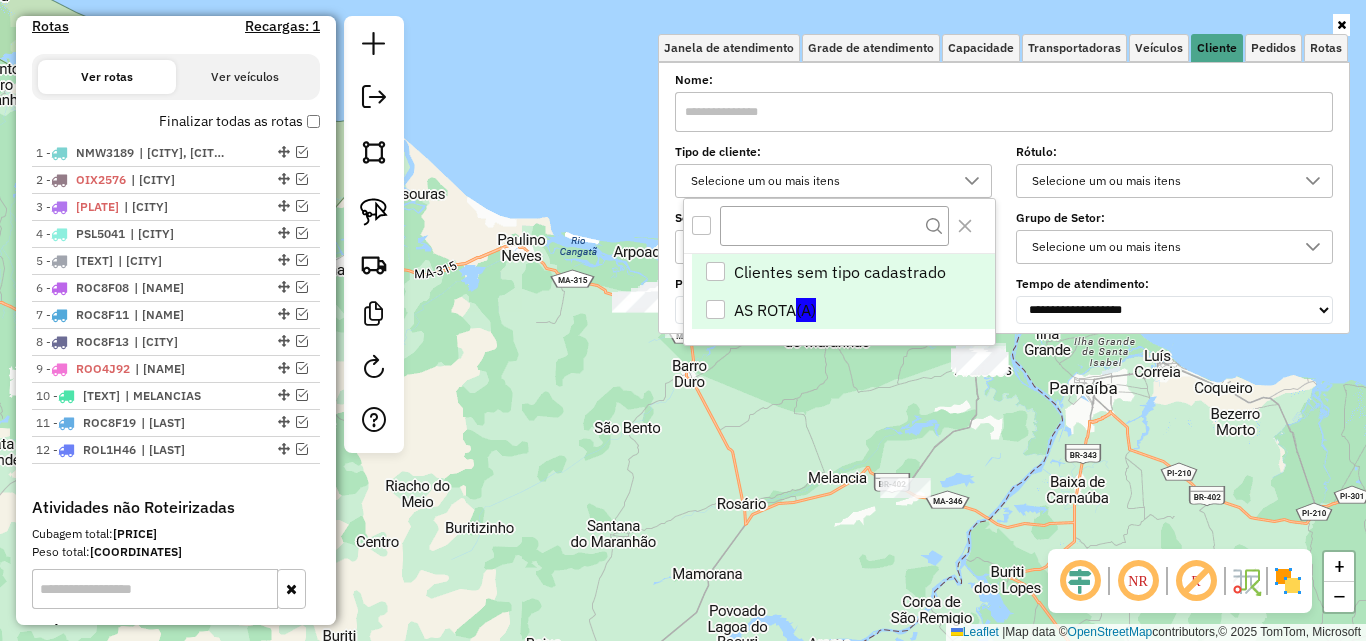 click on "AS ROTA (A)" at bounding box center [843, 310] 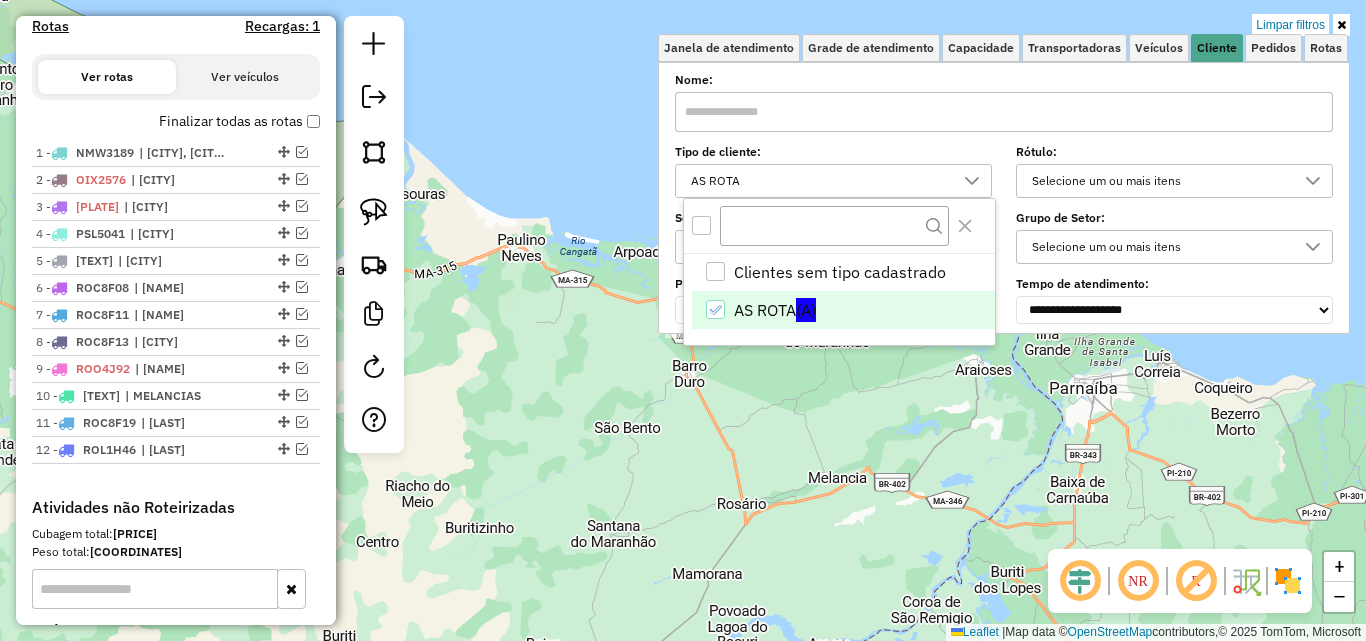 click on "Limpar filtros Janela de atendimento Grade de atendimento Capacidade Transportadoras Veículos Cliente Pedidos  Rotas Selecione os dias de semana para filtrar as janelas de atendimento  Seg   Ter   Qua   Qui   Sex   Sáb   Dom  Informe o período da janela de atendimento: De: Até:  Filtrar exatamente a janela do cliente  Considerar janela de atendimento padrão  Selecione os dias de semana para filtrar as grades de atendimento  Seg   Ter   Qua   Qui   Sex   Sáb   Dom   Considerar clientes sem dia de atendimento cadastrado  Clientes fora do dia de atendimento selecionado Filtrar as atividades entre os valores definidos abaixo:  Peso mínimo:   Peso máximo:   Cubagem mínima:   Cubagem máxima:   De:   Até:  Filtrar as atividades entre o tempo de atendimento definido abaixo:  De:   Até:   Considerar capacidade total dos clientes não roteirizados Transportadora: Selecione um ou mais itens Tipo de veículo: Selecione um ou mais itens Veículo: Selecione um ou mais itens Motorista: Selecione um ou mais itens" 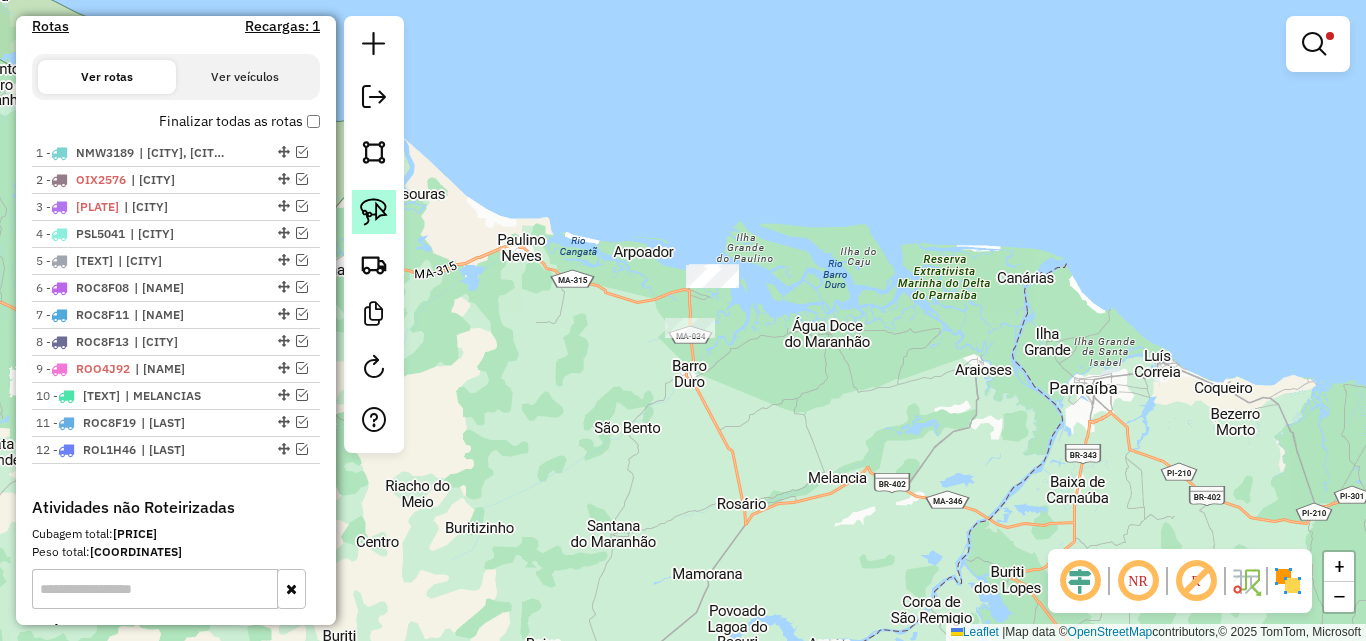 click 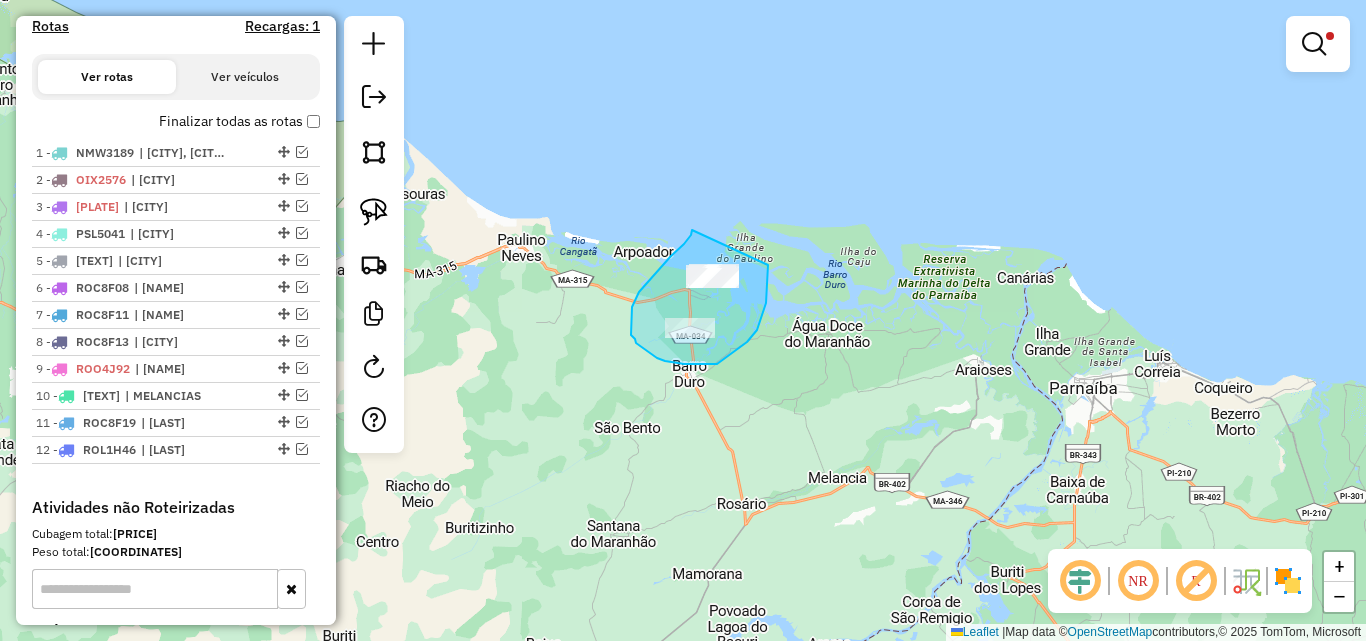drag, startPoint x: 647, startPoint y: 282, endPoint x: 768, endPoint y: 265, distance: 122.18838 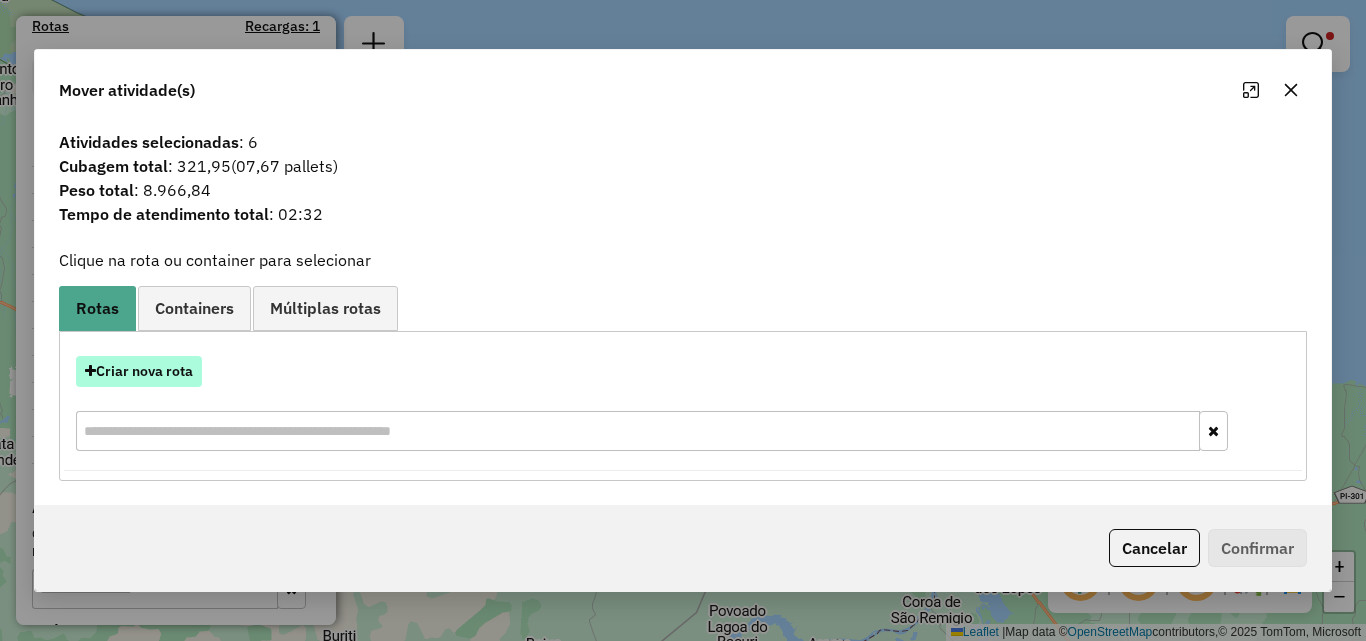 click on "Criar nova rota" at bounding box center [139, 371] 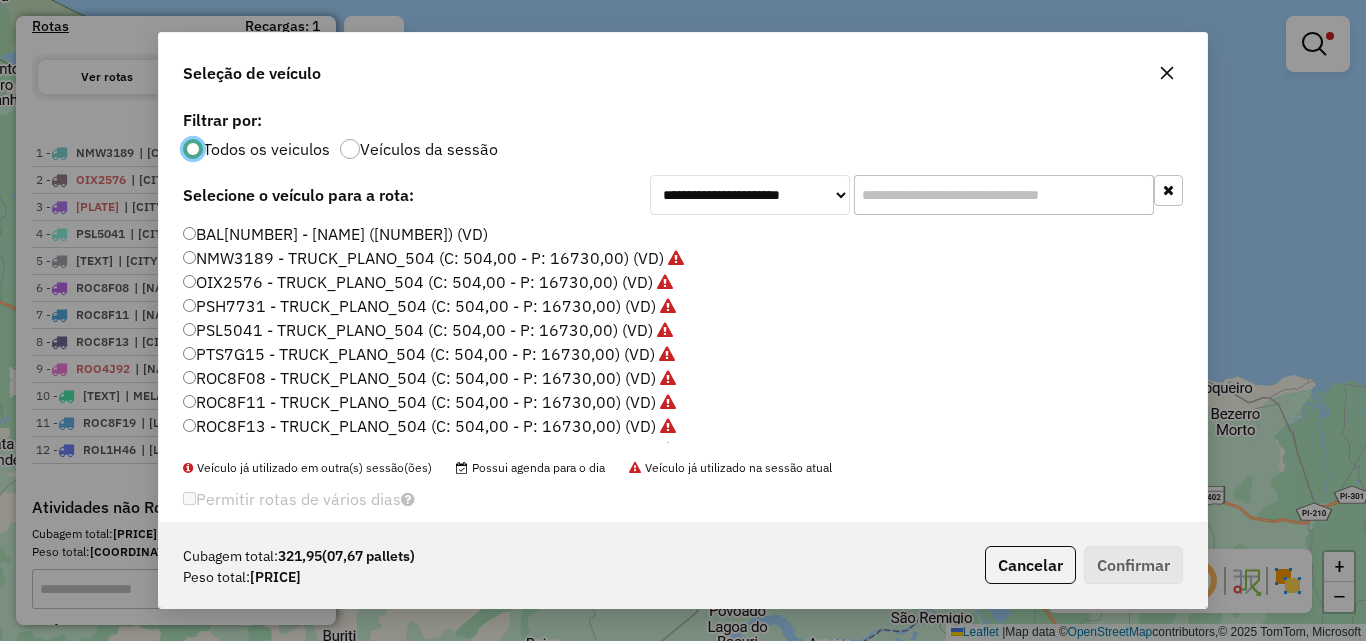 scroll, scrollTop: 11, scrollLeft: 6, axis: both 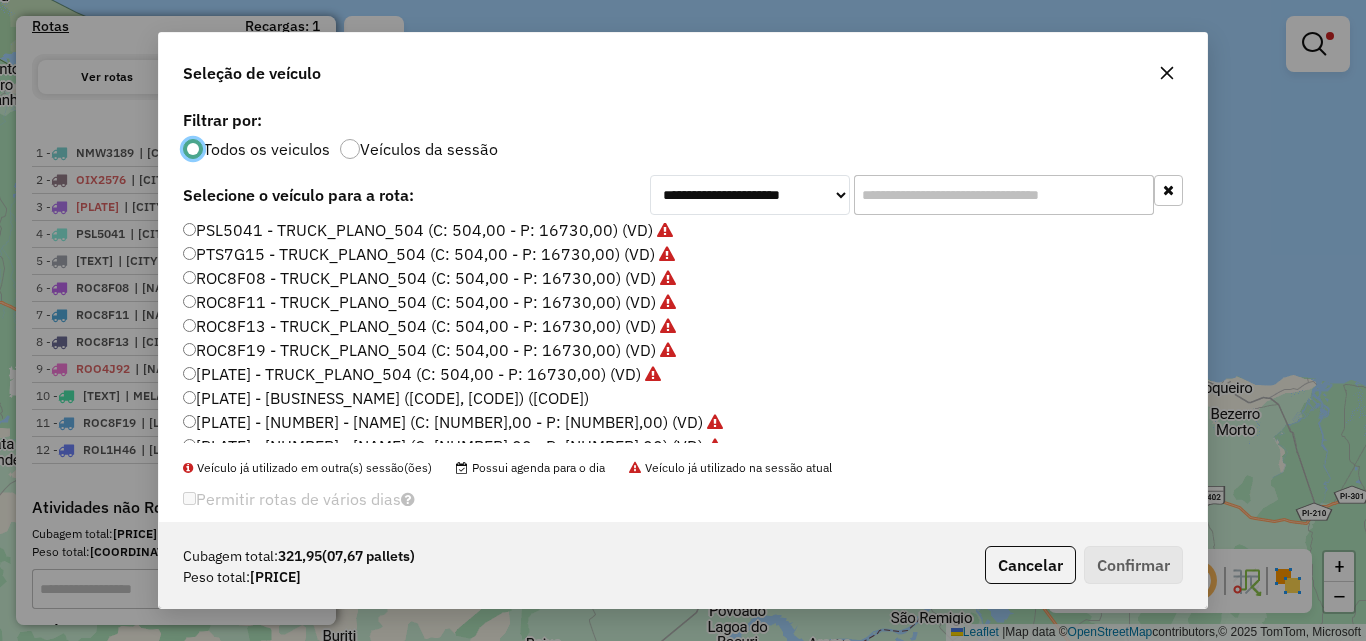 click on "[PLATE] - [BUSINESS_NAME] ([CODE], [CODE]) ([CODE])" 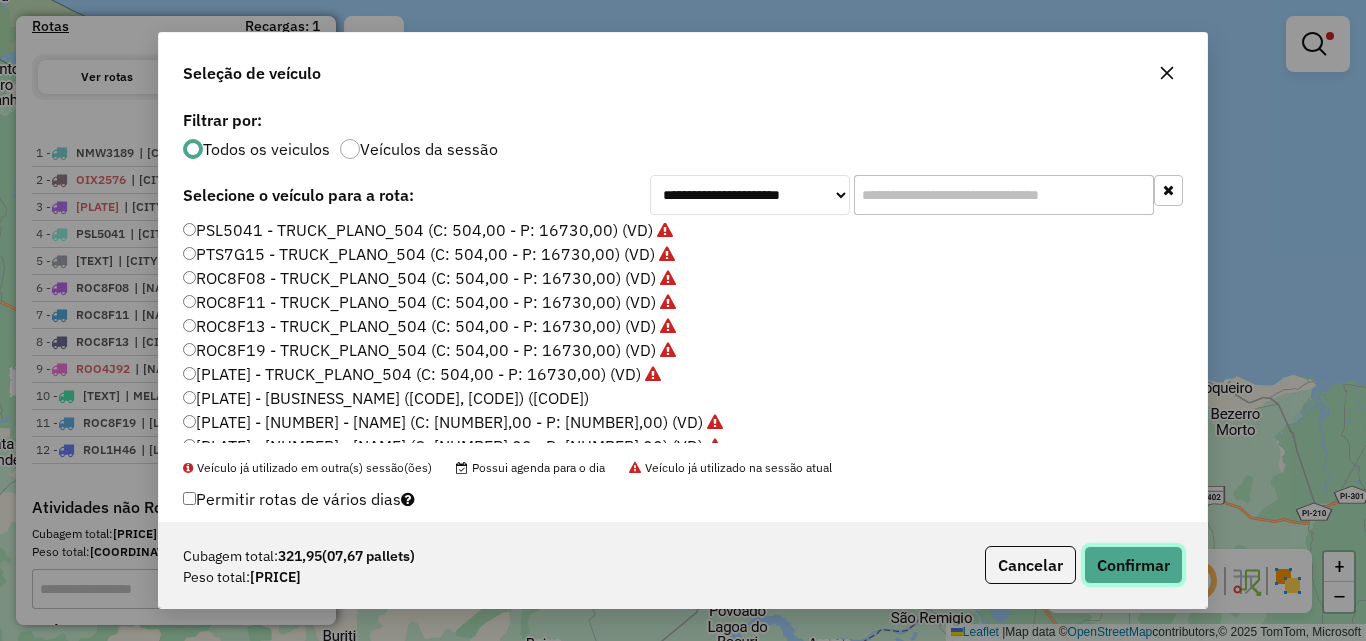 click on "Confirmar" 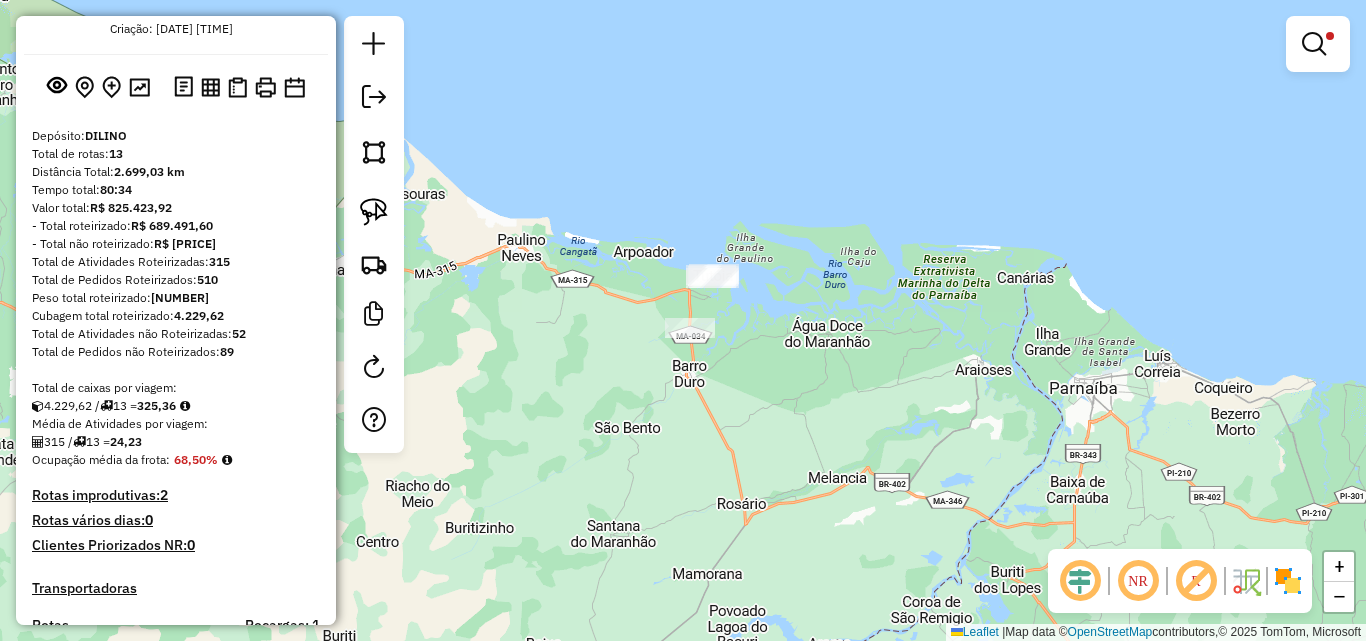 scroll, scrollTop: 75, scrollLeft: 0, axis: vertical 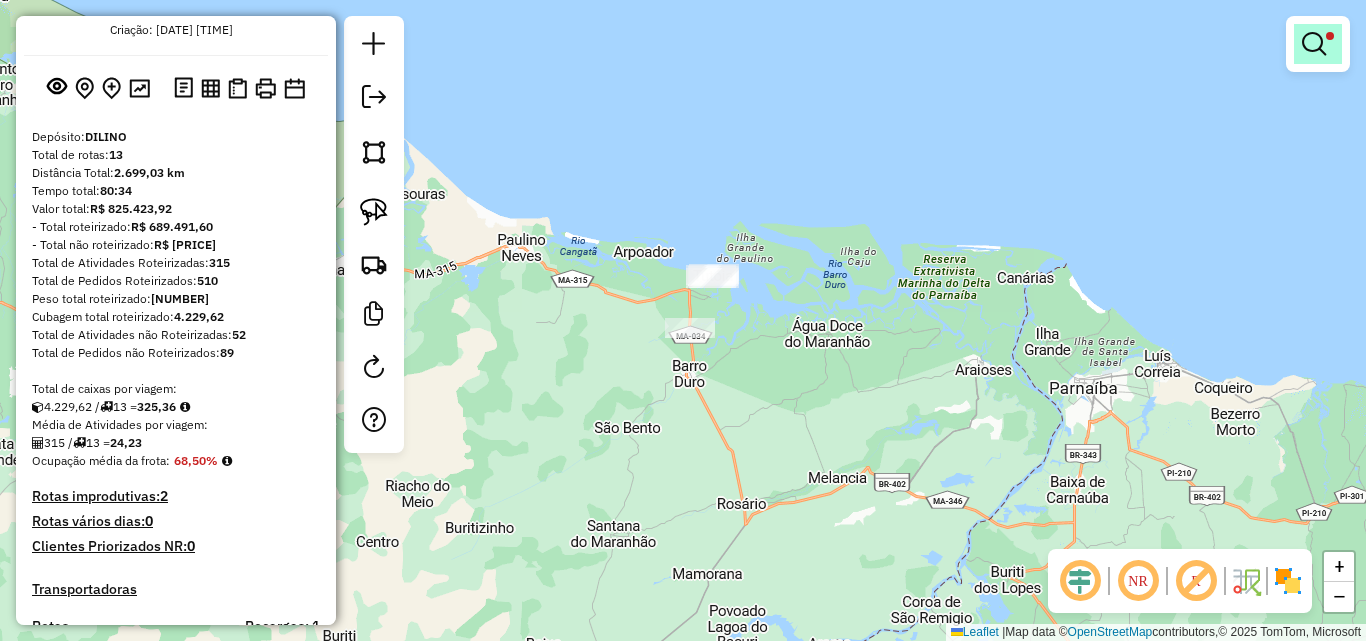 click at bounding box center [1314, 44] 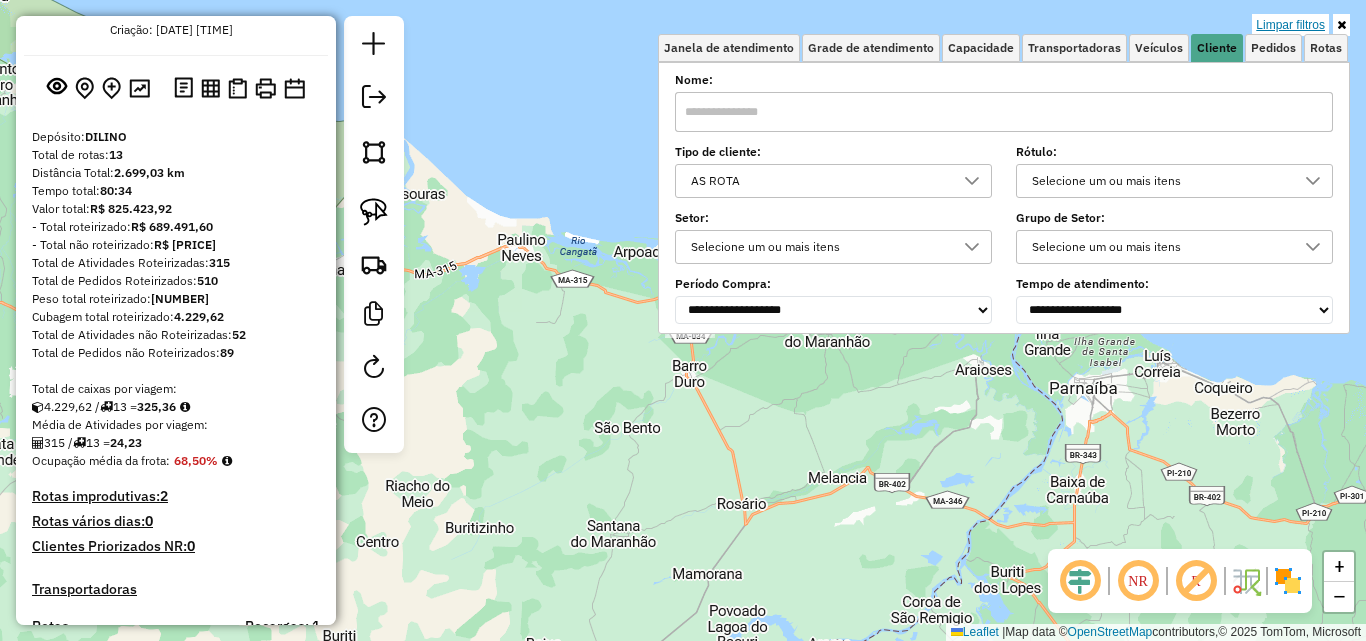 click on "Limpar filtros" at bounding box center (1290, 25) 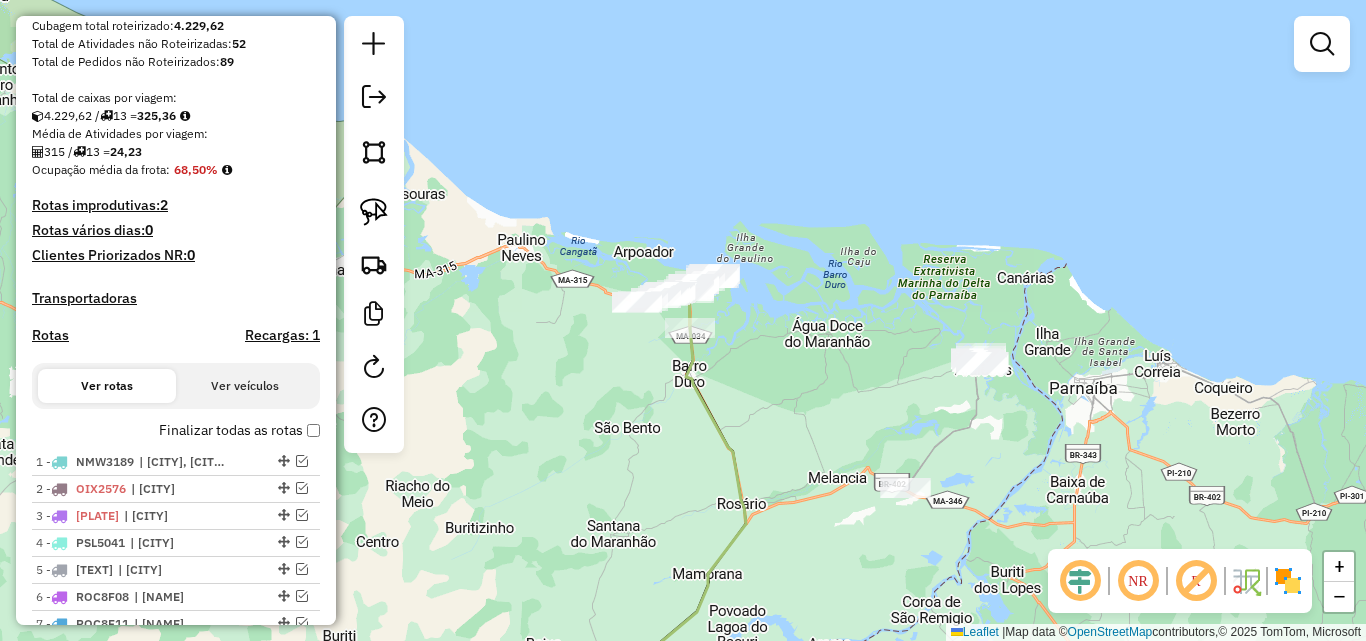scroll, scrollTop: 375, scrollLeft: 0, axis: vertical 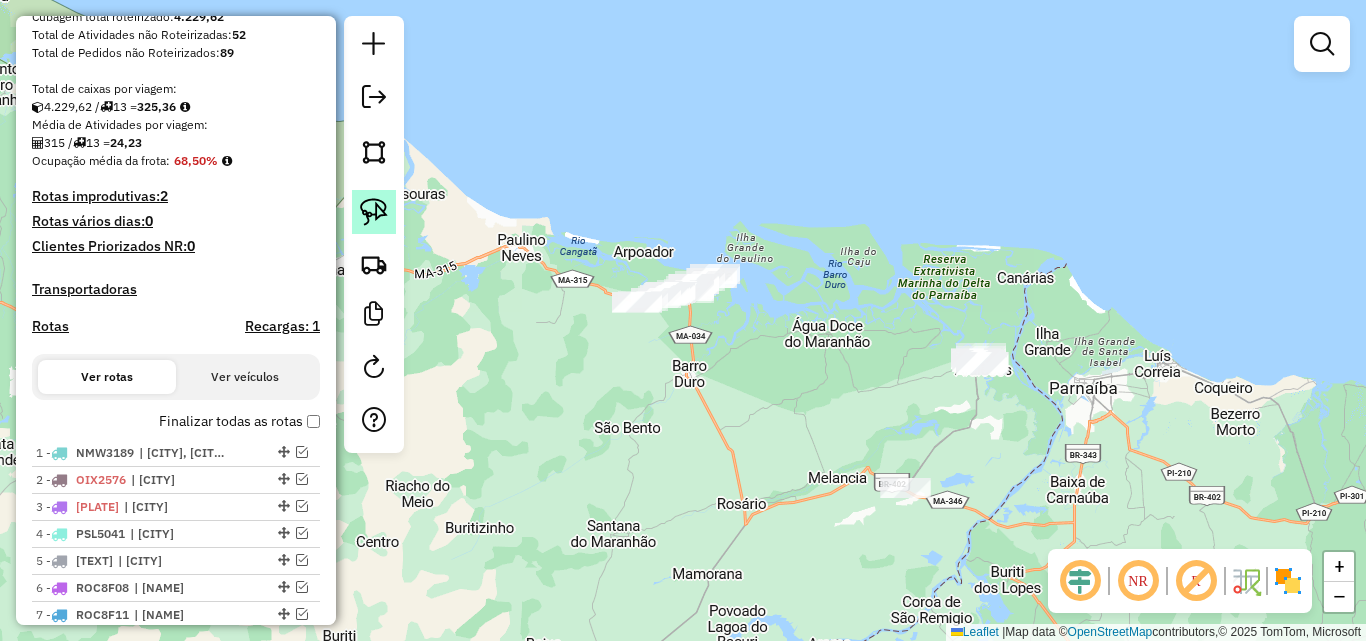 click 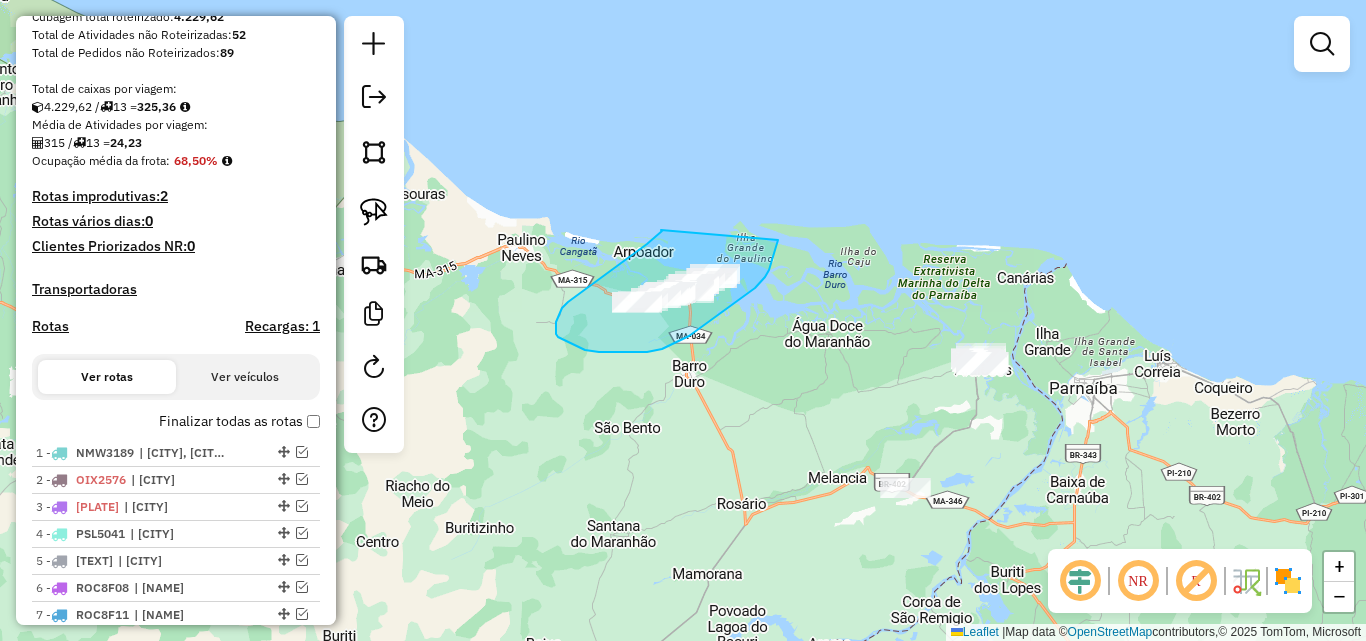 drag, startPoint x: 661, startPoint y: 230, endPoint x: 778, endPoint y: 240, distance: 117.426575 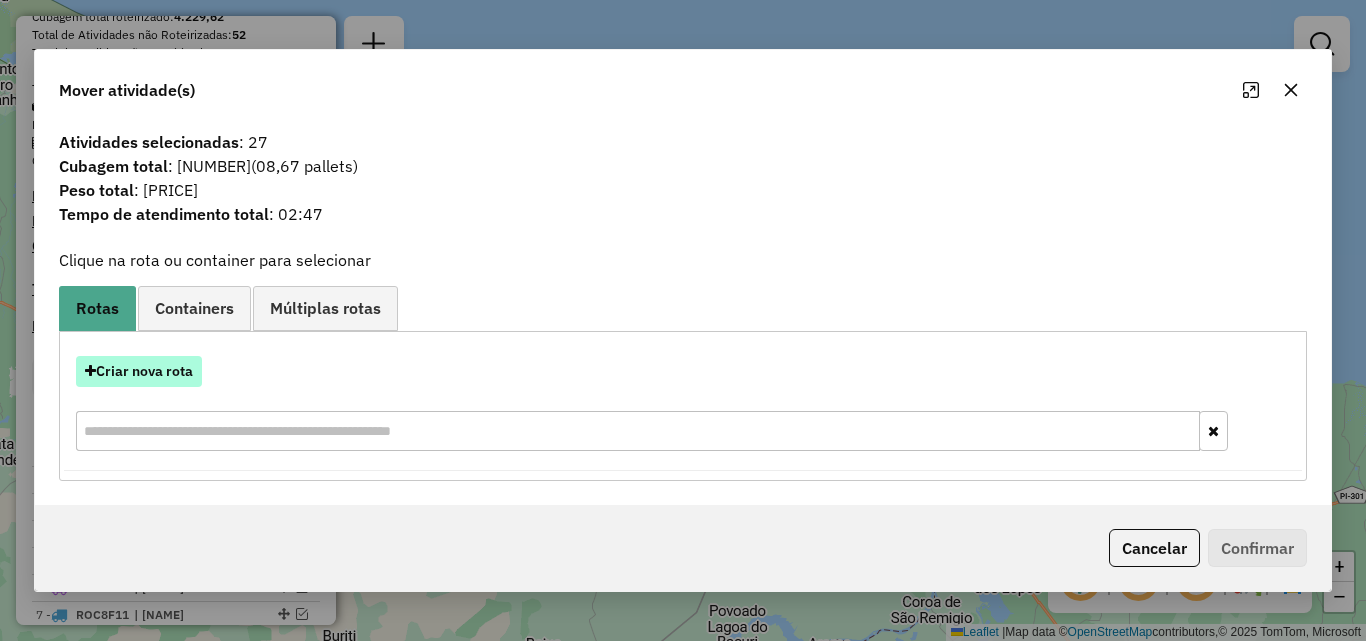 click on "Criar nova rota" at bounding box center [139, 371] 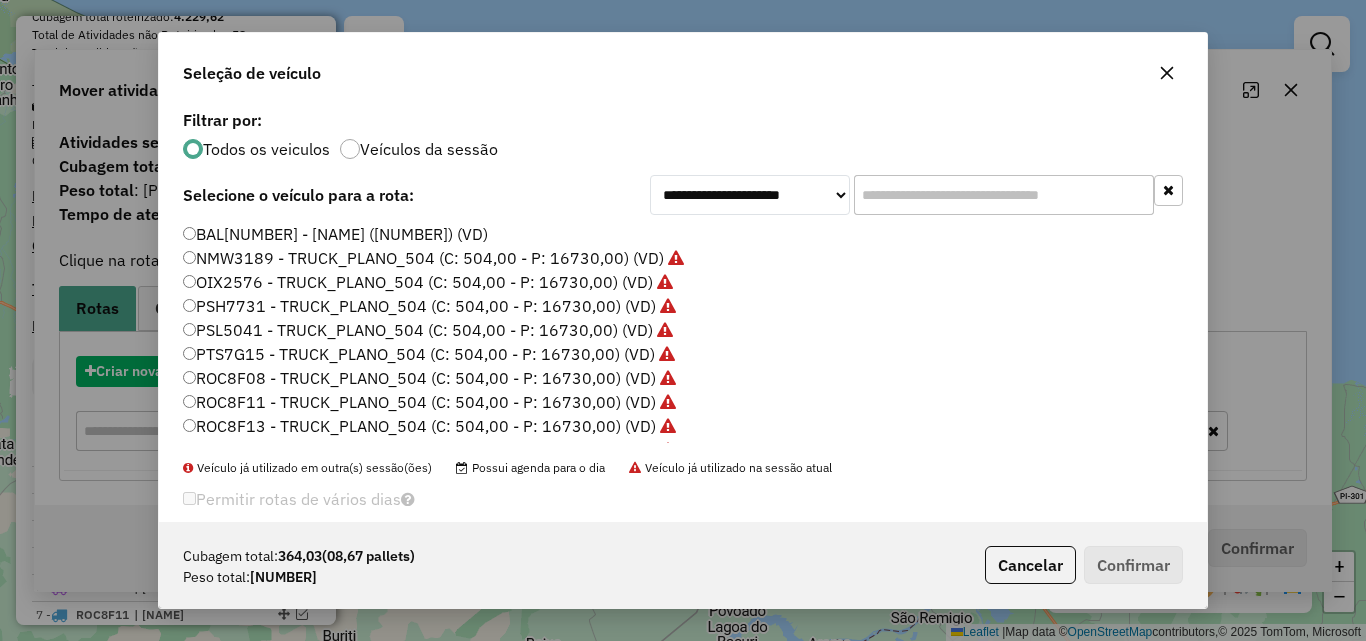 scroll, scrollTop: 11, scrollLeft: 6, axis: both 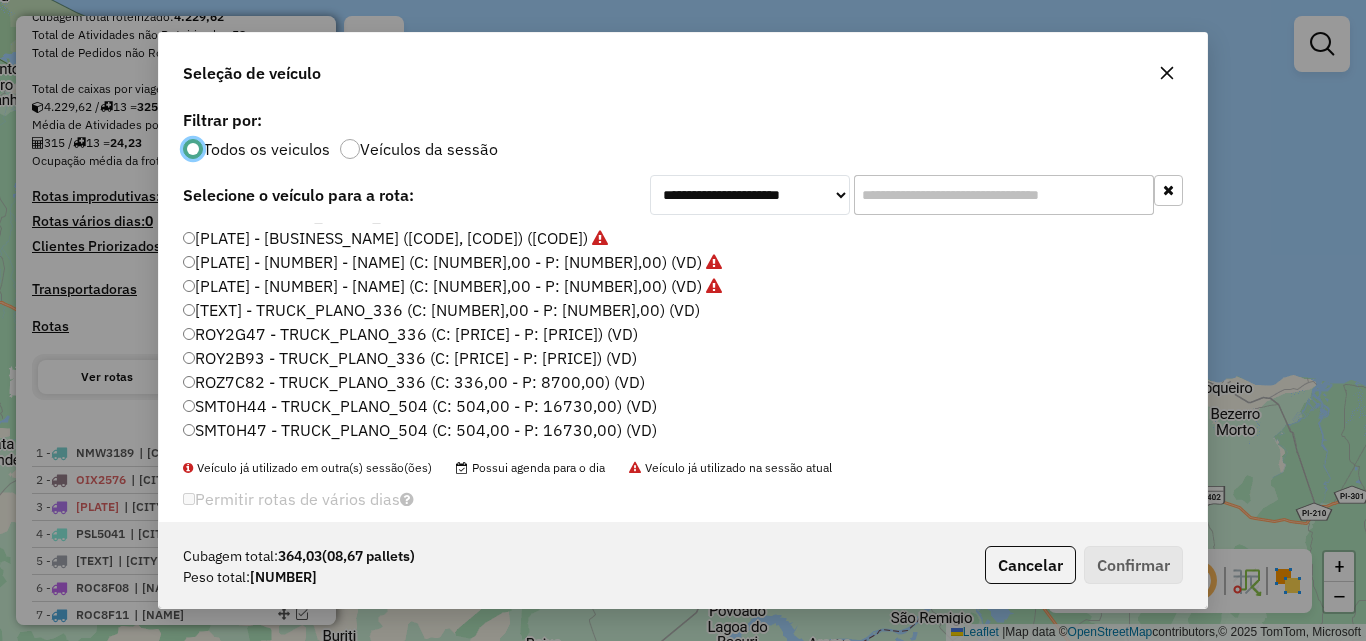 click on "[TEXT] - TRUCK_PLANO_336 (C: [NUMBER],00 - P: [NUMBER],00) (VD)" 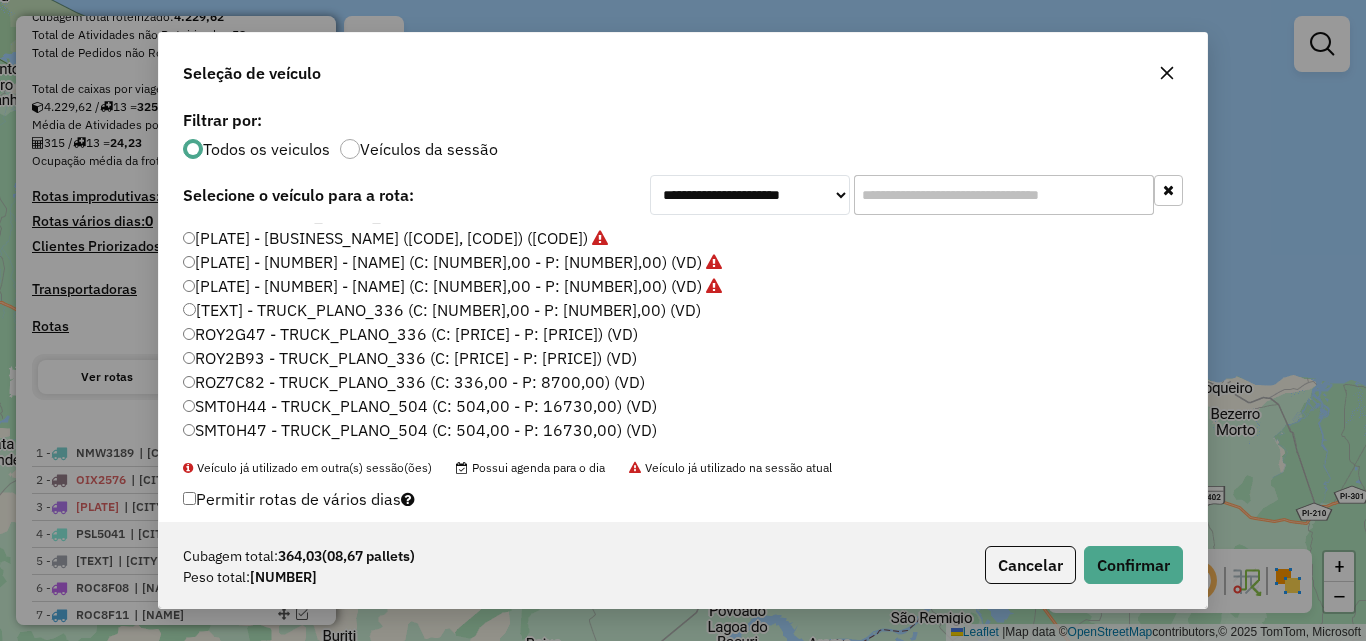 click on "SMT0H44 - TRUCK_PLANO_504 (C: 504,00 - P: 16730,00) (VD)" 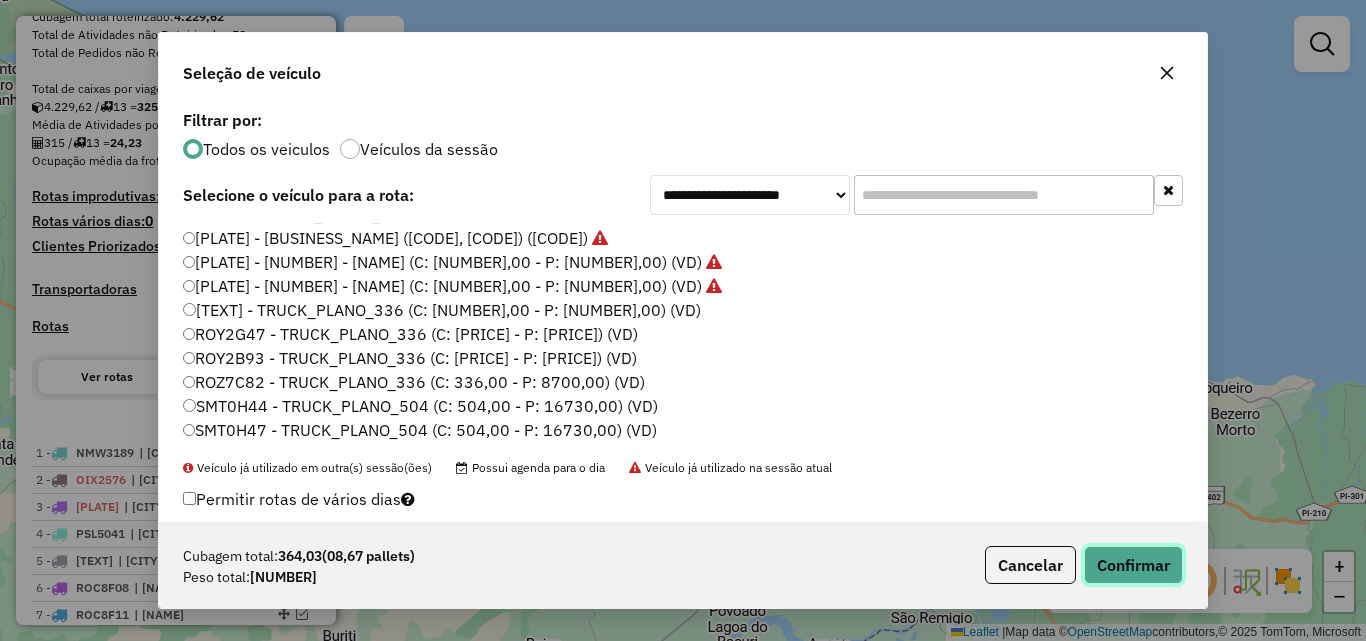 click on "Confirmar" 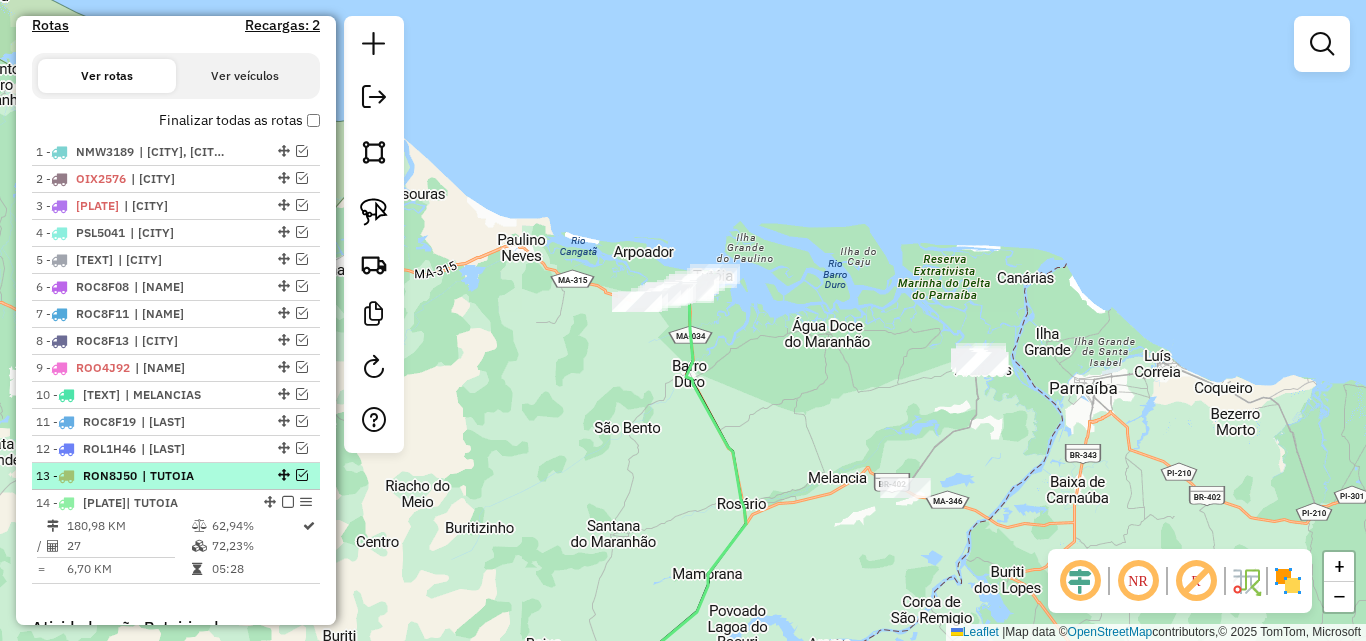 scroll, scrollTop: 775, scrollLeft: 0, axis: vertical 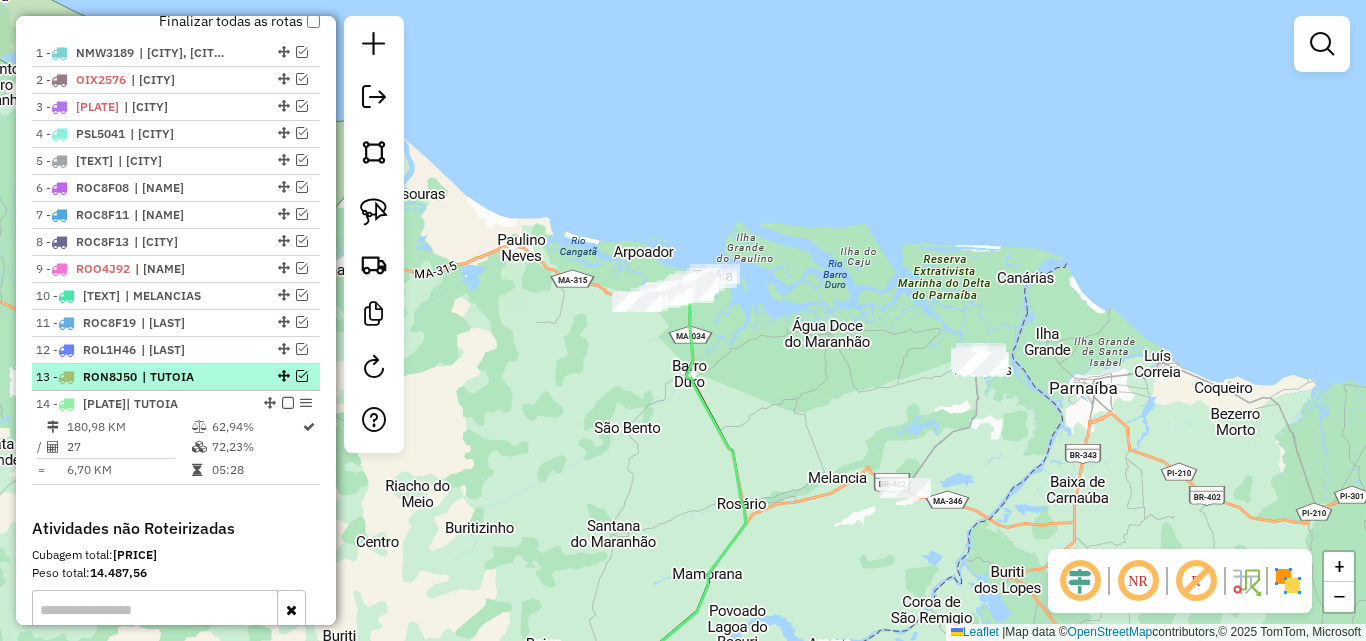 click at bounding box center (302, 376) 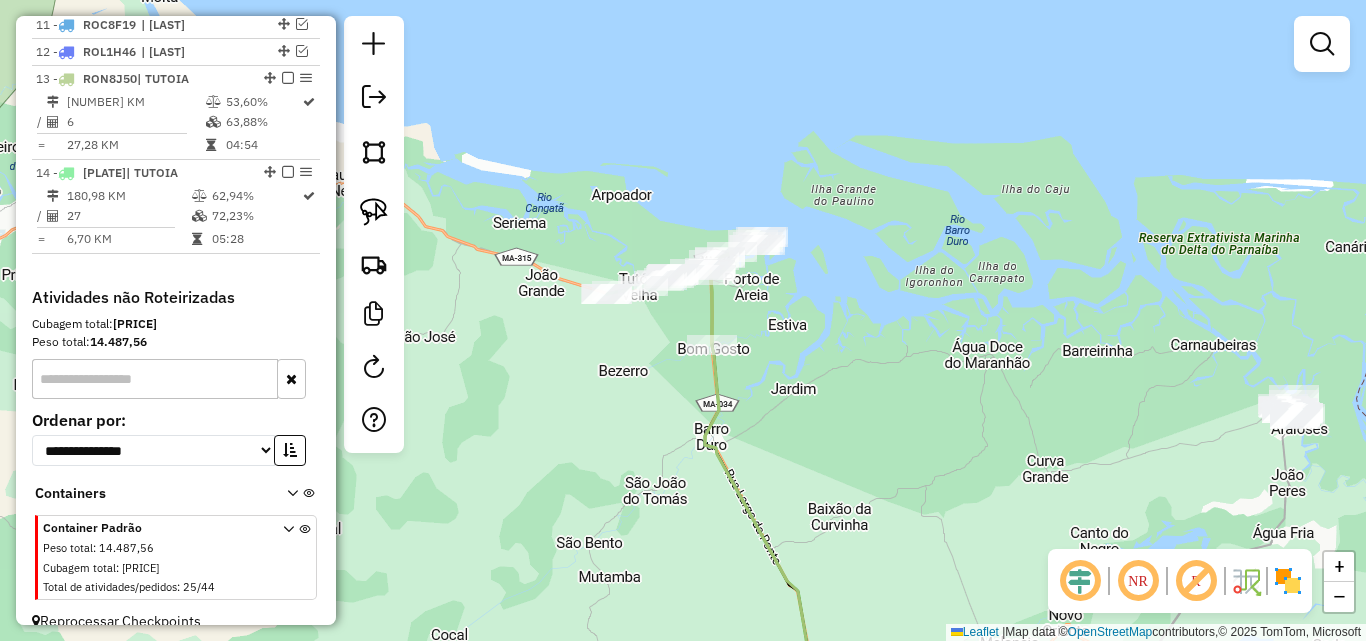 scroll, scrollTop: 1075, scrollLeft: 0, axis: vertical 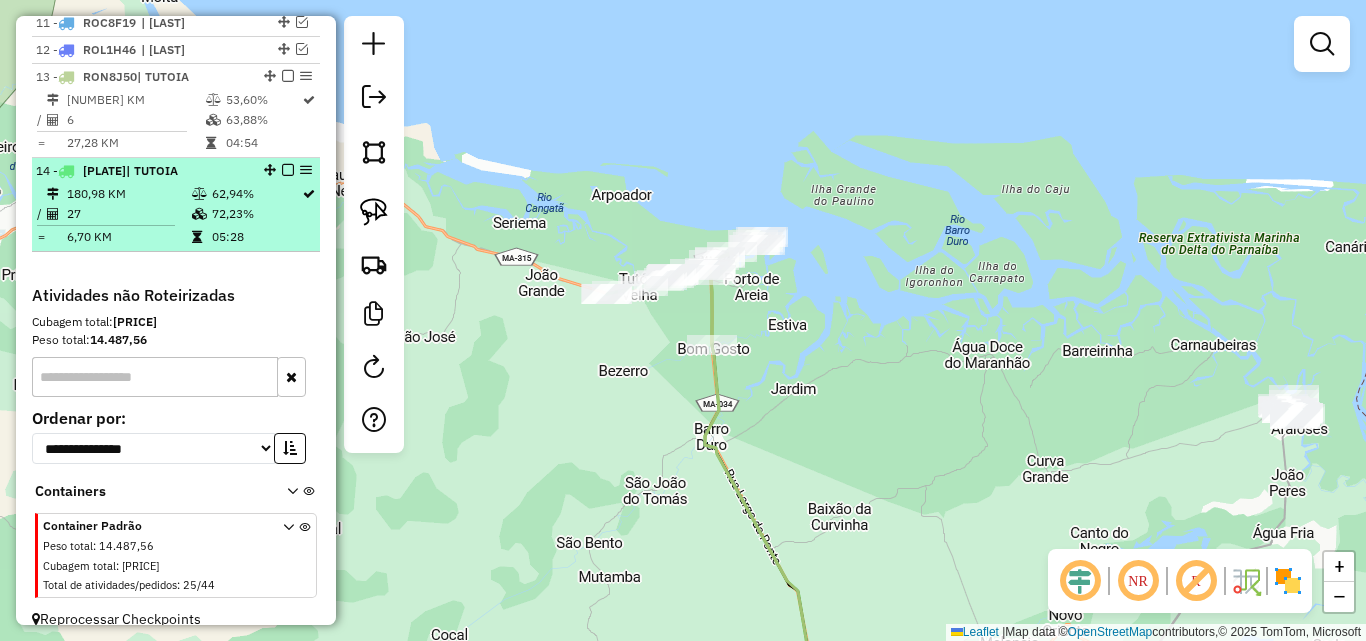 click on "| TUTOIA" at bounding box center (152, 170) 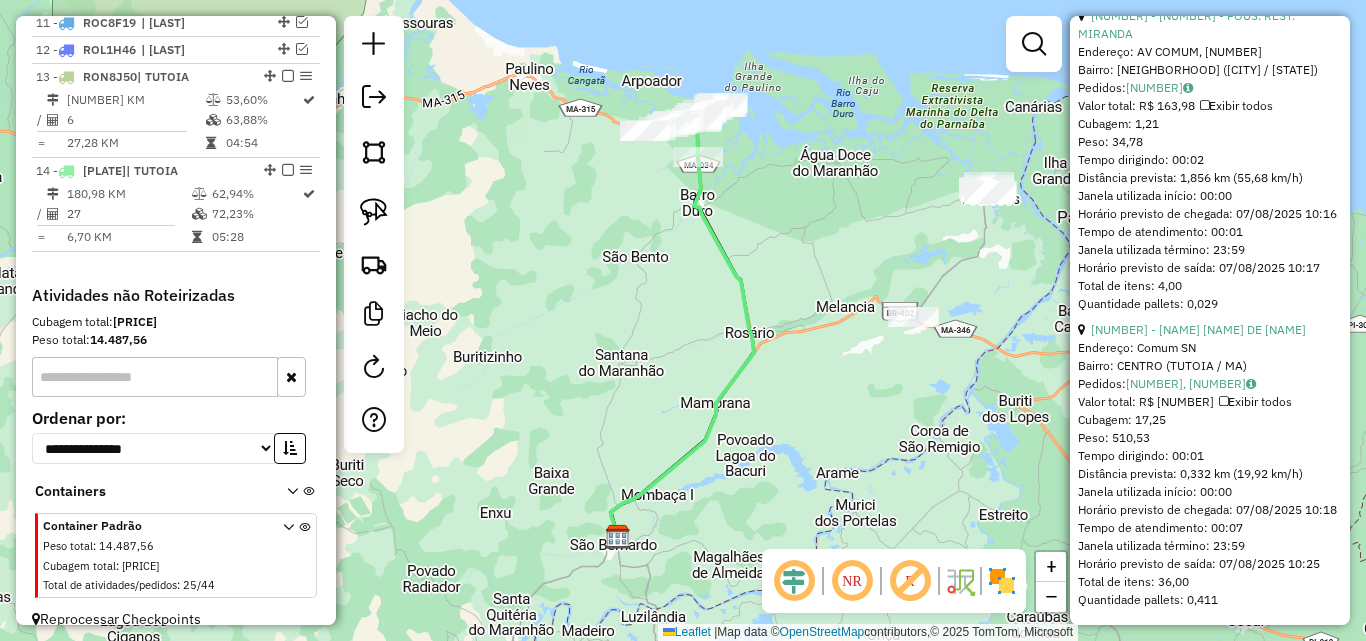 scroll, scrollTop: 8757, scrollLeft: 0, axis: vertical 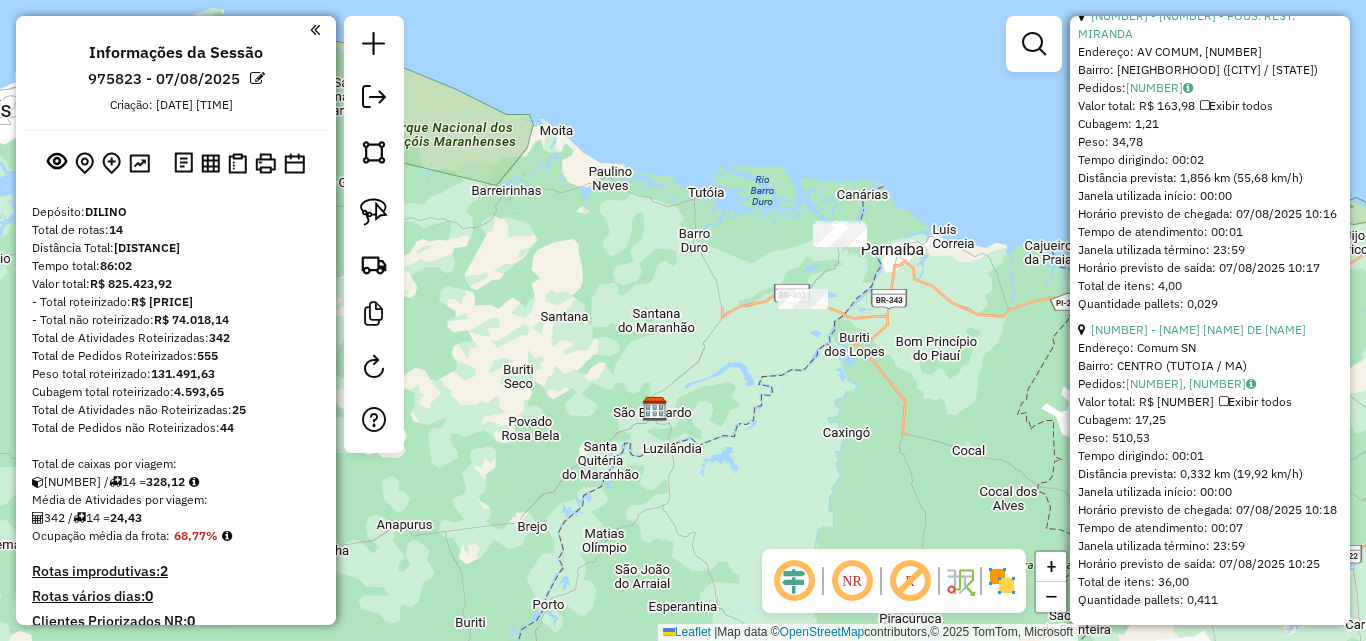 drag, startPoint x: 741, startPoint y: 301, endPoint x: 639, endPoint y: 352, distance: 114.03947 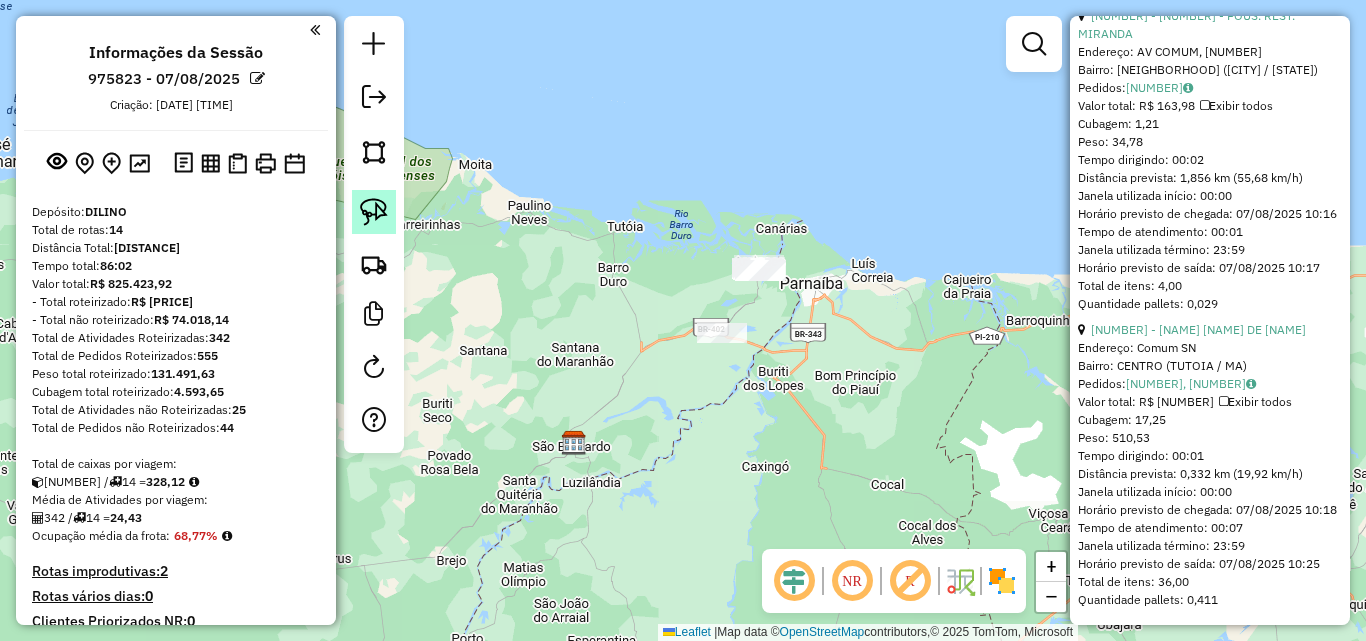 click 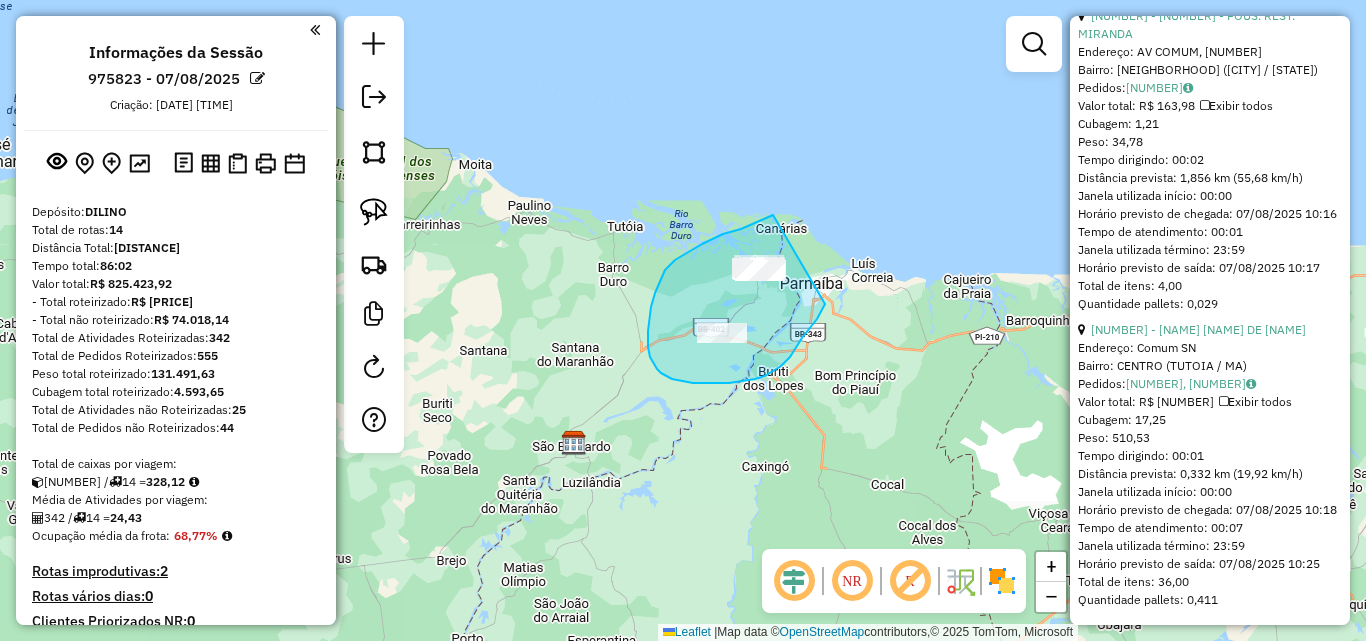 drag, startPoint x: 723, startPoint y: 234, endPoint x: 832, endPoint y: 287, distance: 121.20231 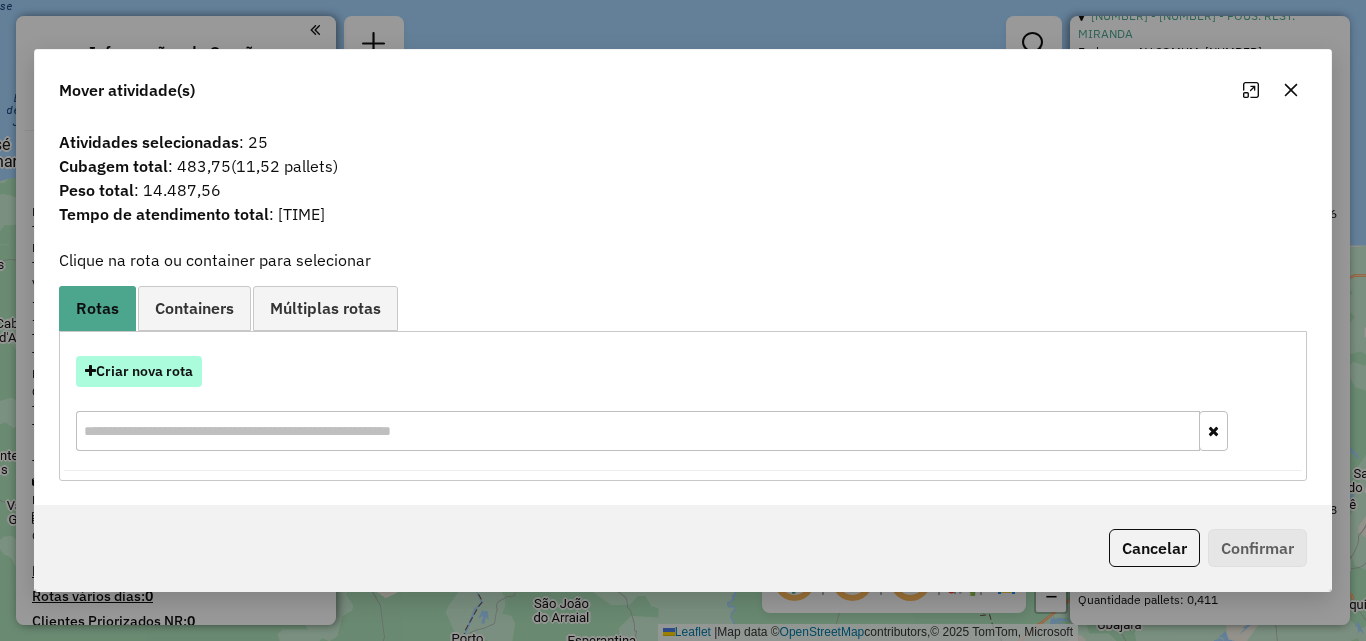 click on "Criar nova rota" at bounding box center (139, 371) 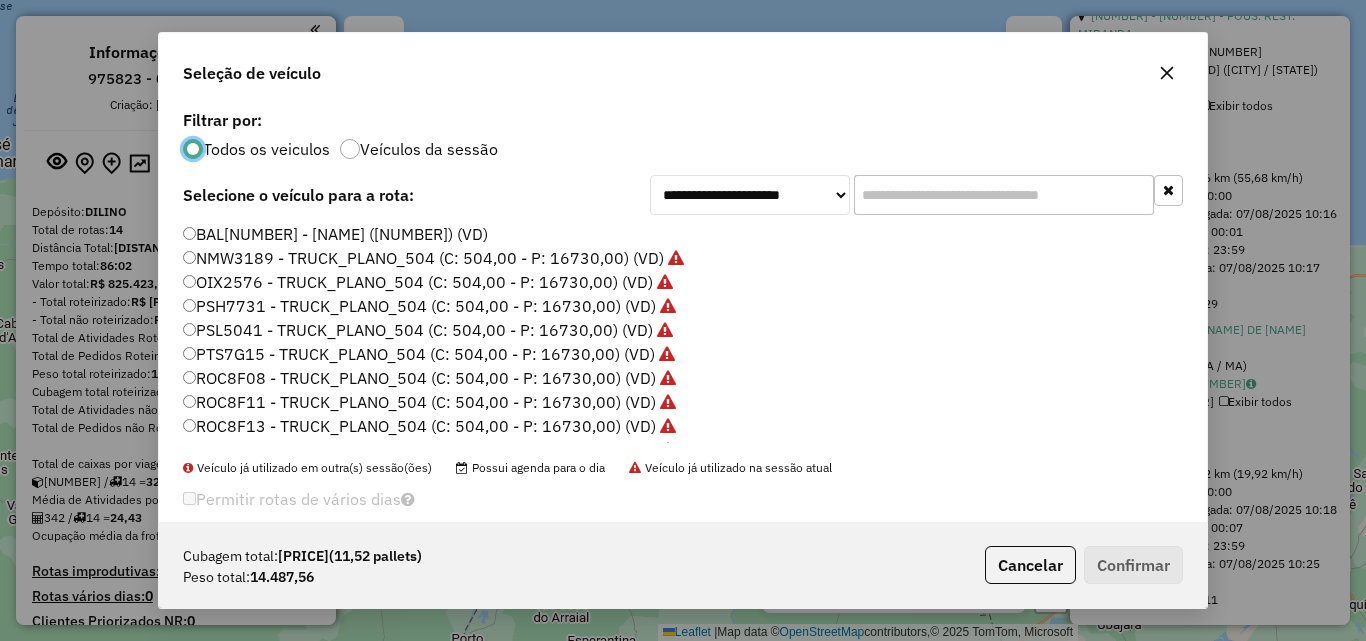 scroll, scrollTop: 11, scrollLeft: 6, axis: both 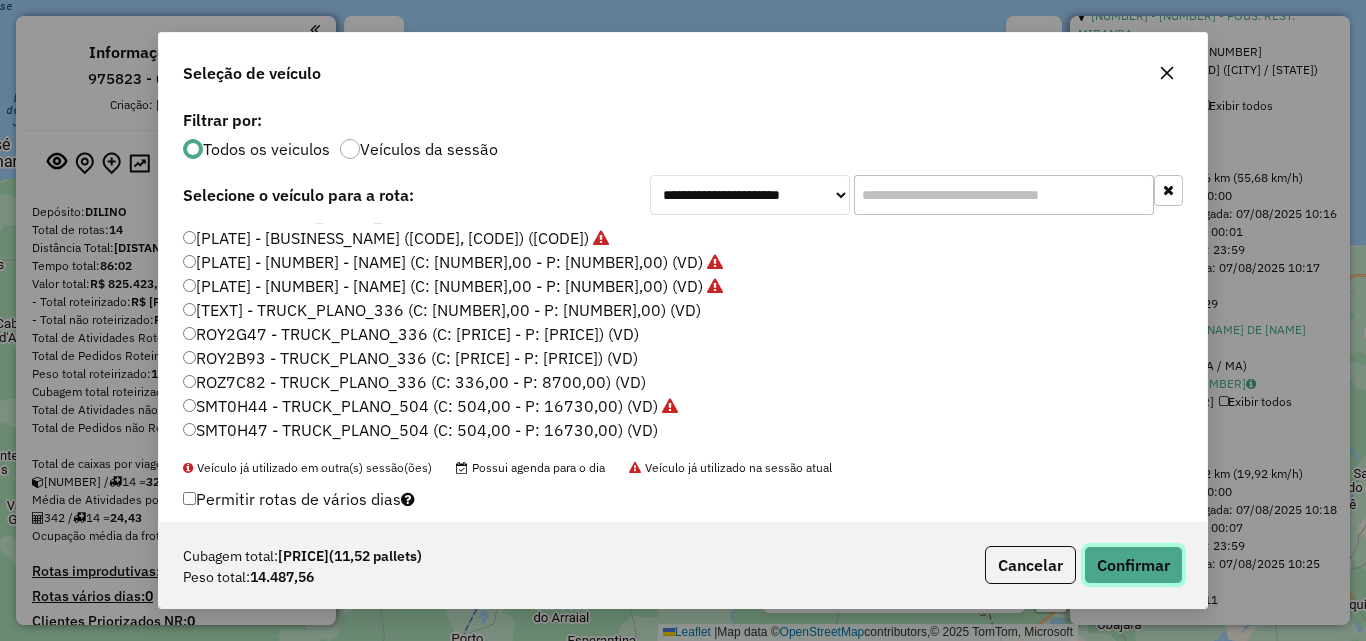 click on "Confirmar" 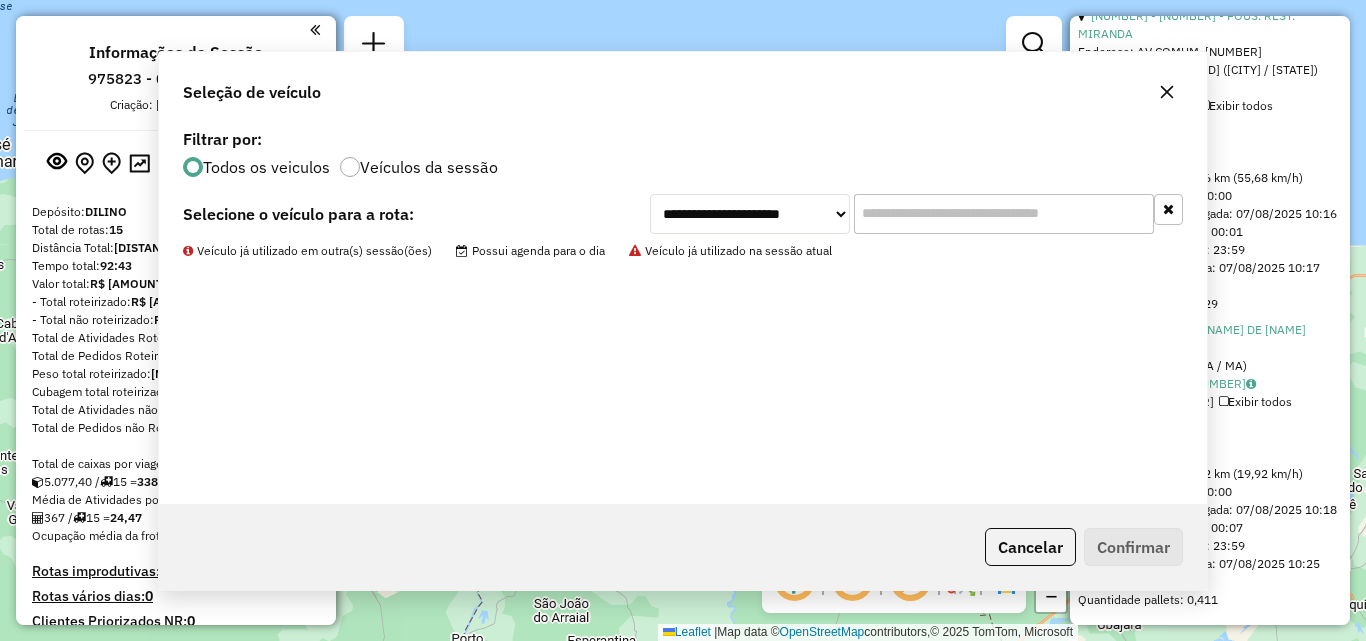 scroll, scrollTop: 243, scrollLeft: 0, axis: vertical 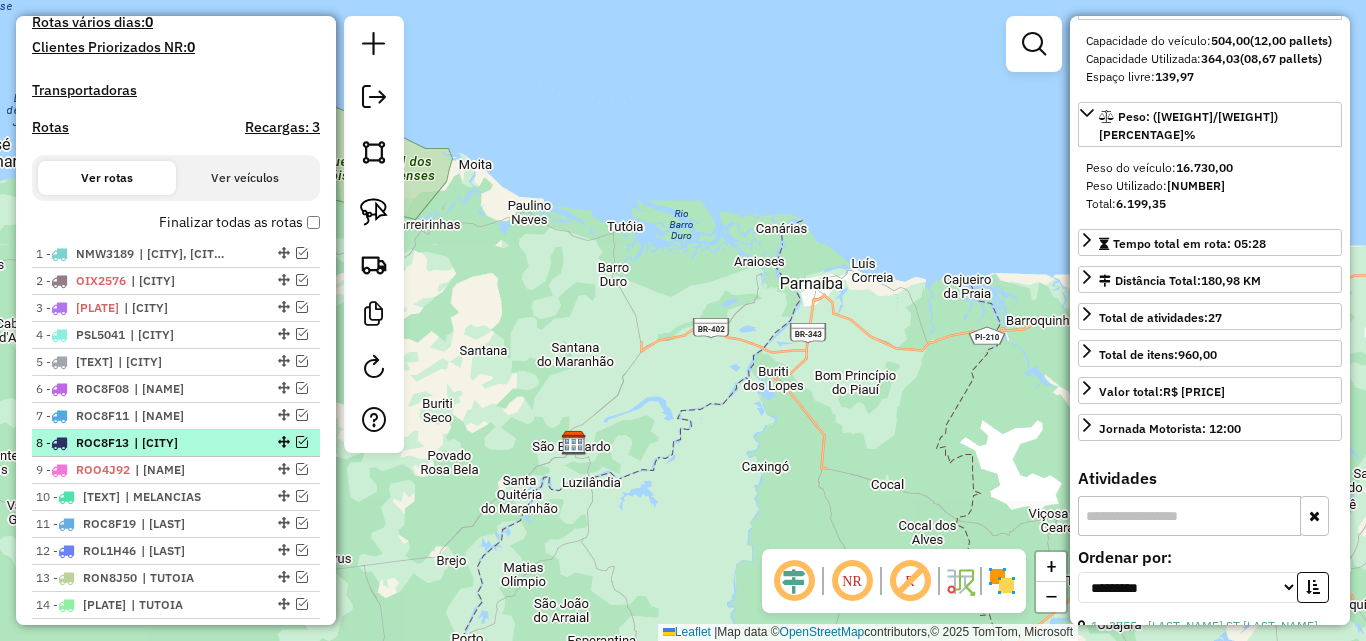 click at bounding box center [302, 442] 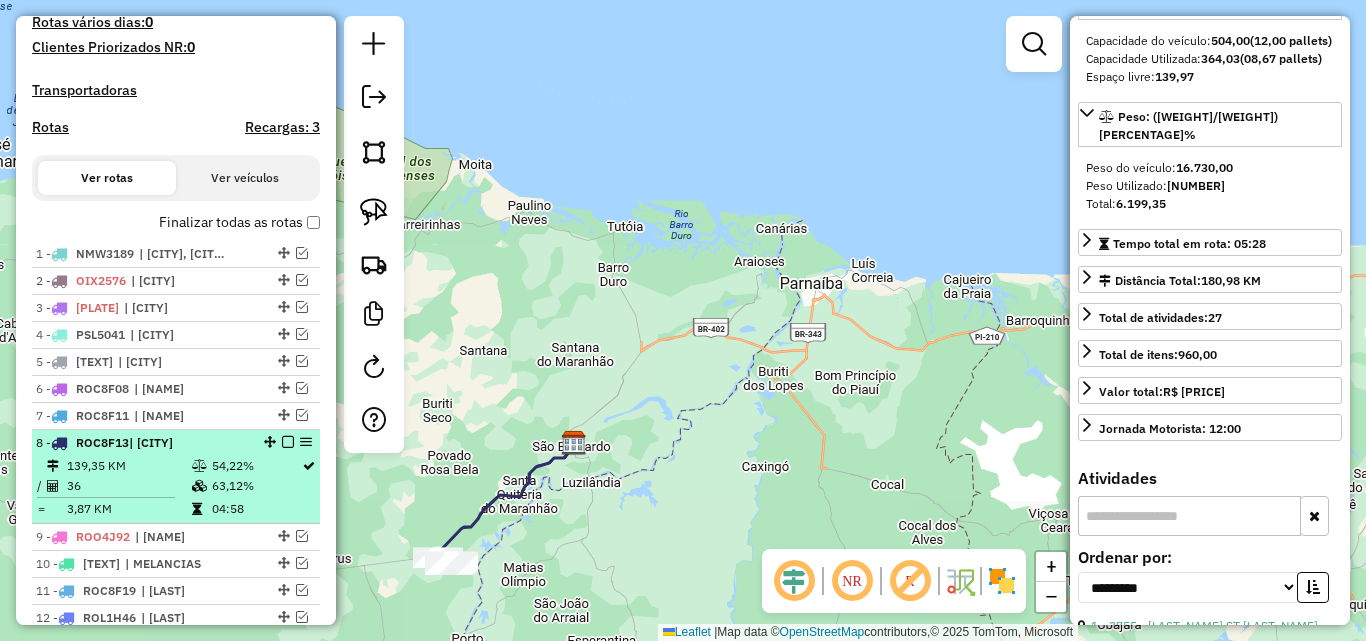 click on "| [CITY]" at bounding box center [151, 442] 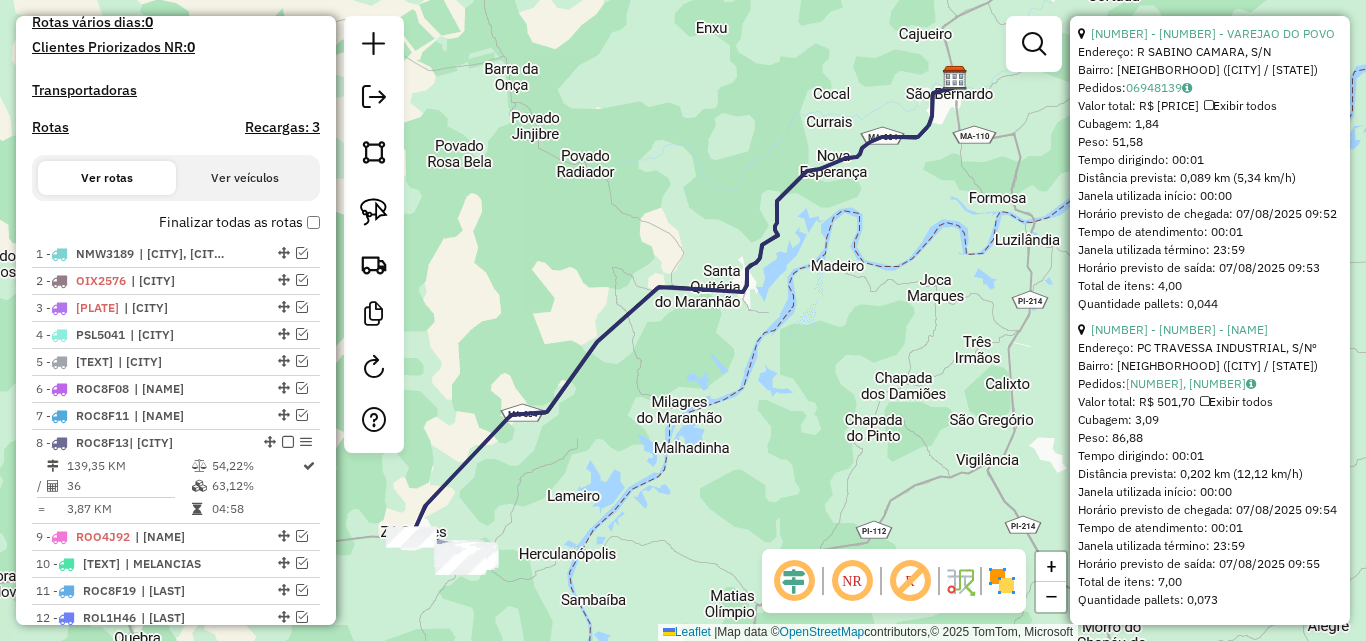 scroll, scrollTop: 11619, scrollLeft: 0, axis: vertical 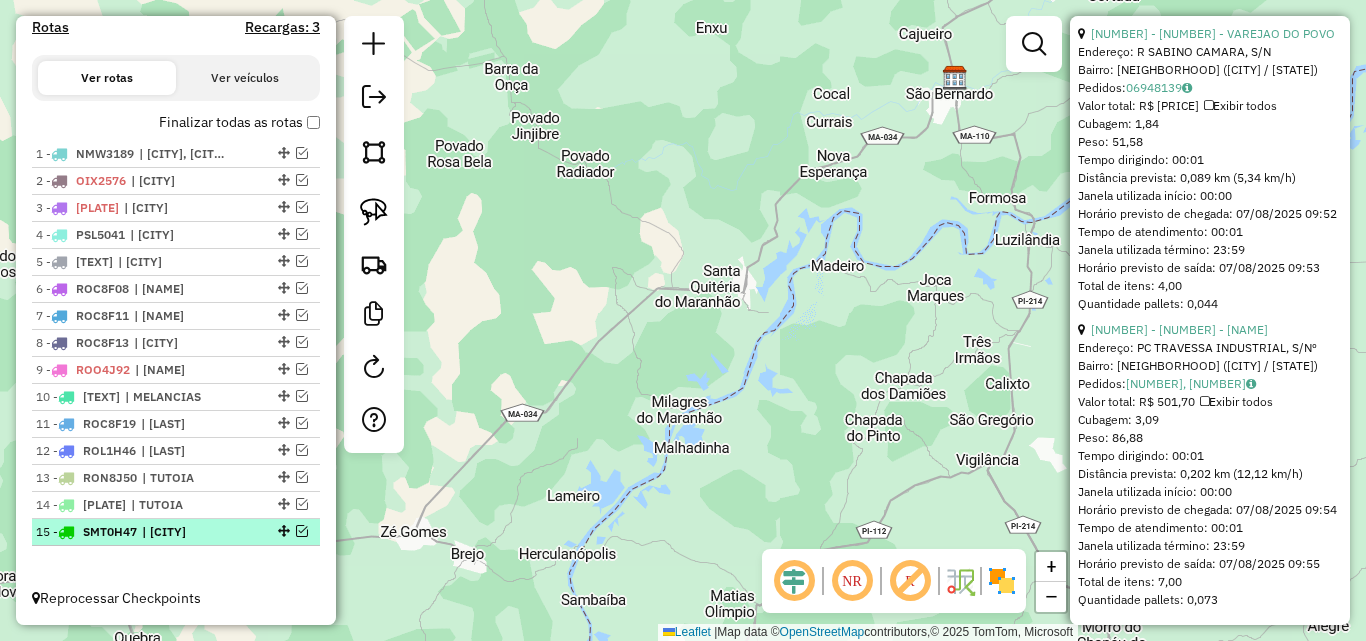 click at bounding box center (302, 531) 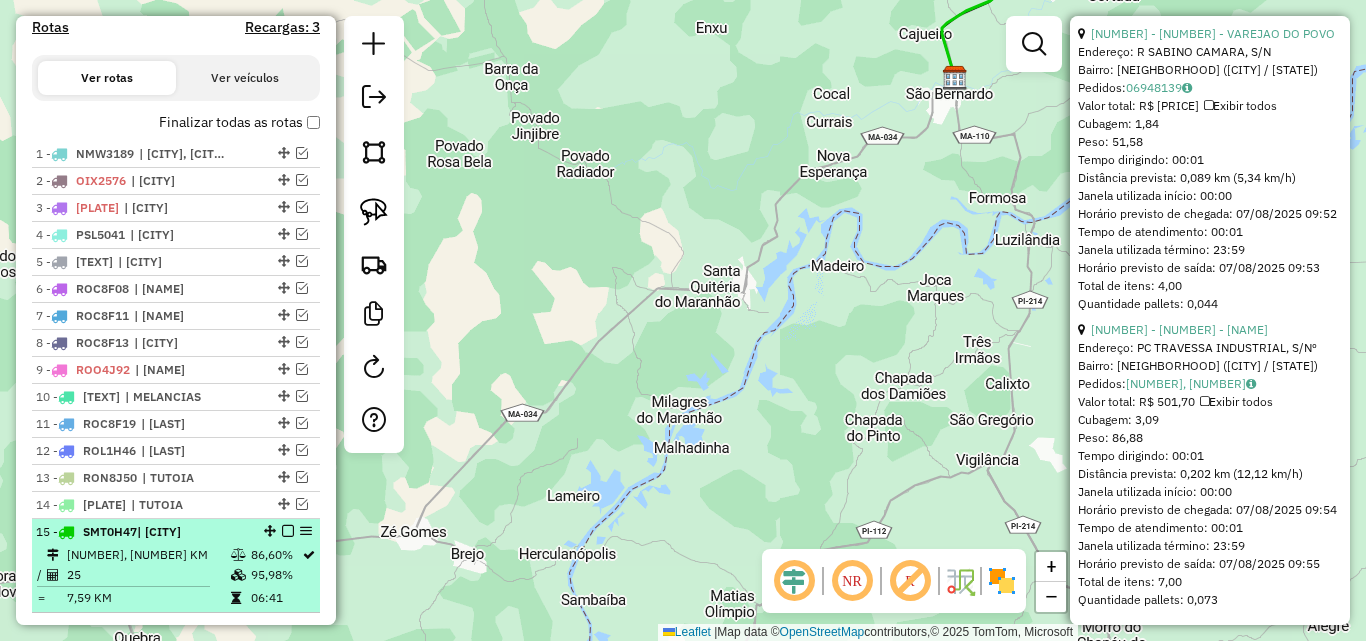 click on "| [CITY]" at bounding box center [159, 531] 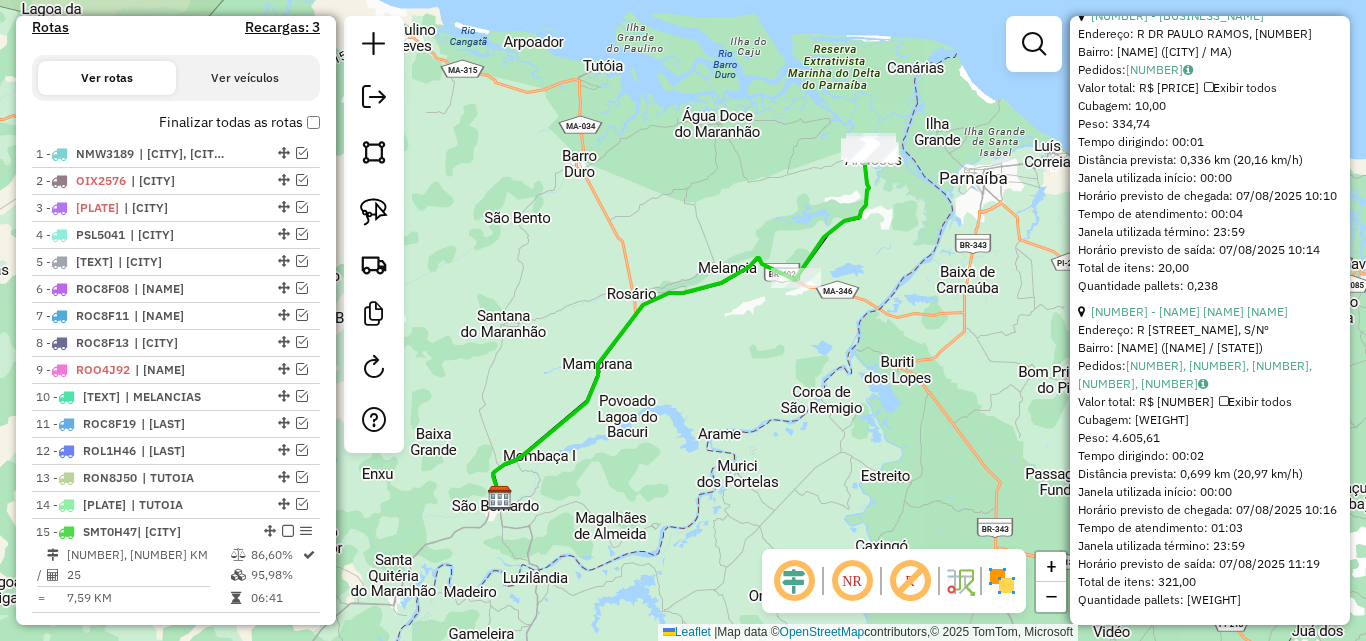 scroll, scrollTop: 8165, scrollLeft: 0, axis: vertical 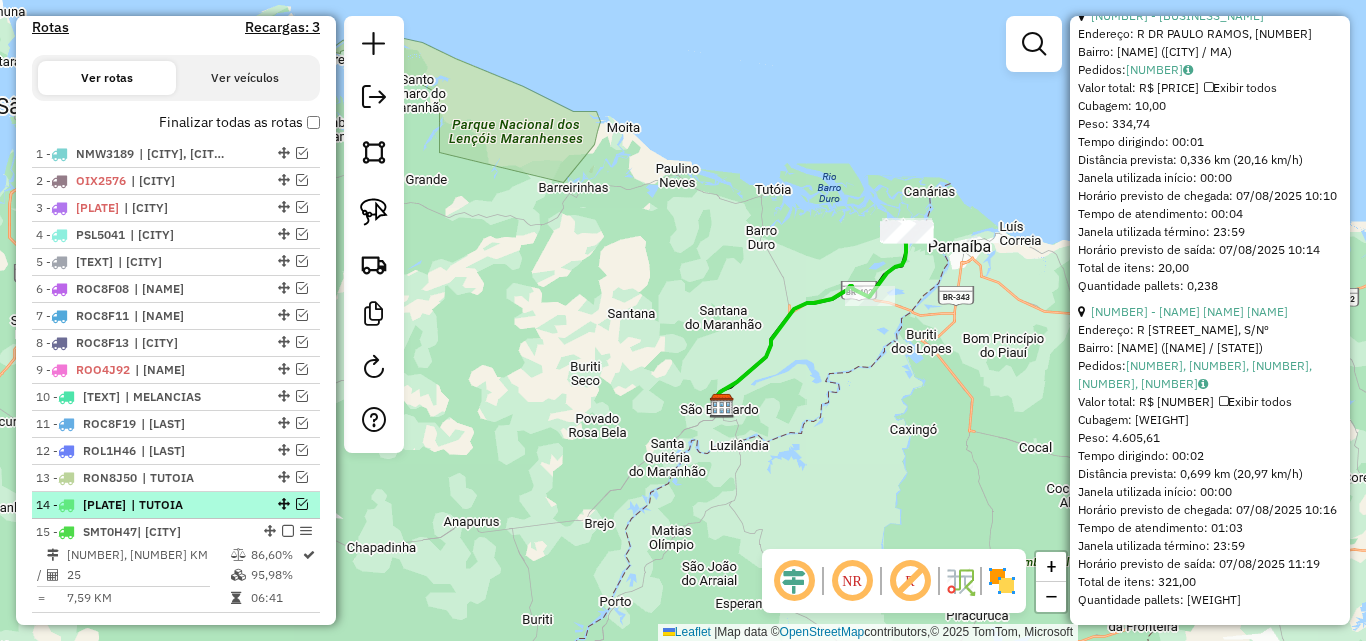click at bounding box center (302, 504) 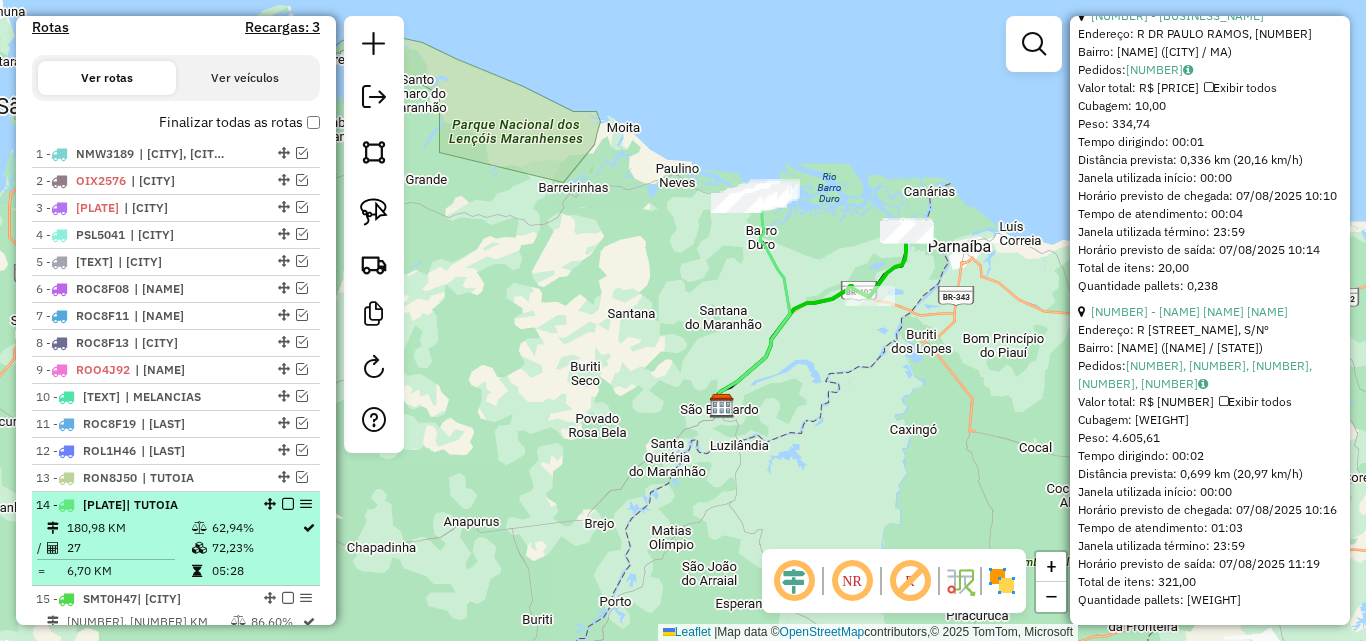 click on "| TUTOIA" at bounding box center (152, 504) 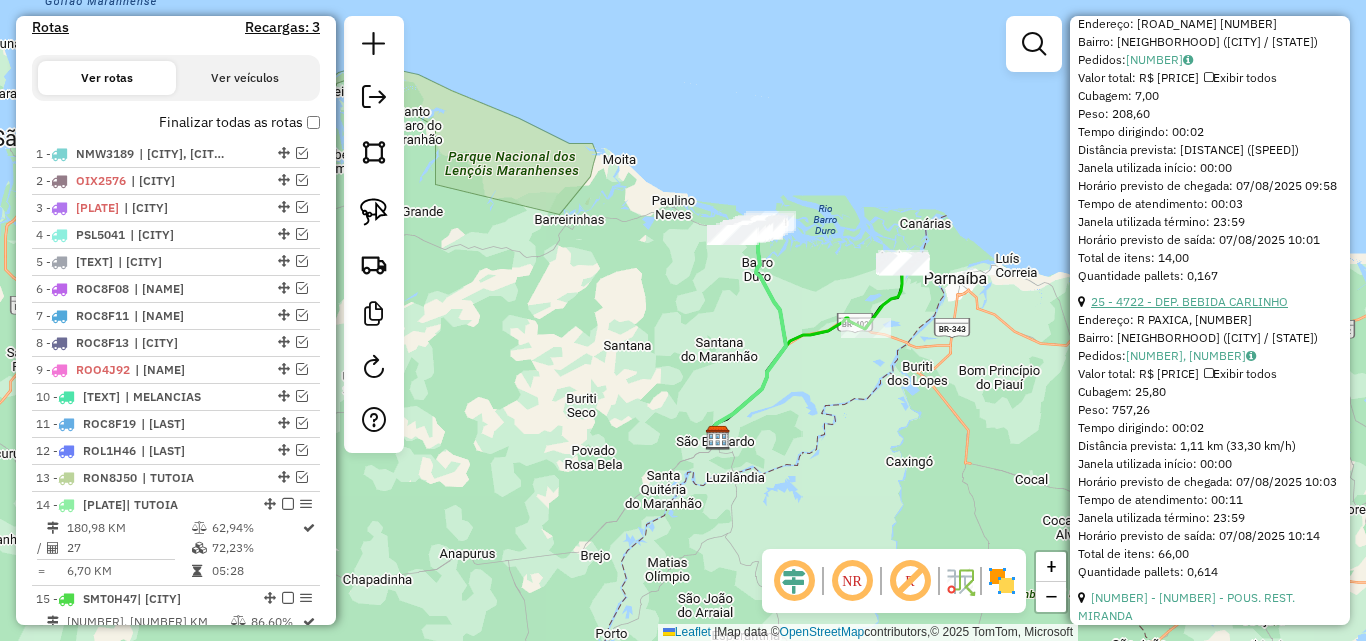 scroll, scrollTop: 7865, scrollLeft: 0, axis: vertical 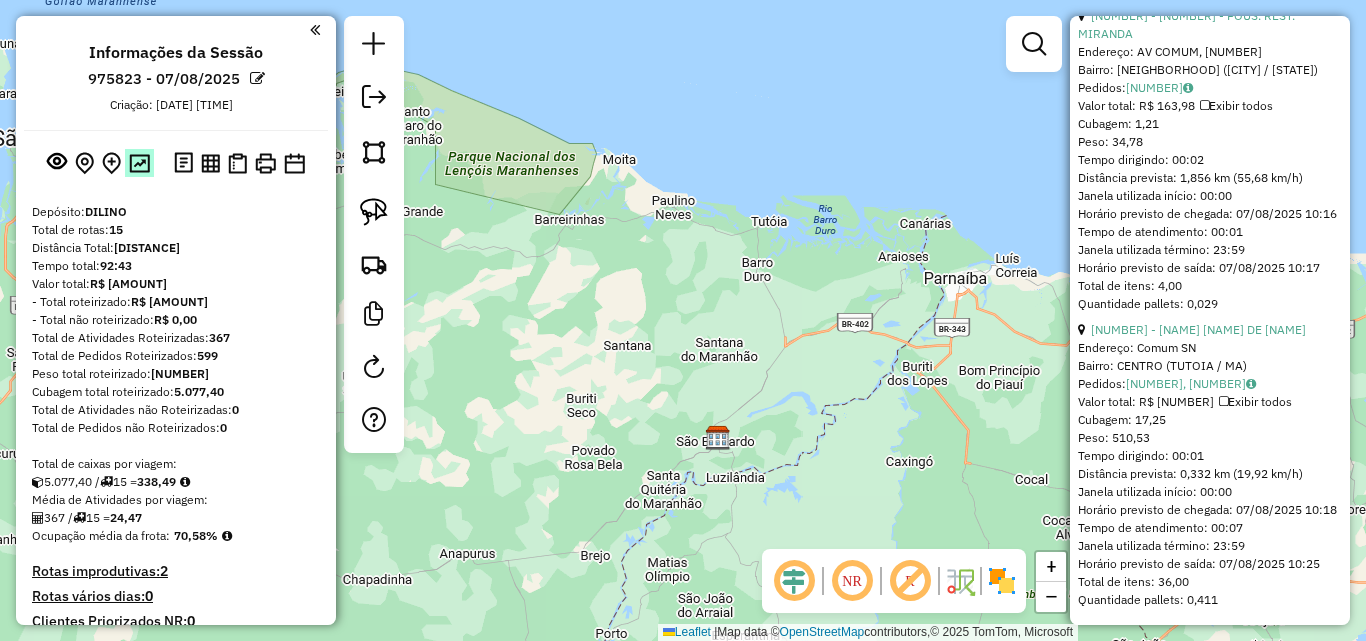 click at bounding box center (139, 163) 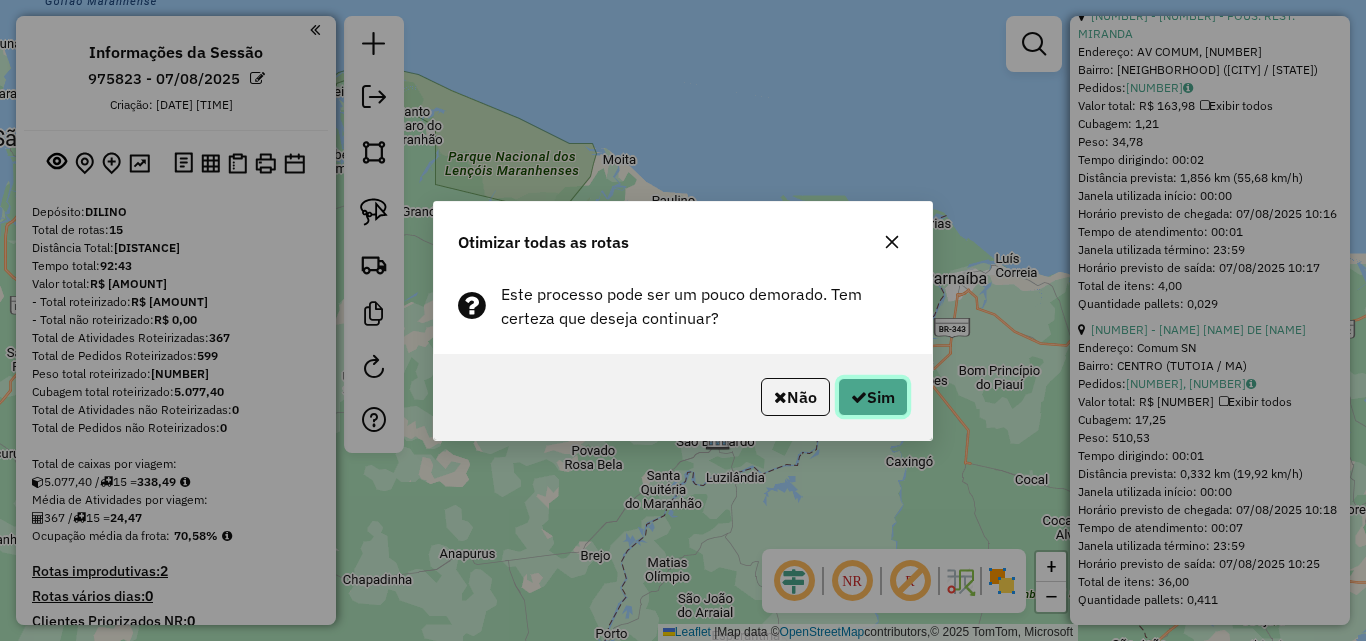 click on "Sim" 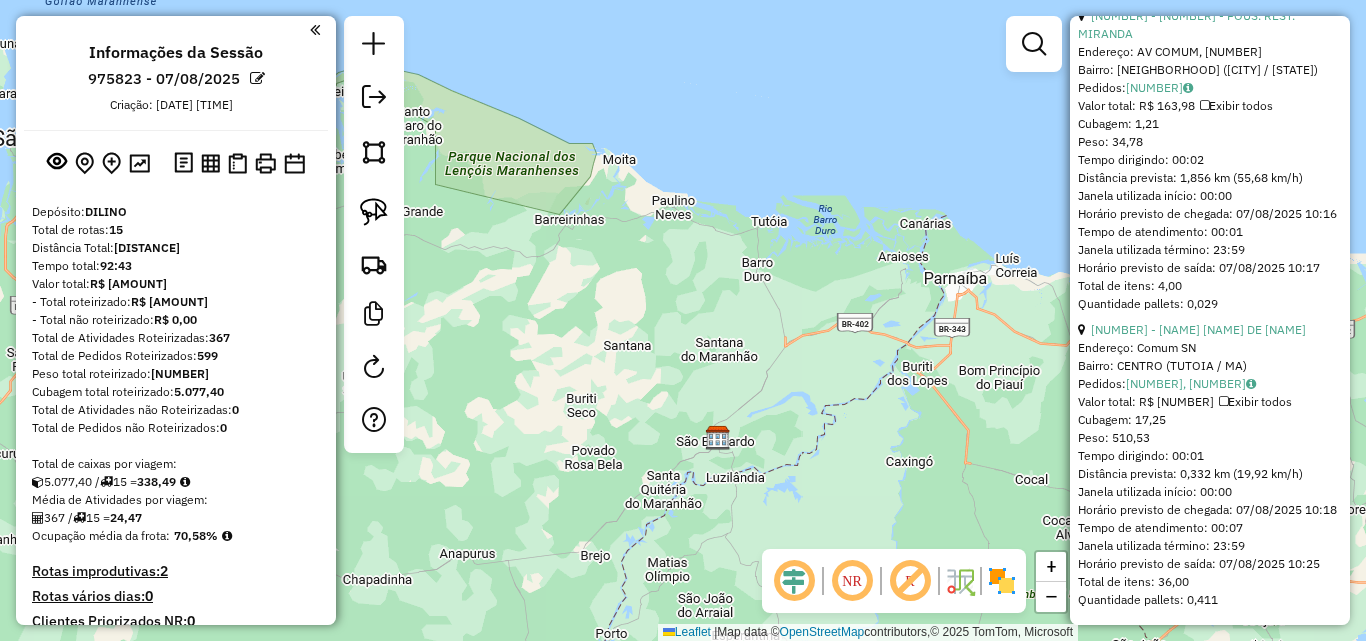 scroll, scrollTop: 674, scrollLeft: 0, axis: vertical 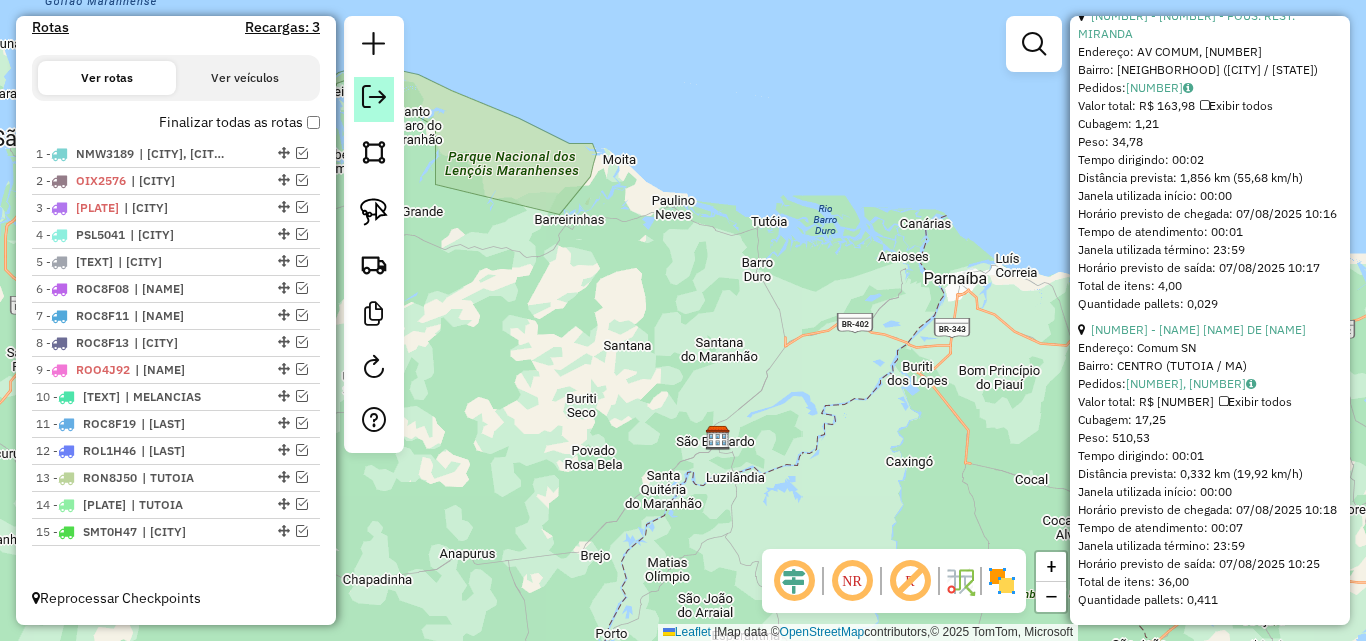 click 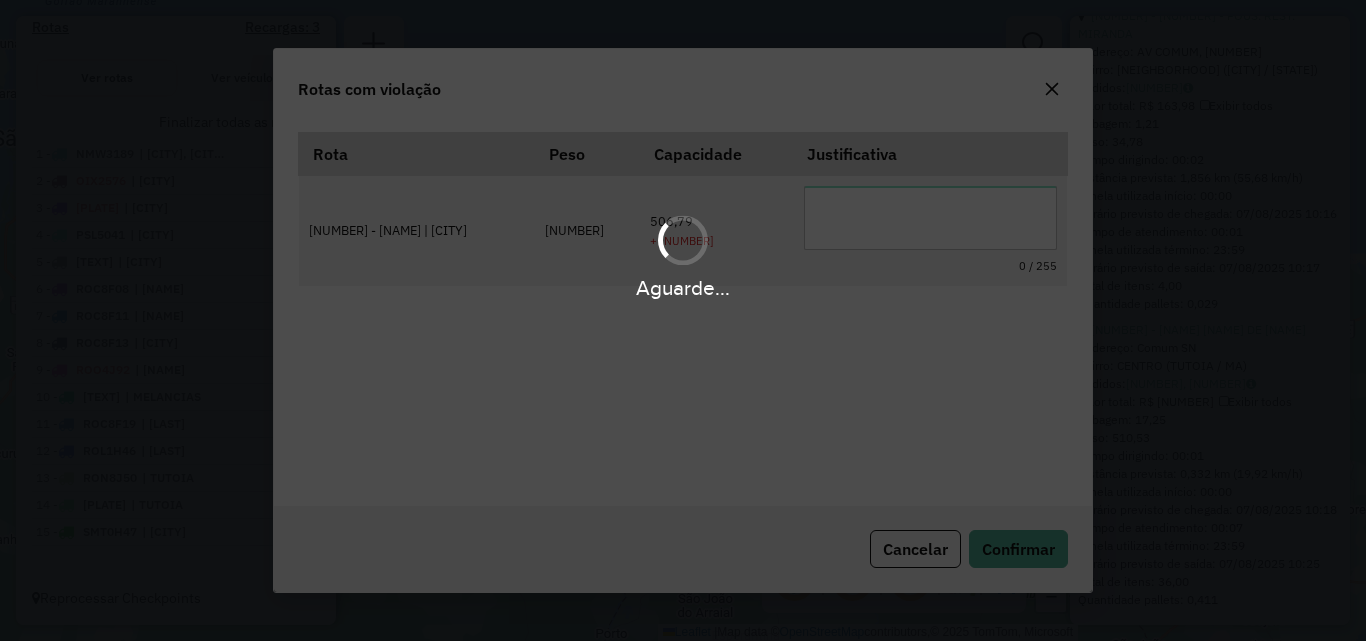 scroll, scrollTop: 37, scrollLeft: 0, axis: vertical 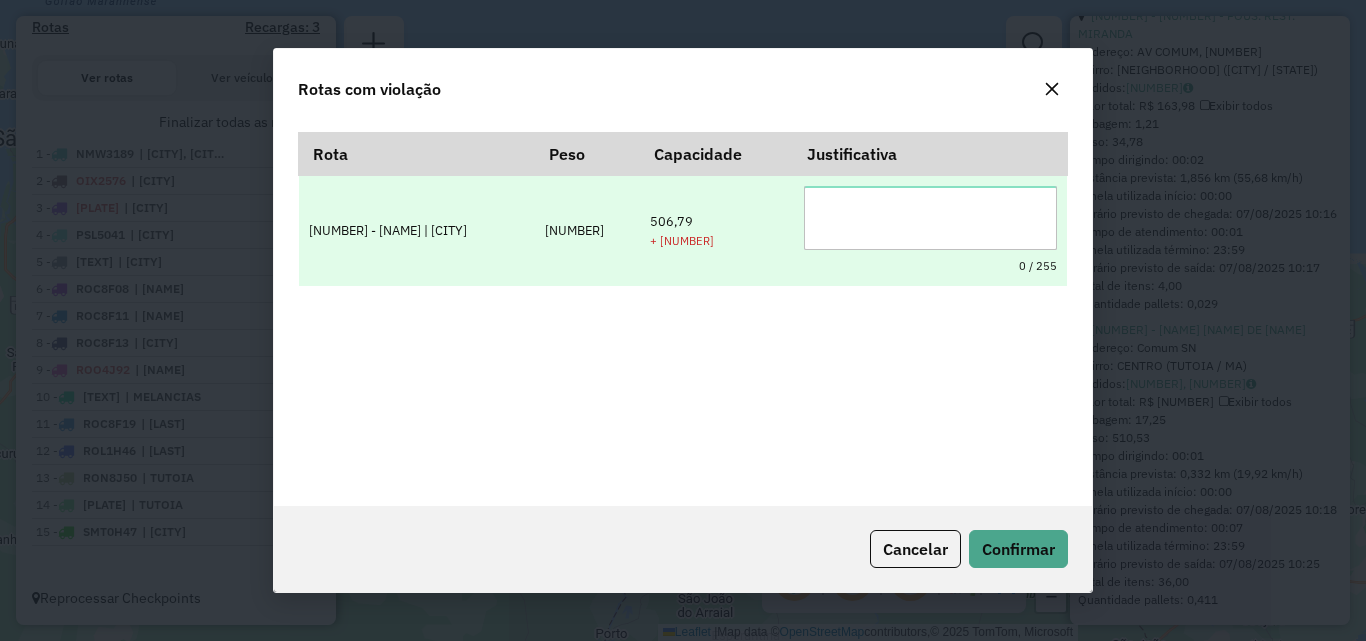 click on "0 / 255" at bounding box center [930, 230] 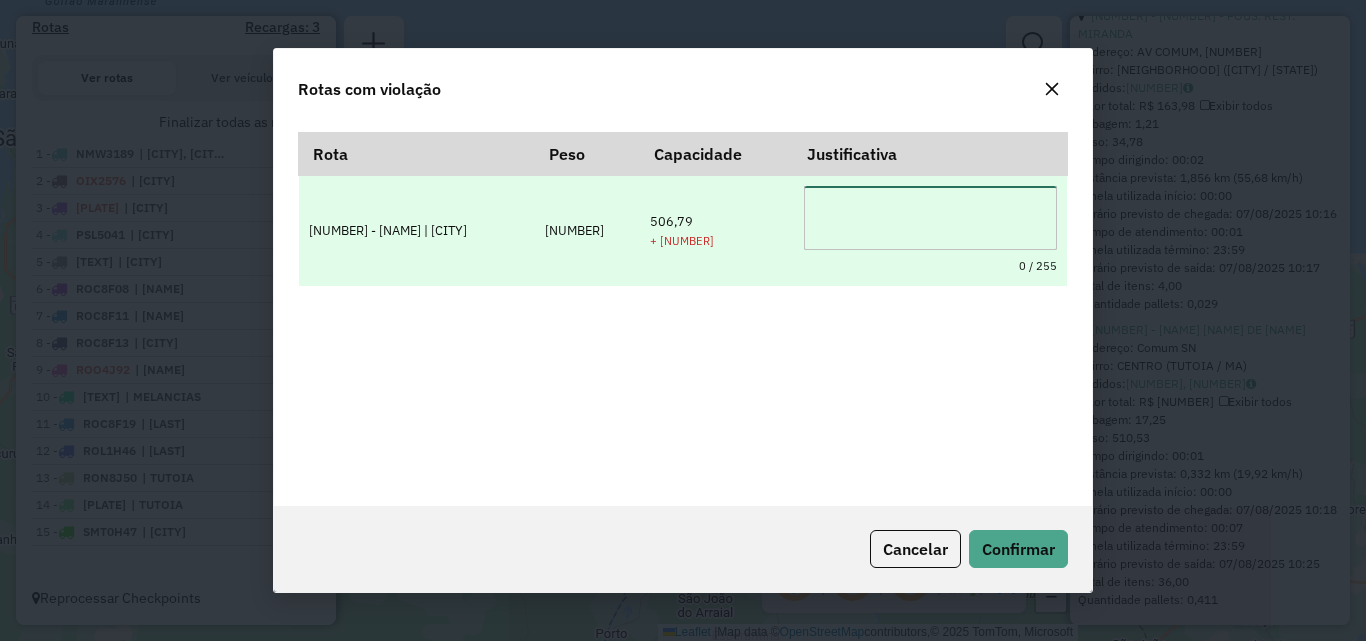 click at bounding box center [930, 218] 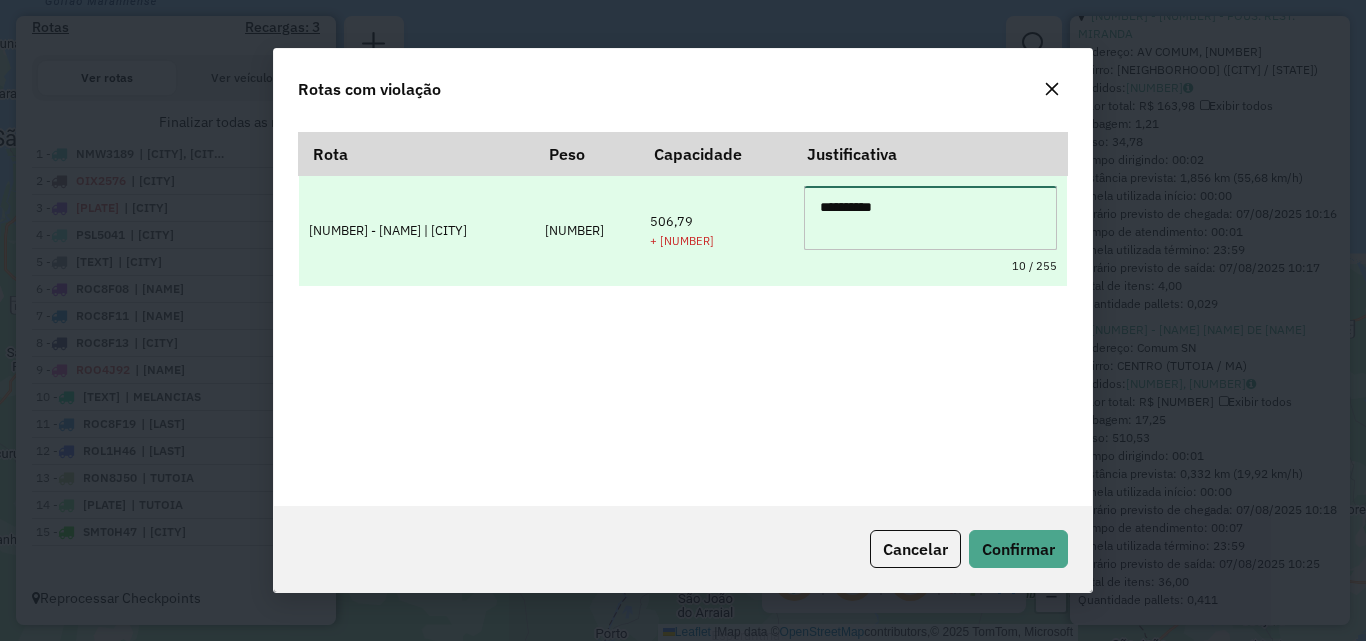 drag, startPoint x: 917, startPoint y: 217, endPoint x: 795, endPoint y: 215, distance: 122.016396 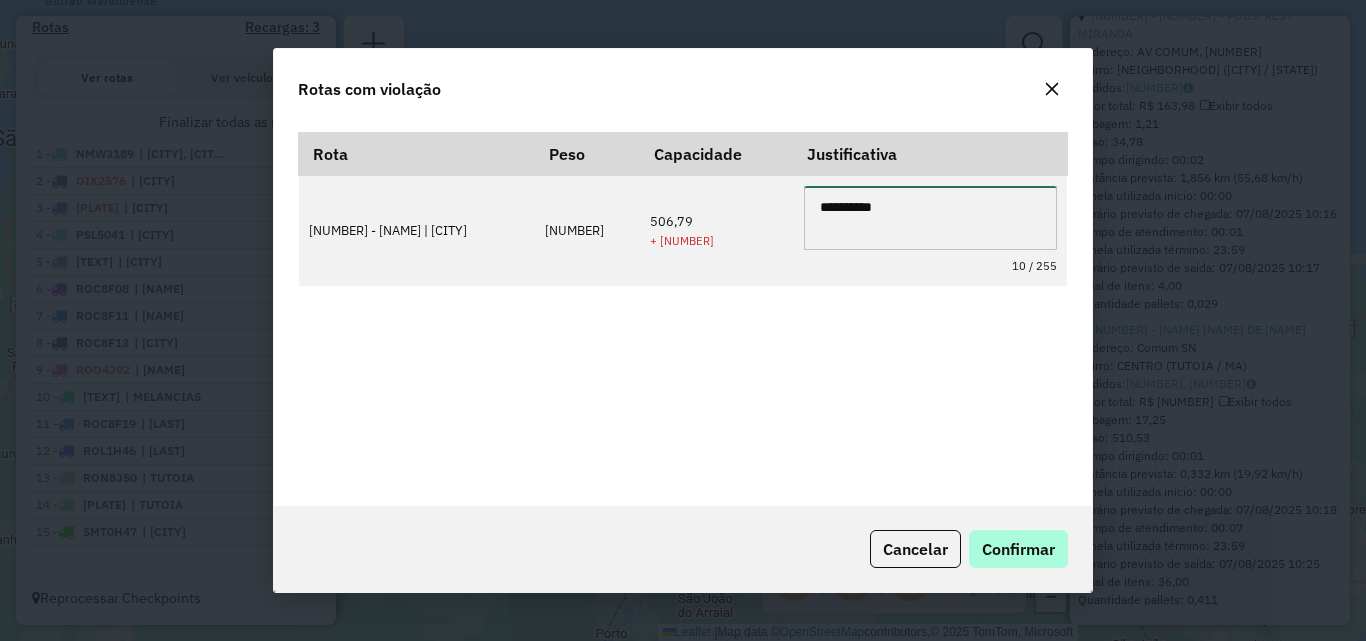 type on "**********" 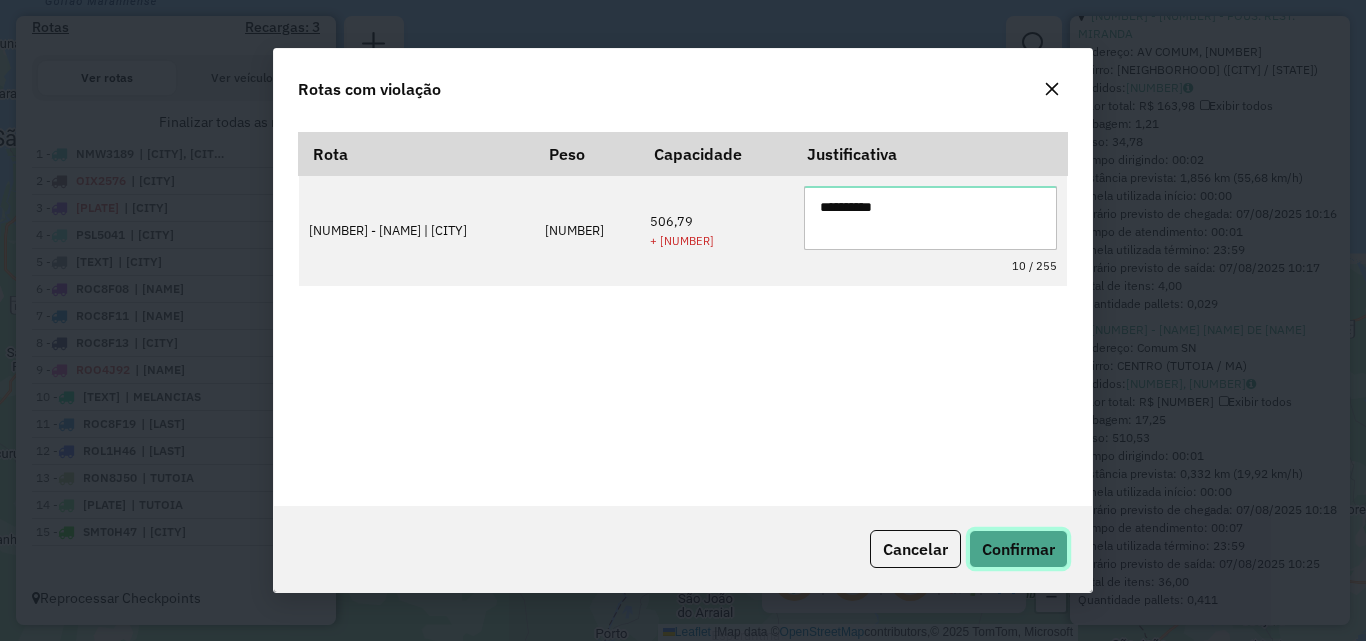 click on "Confirmar" 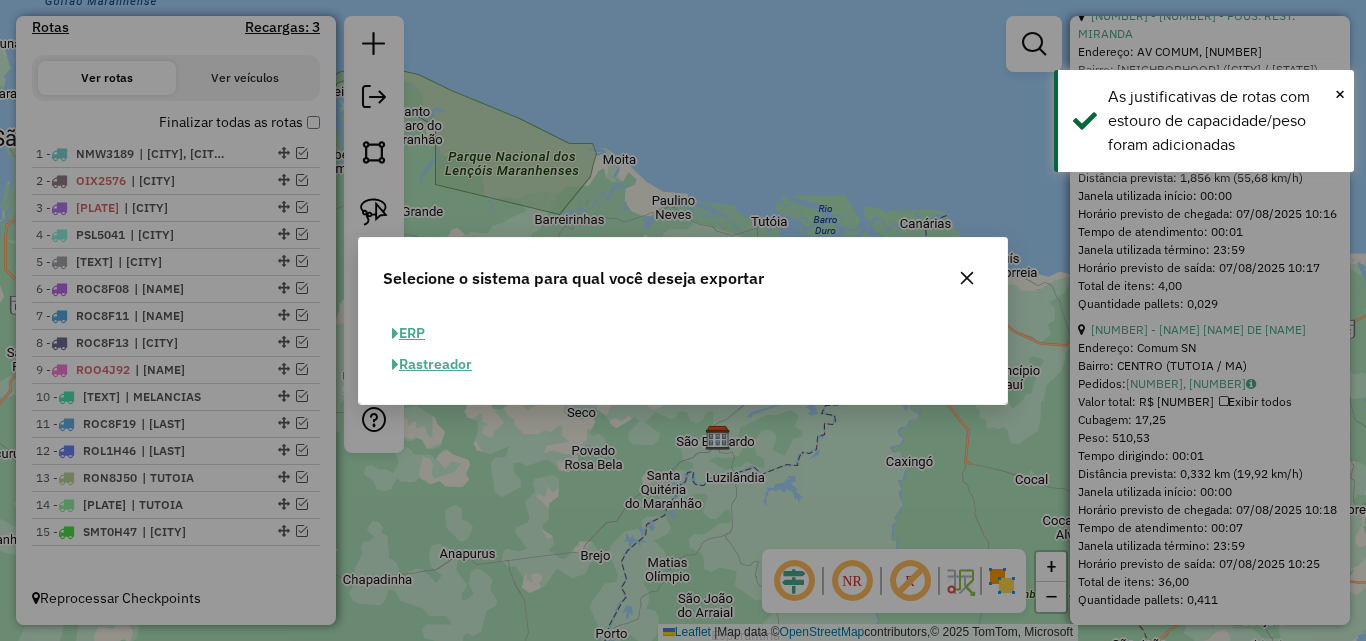 click on "ERP" 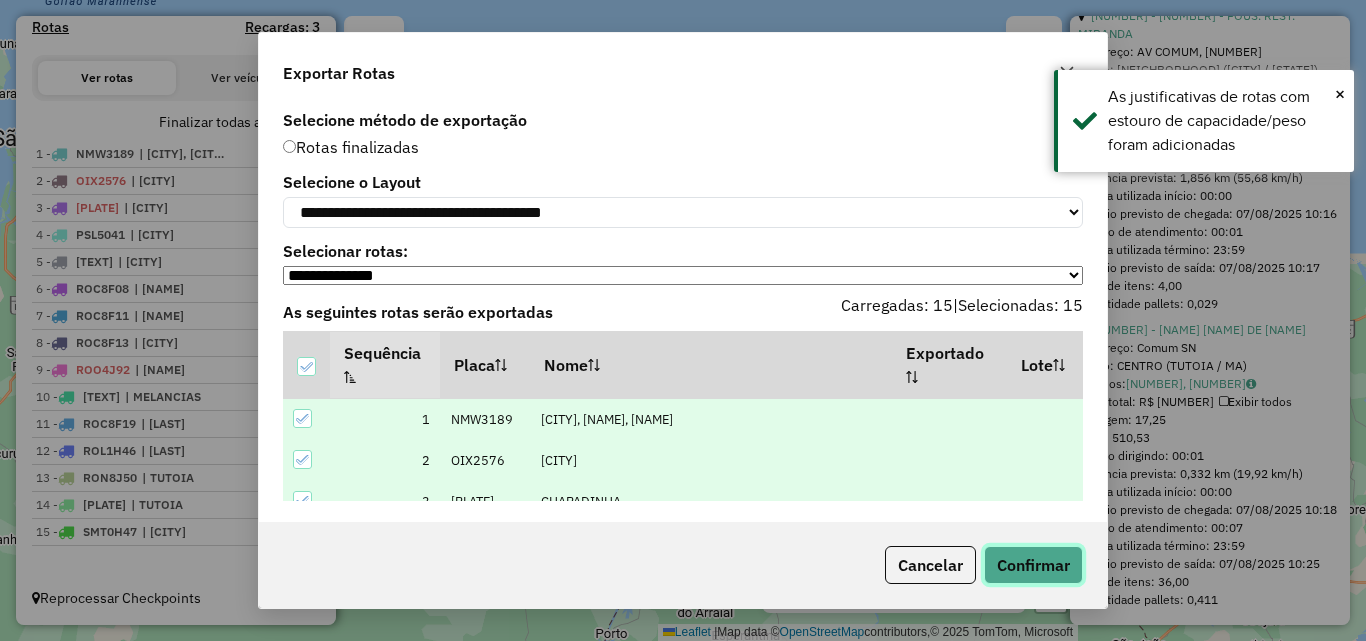 click on "Confirmar" 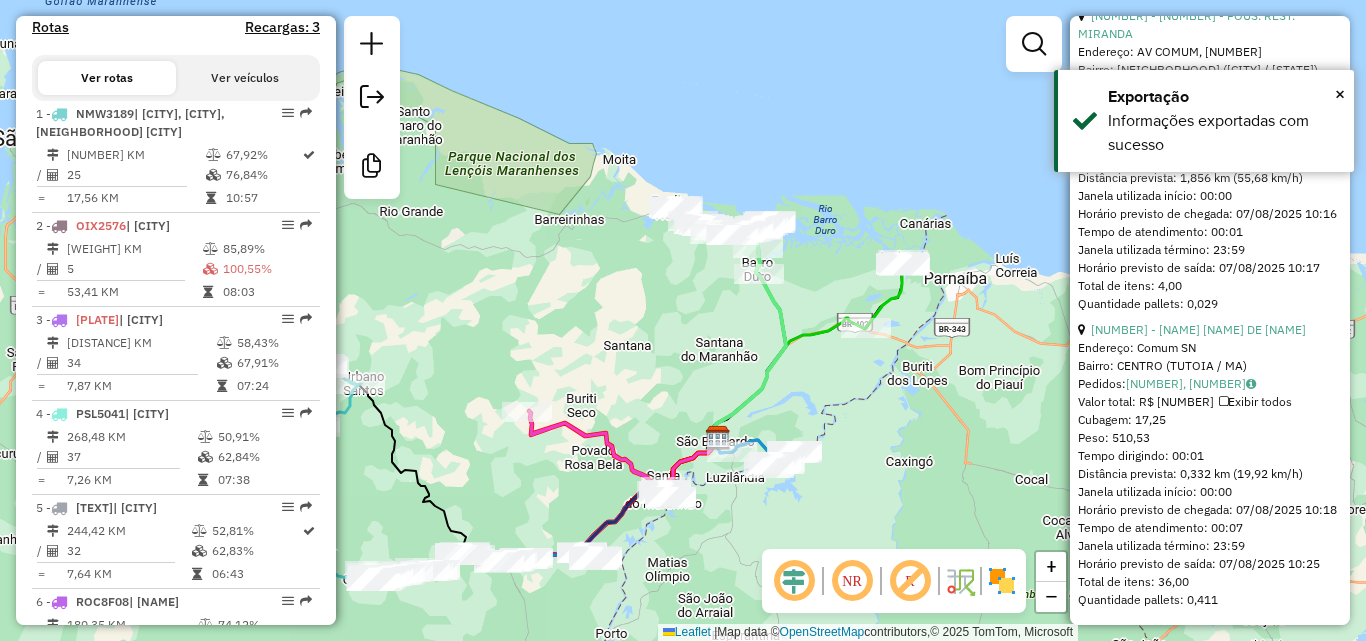 scroll, scrollTop: 1666, scrollLeft: 0, axis: vertical 